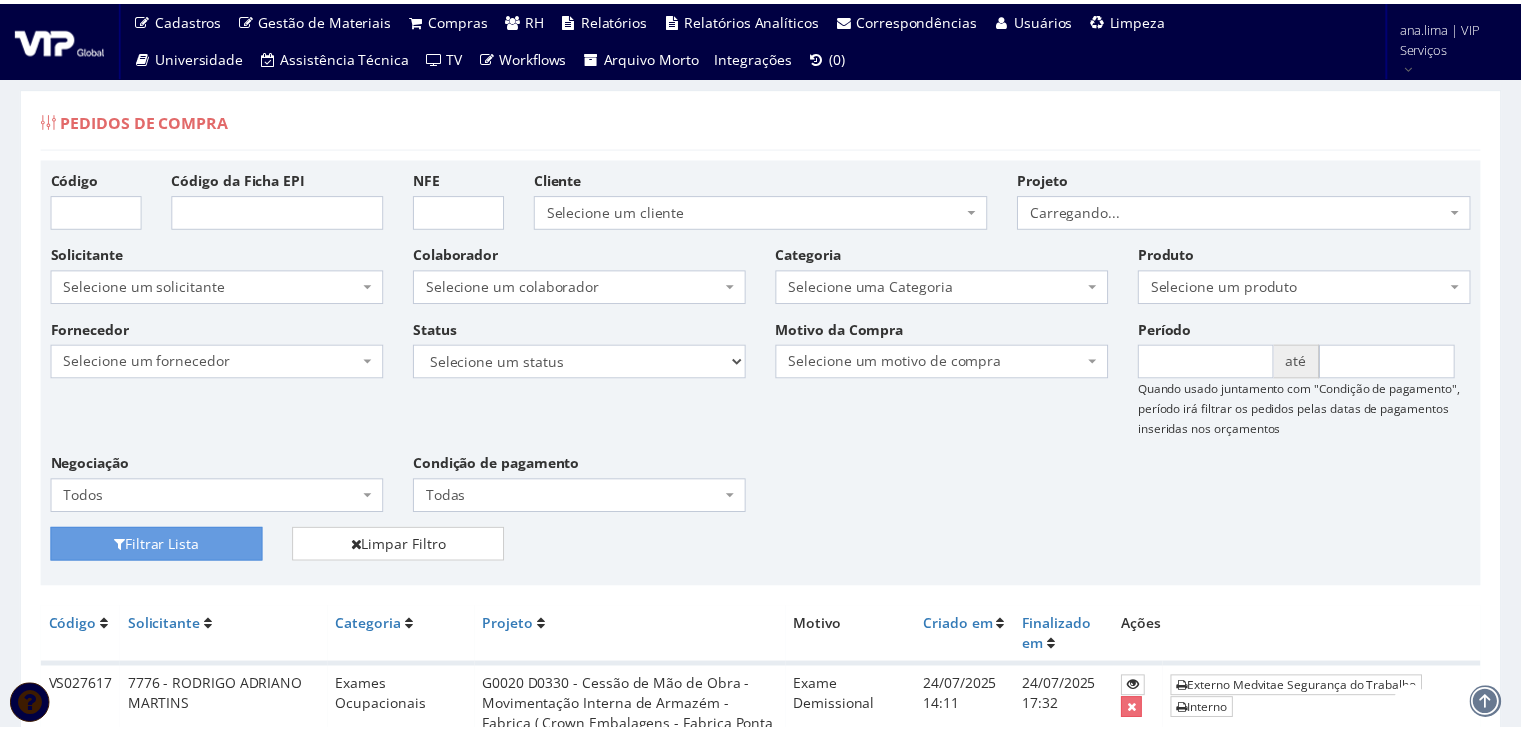 scroll, scrollTop: 0, scrollLeft: 0, axis: both 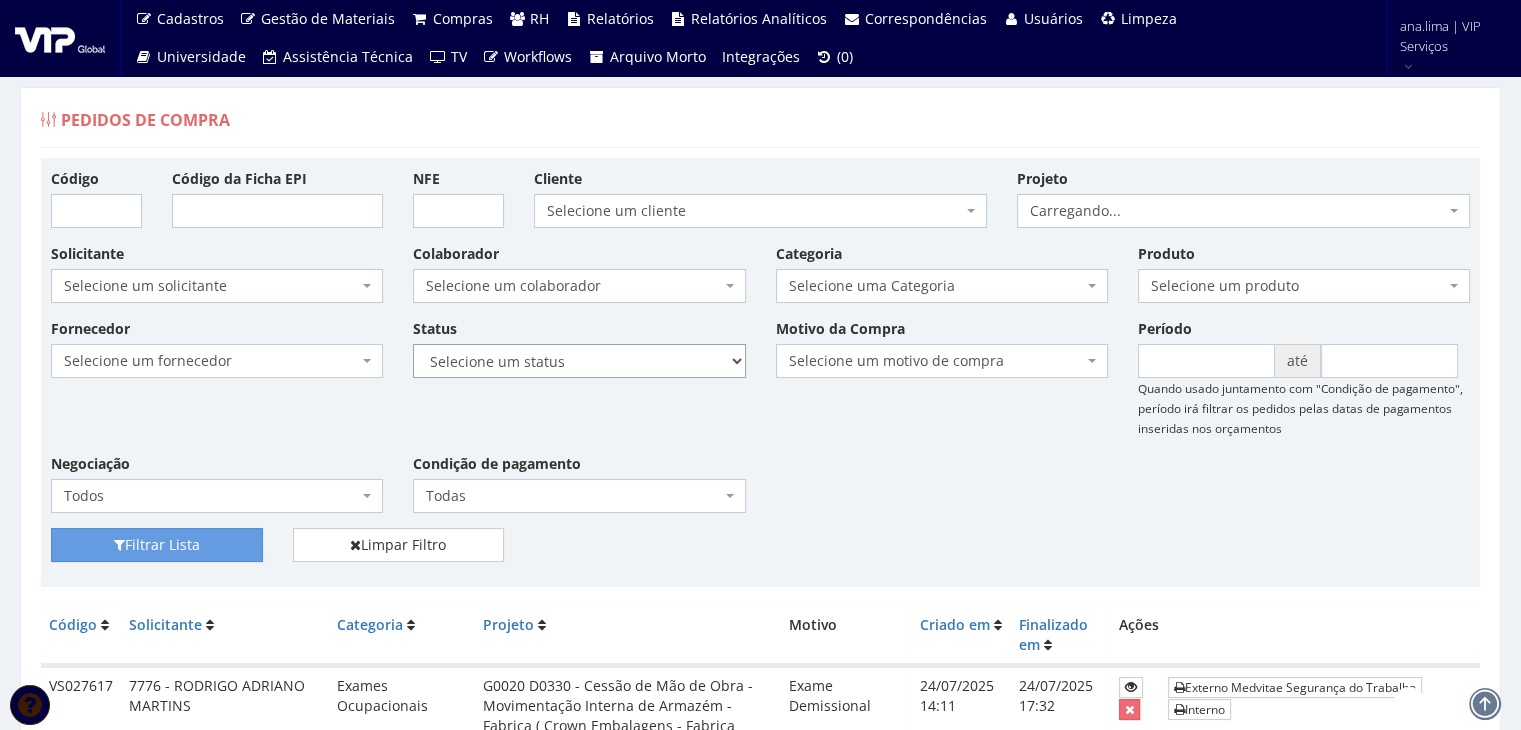 click on "Selecione um status Cancelado Aguardando Aprovação Diretoria Pedido Aprovado Aguardando Aprovação de Orçamento Orçamento Aprovado Compra Efetuada Entrega Efetuada Entrega Registrada" at bounding box center [579, 361] 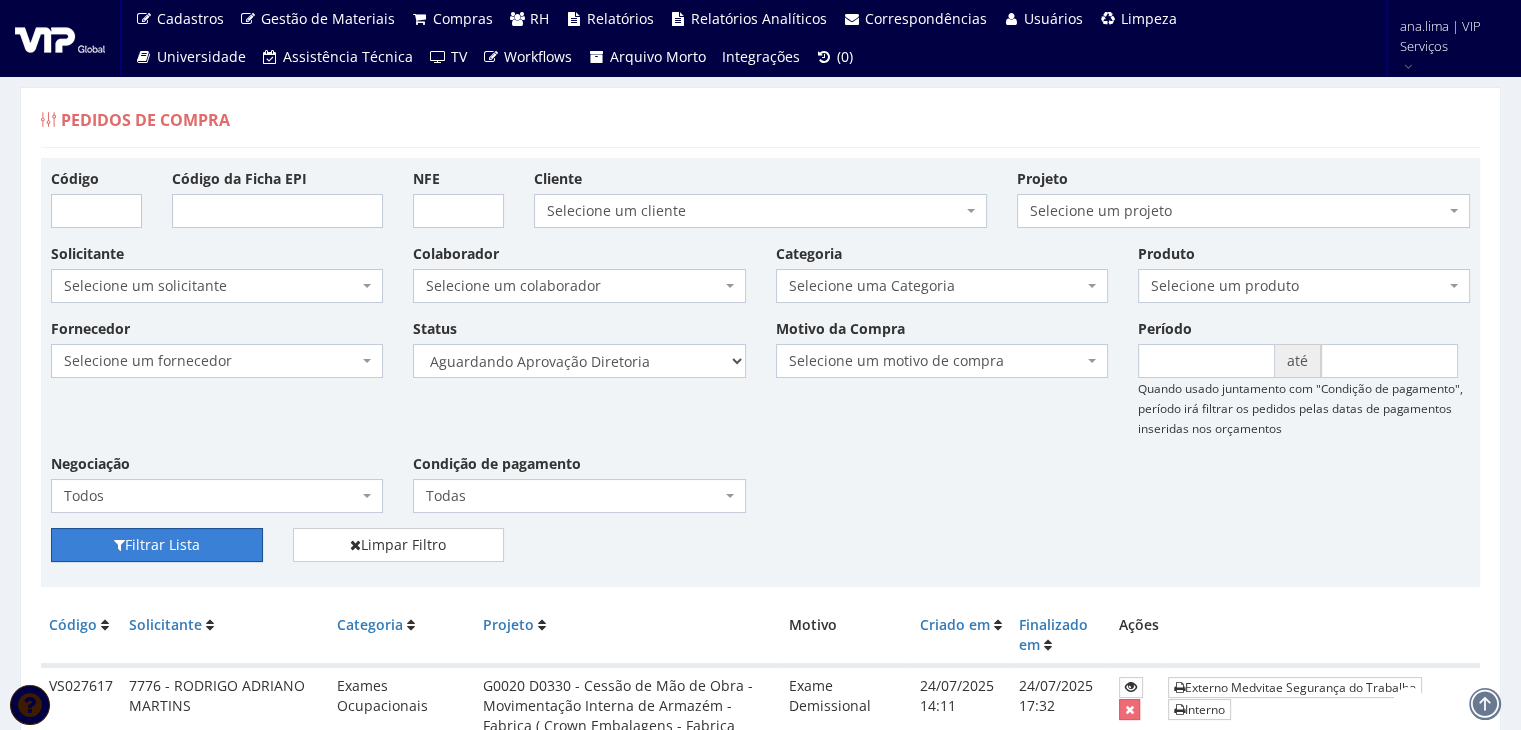 drag, startPoint x: 236, startPoint y: 542, endPoint x: 487, endPoint y: 462, distance: 263.4407 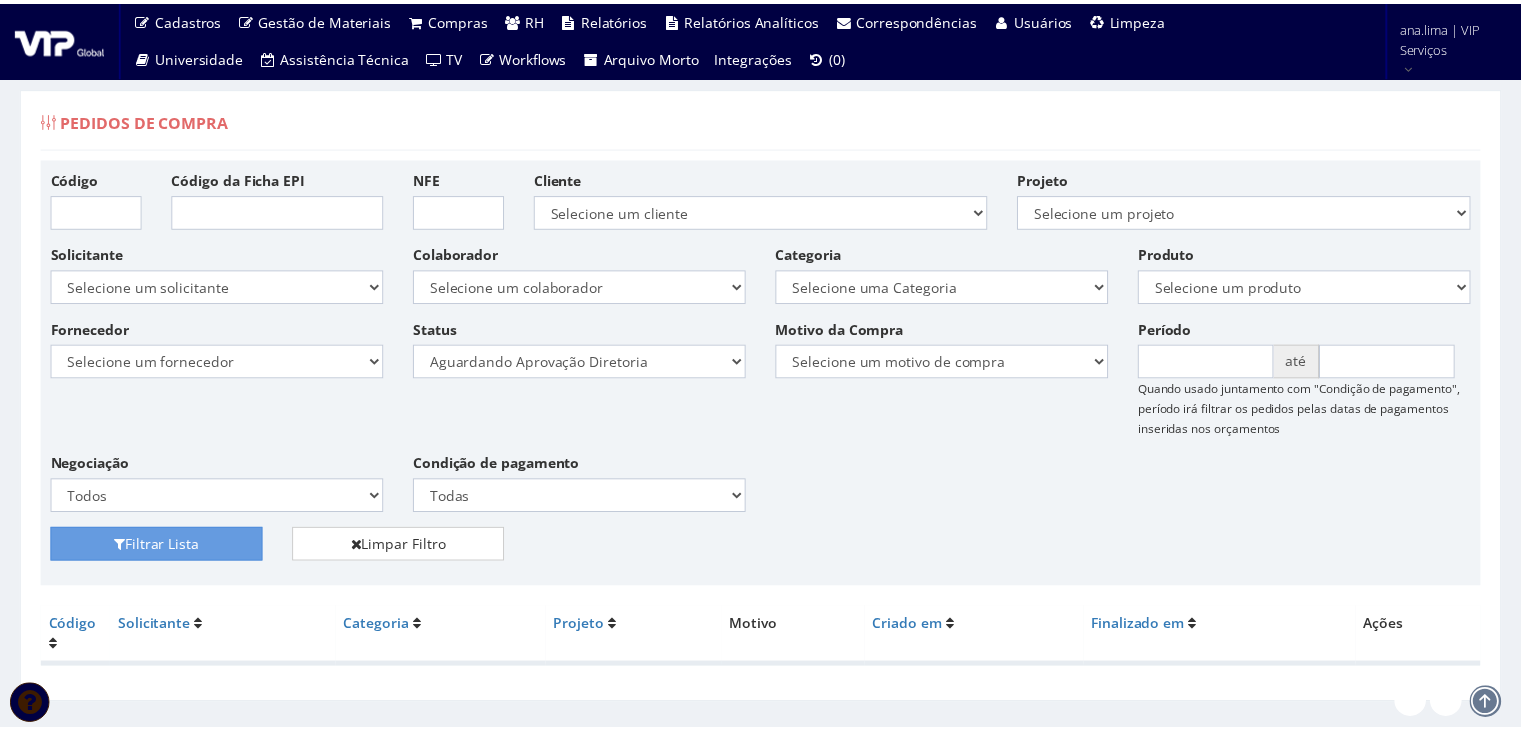 scroll, scrollTop: 0, scrollLeft: 0, axis: both 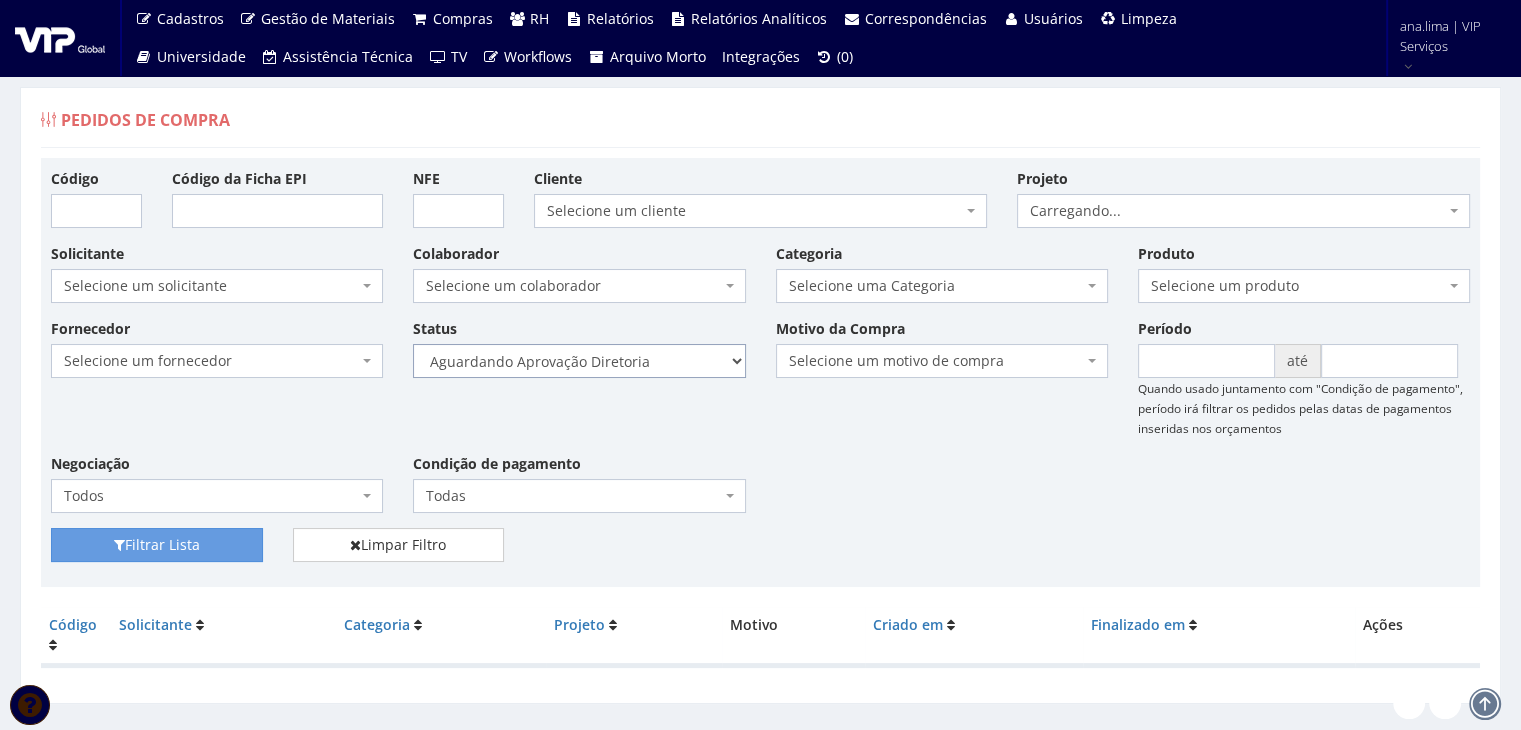 click on "Selecione um status Cancelado Aguardando Aprovação Diretoria Pedido Aprovado Aguardando Aprovação de Orçamento Orçamento Aprovado Compra Efetuada Entrega Efetuada Entrega Registrada" at bounding box center [579, 361] 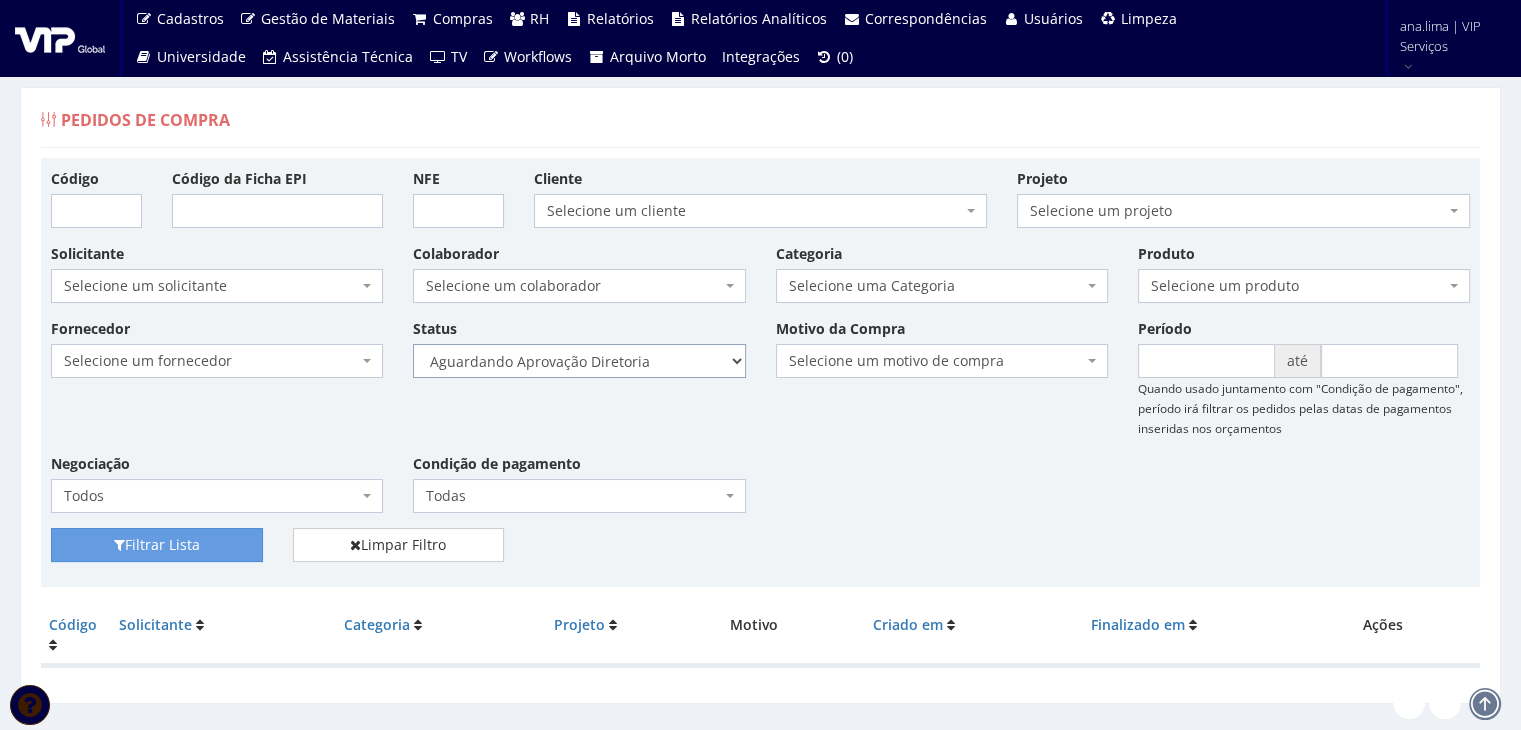 select on "4" 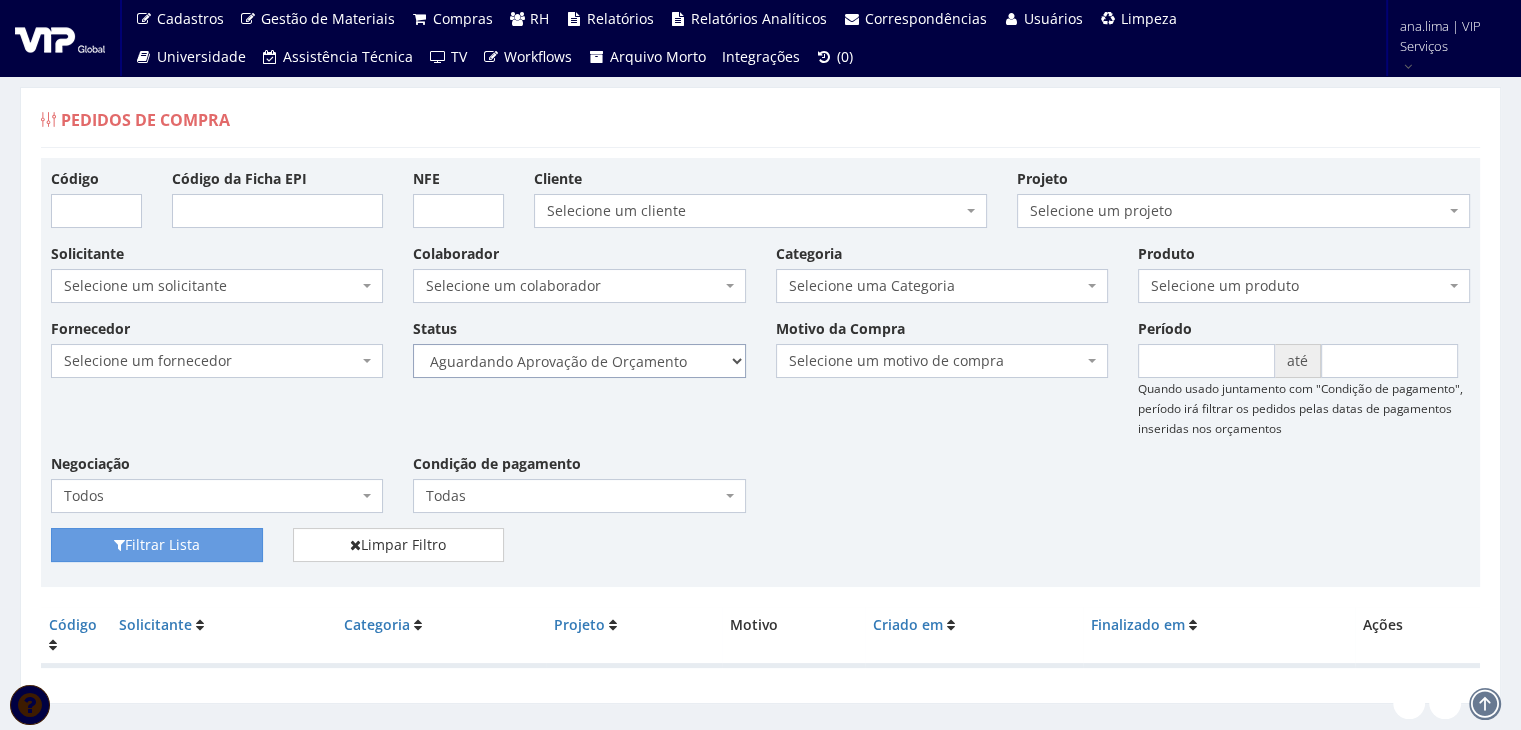 click on "Selecione um status Cancelado Aguardando Aprovação Diretoria Pedido Aprovado Aguardando Aprovação de Orçamento Orçamento Aprovado Compra Efetuada Entrega Efetuada Entrega Registrada" at bounding box center [579, 361] 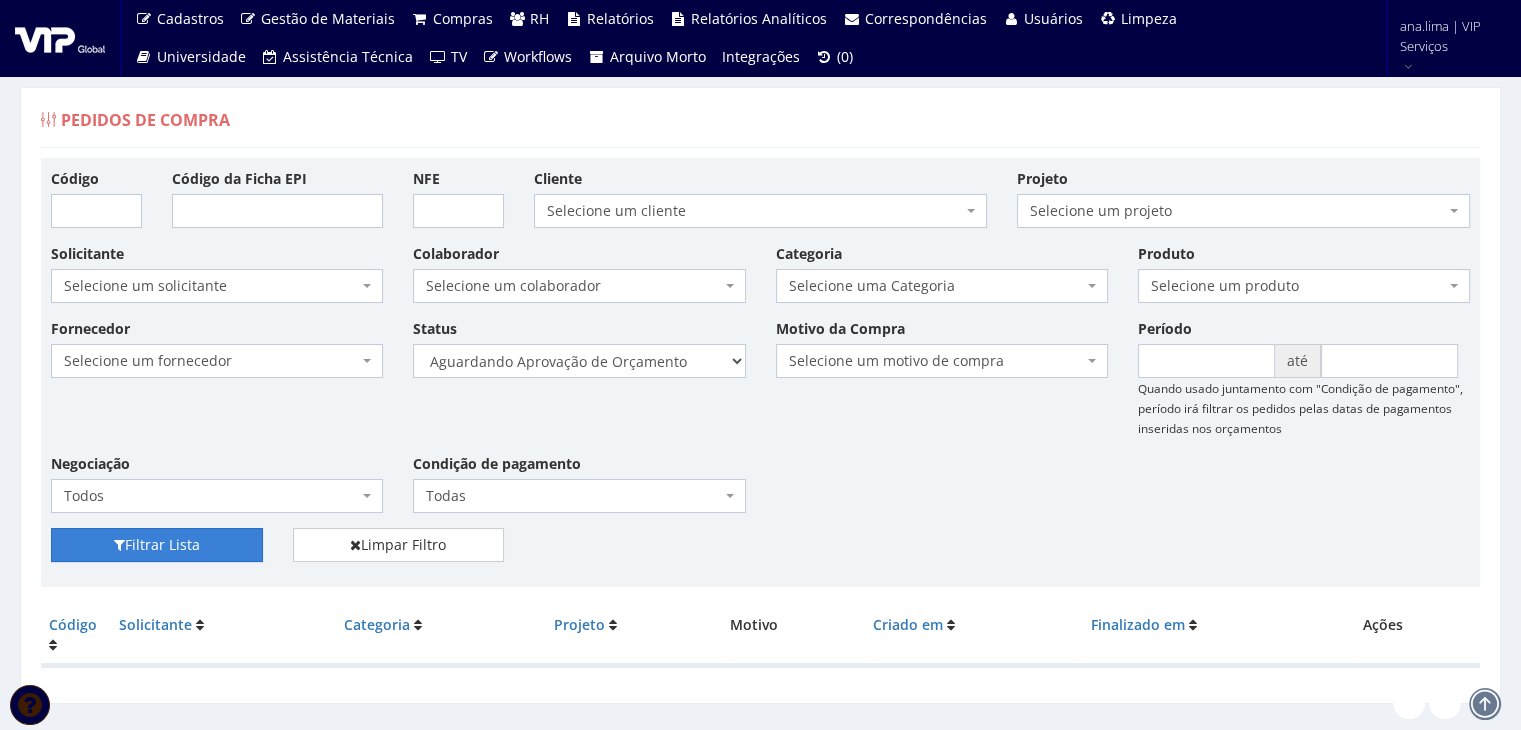 click on "Filtrar Lista" at bounding box center (157, 545) 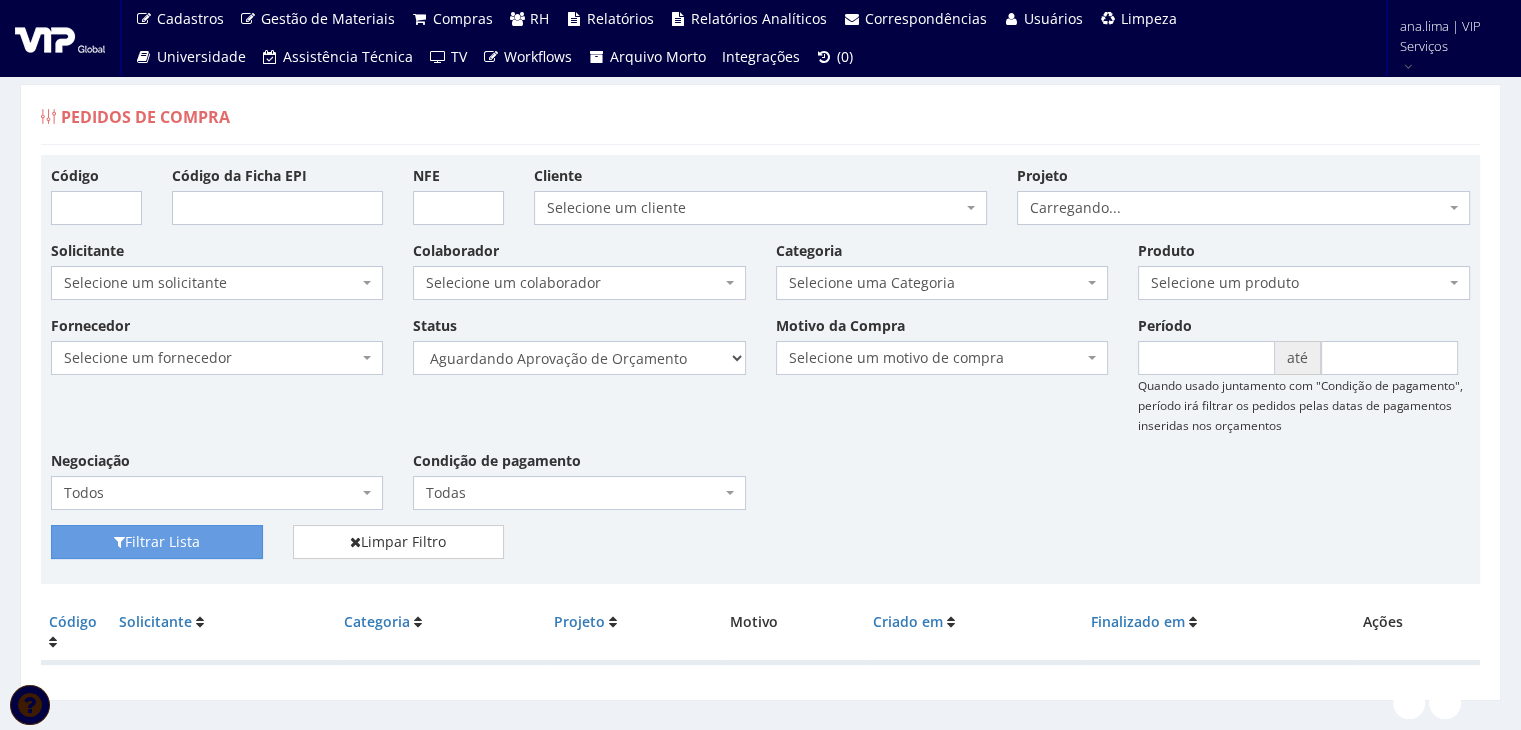 scroll, scrollTop: 0, scrollLeft: 0, axis: both 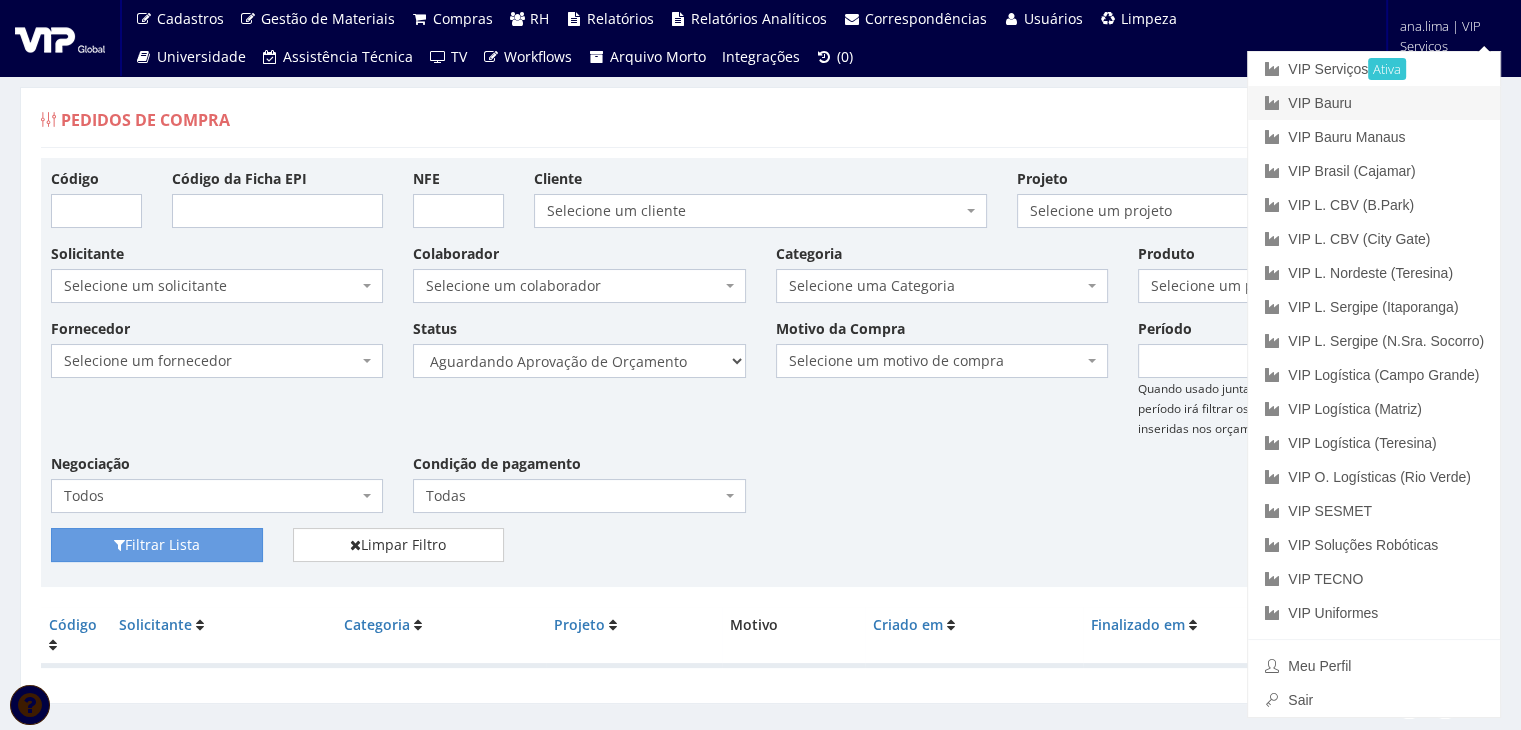 click on "VIP Bauru" at bounding box center (1374, 103) 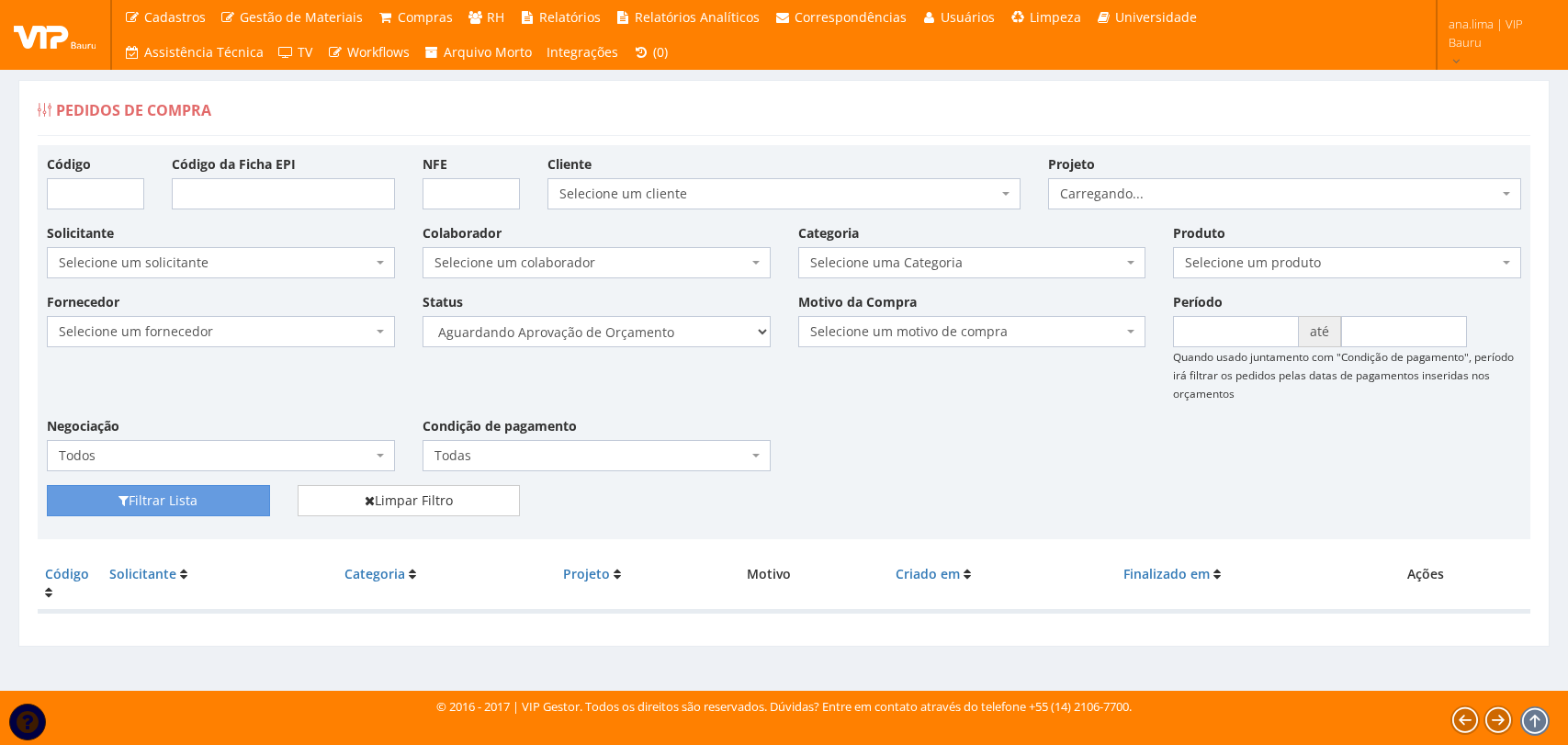 scroll, scrollTop: 0, scrollLeft: 0, axis: both 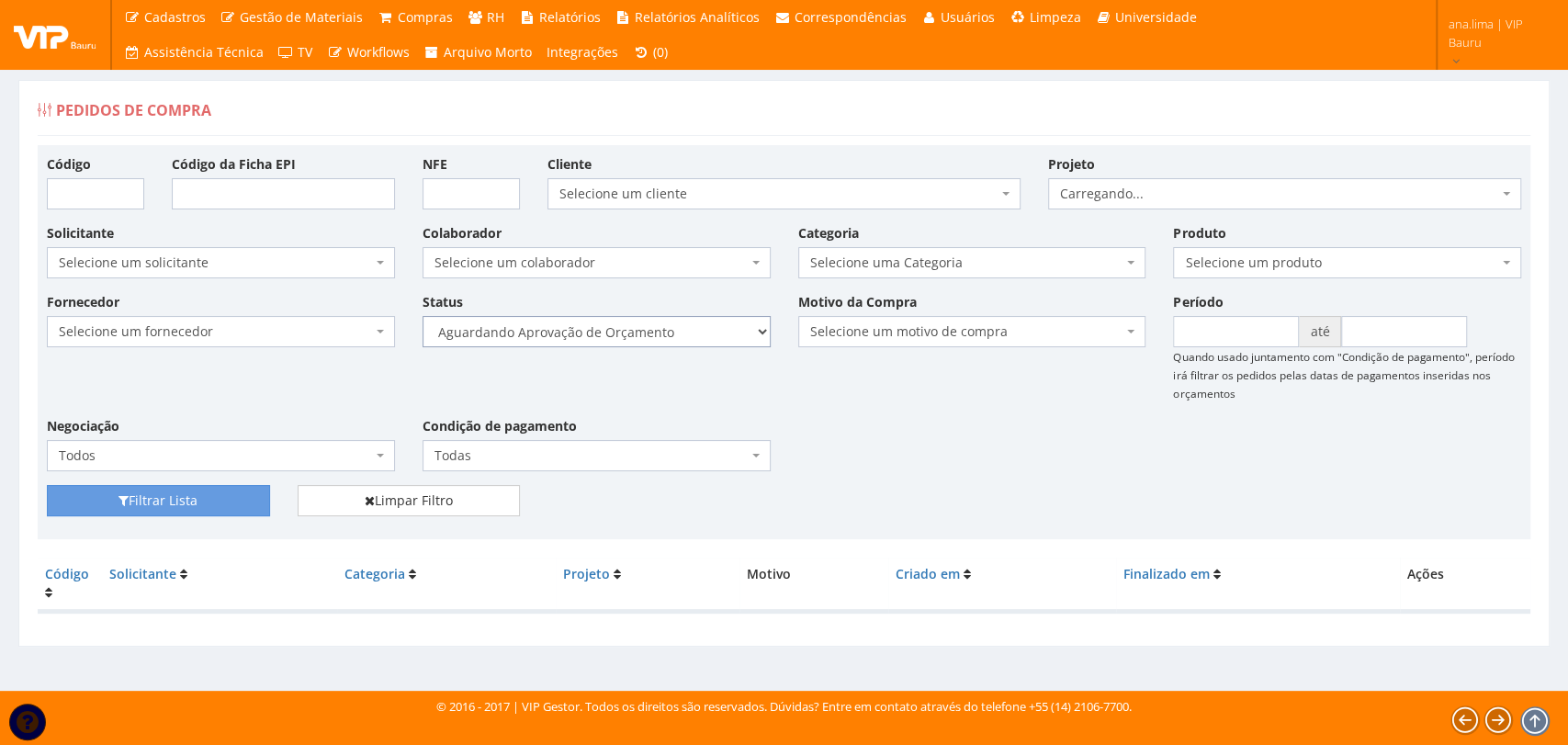 click on "Selecione um status Cancelado Aguardando Aprovação Diretoria Pedido Aprovado Aguardando Aprovação de Orçamento Orçamento Aprovado Compra Efetuada Entrega Efetuada Entrega Registrada" at bounding box center [596, 332] 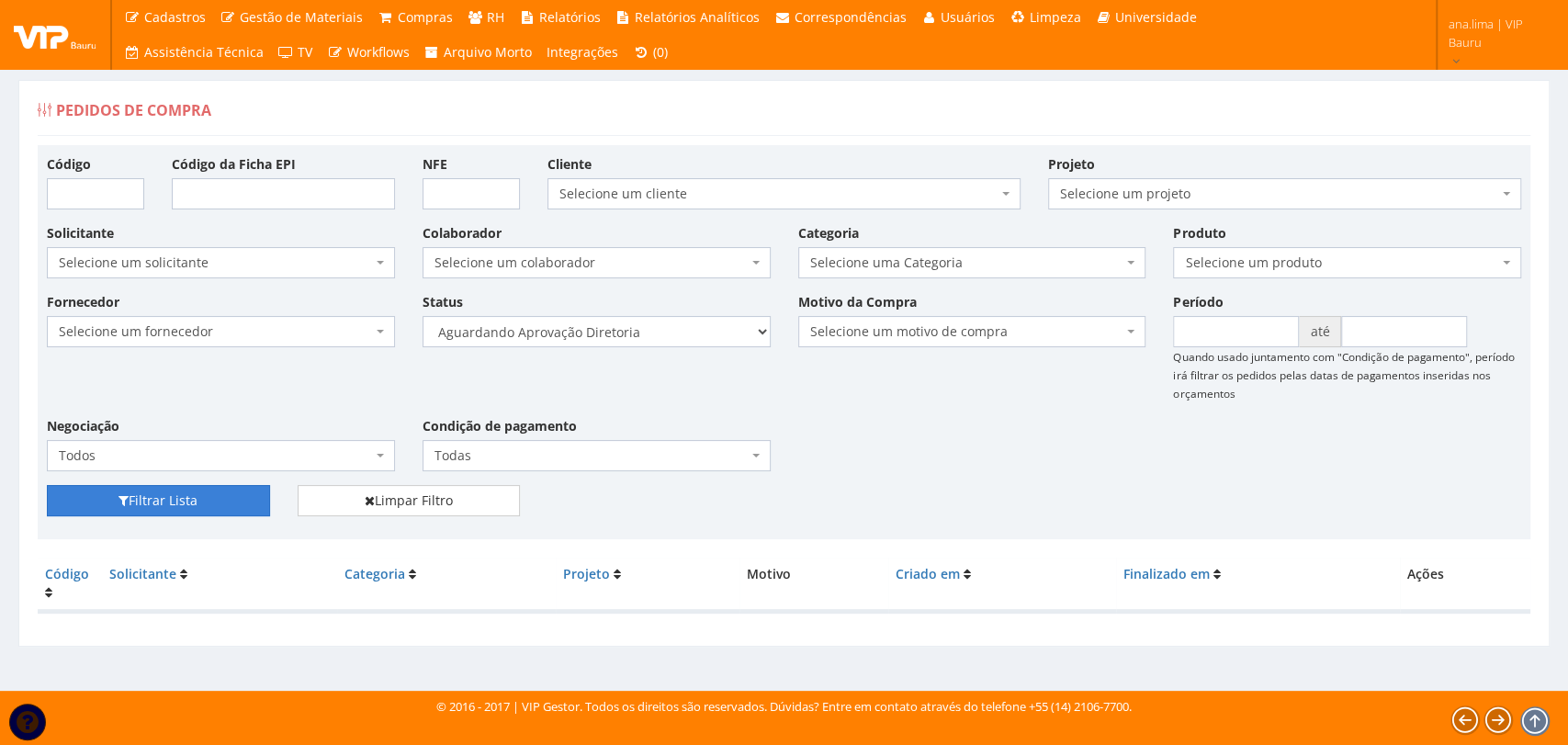 click on "Filtrar Lista" at bounding box center (158, 501) 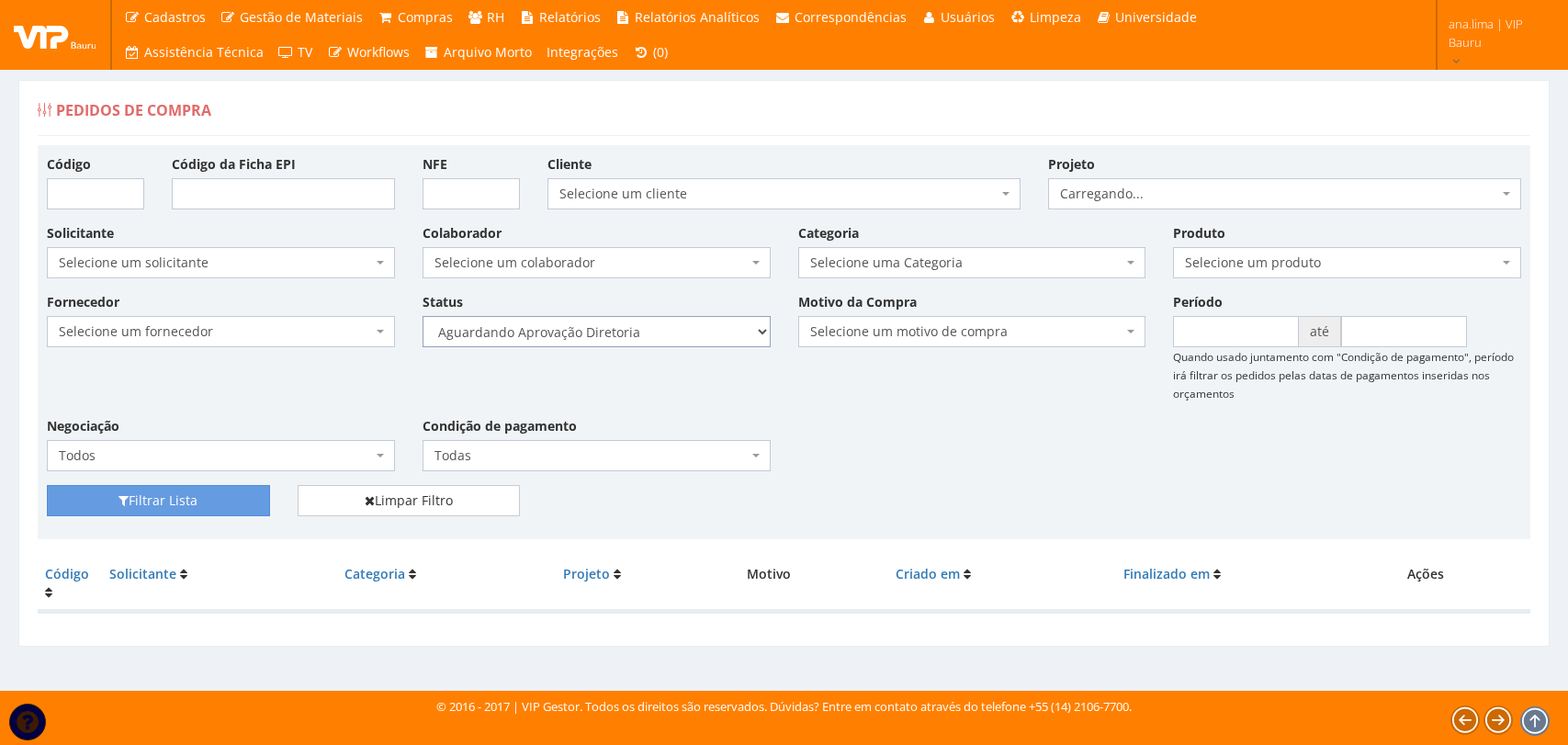 scroll, scrollTop: 0, scrollLeft: 0, axis: both 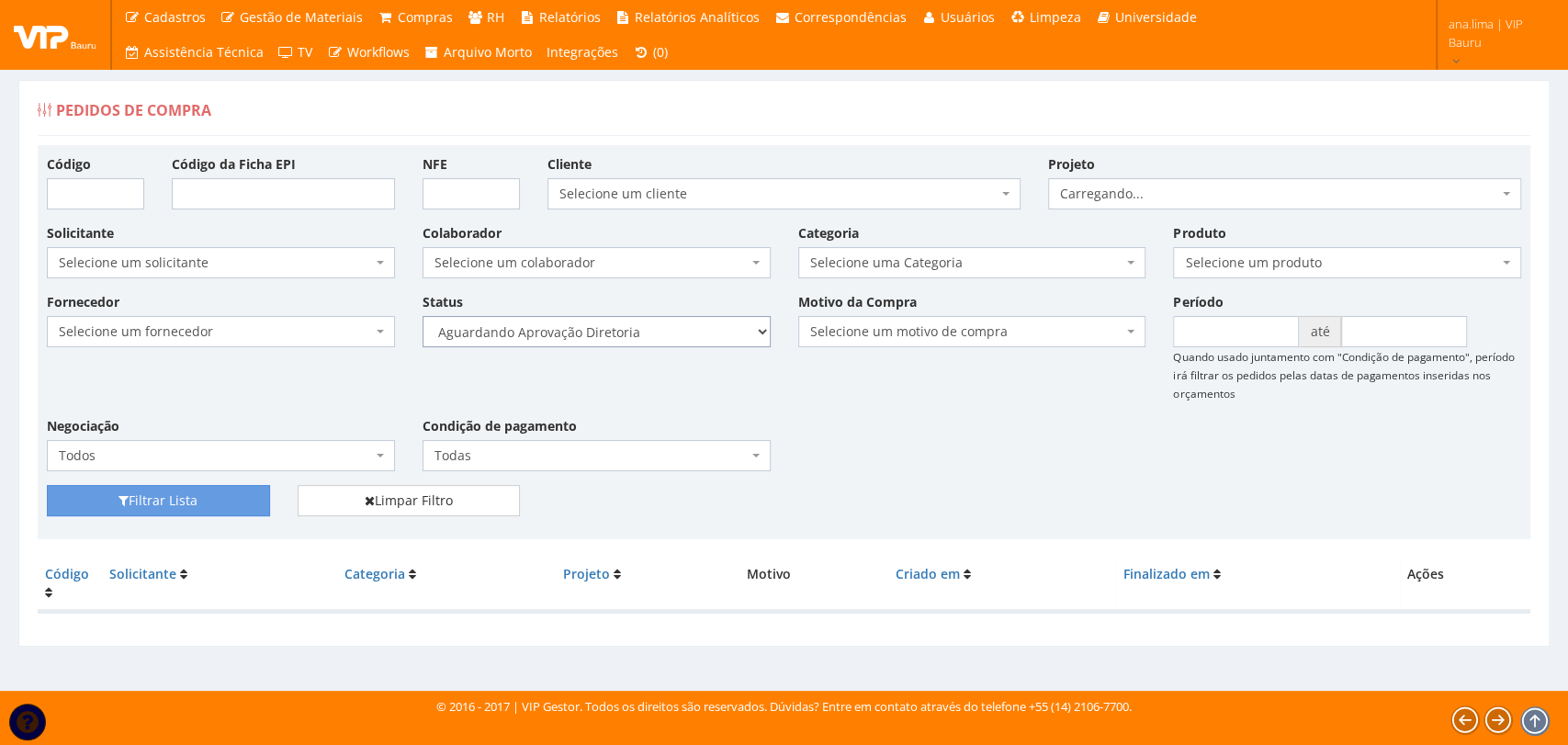 drag, startPoint x: 0, startPoint y: 0, endPoint x: 571, endPoint y: 345, distance: 667.13267 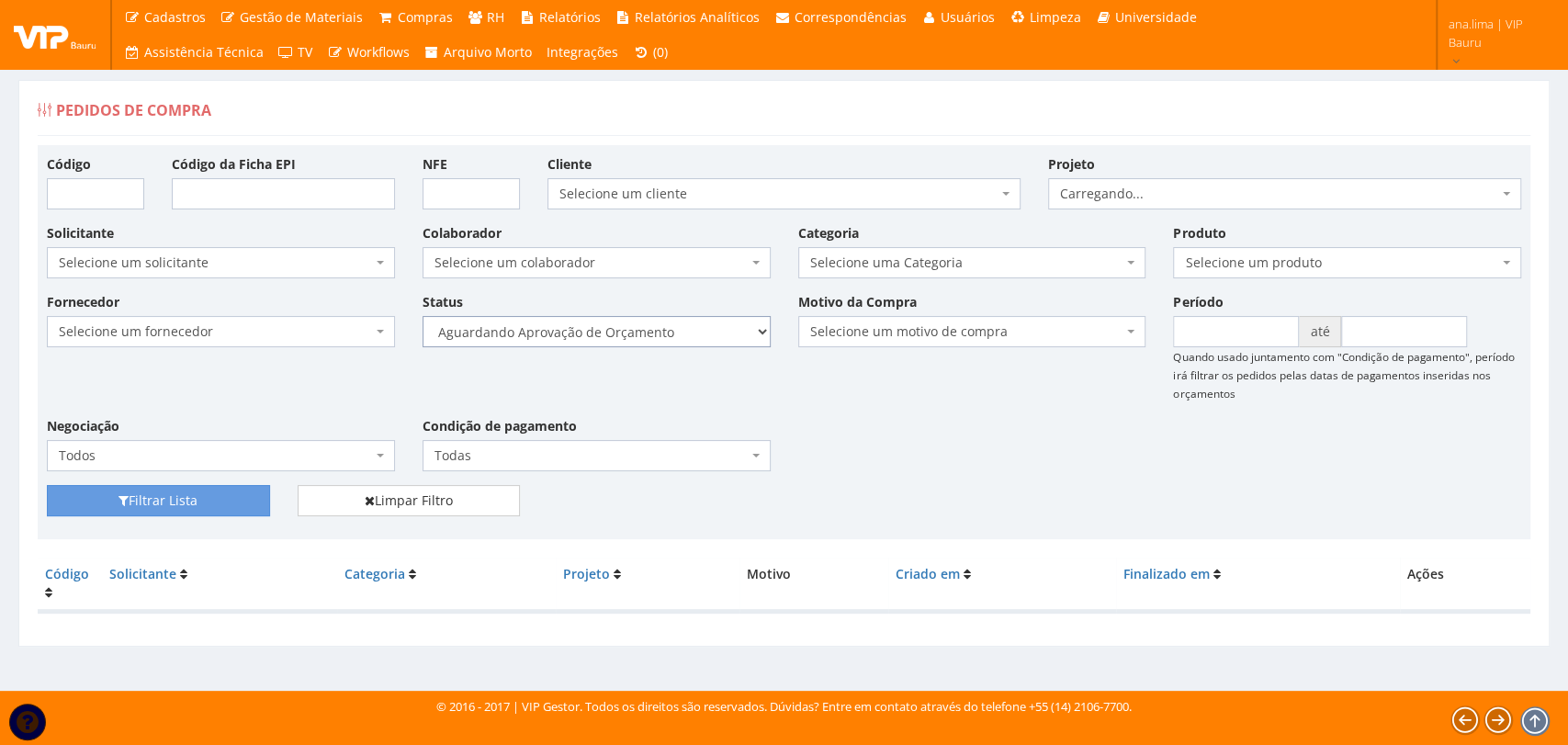 click on "Selecione um status Cancelado Aguardando Aprovação Diretoria Pedido Aprovado Aguardando Aprovação de Orçamento Orçamento Aprovado Compra Efetuada Entrega Efetuada Entrega Registrada" at bounding box center (596, 332) 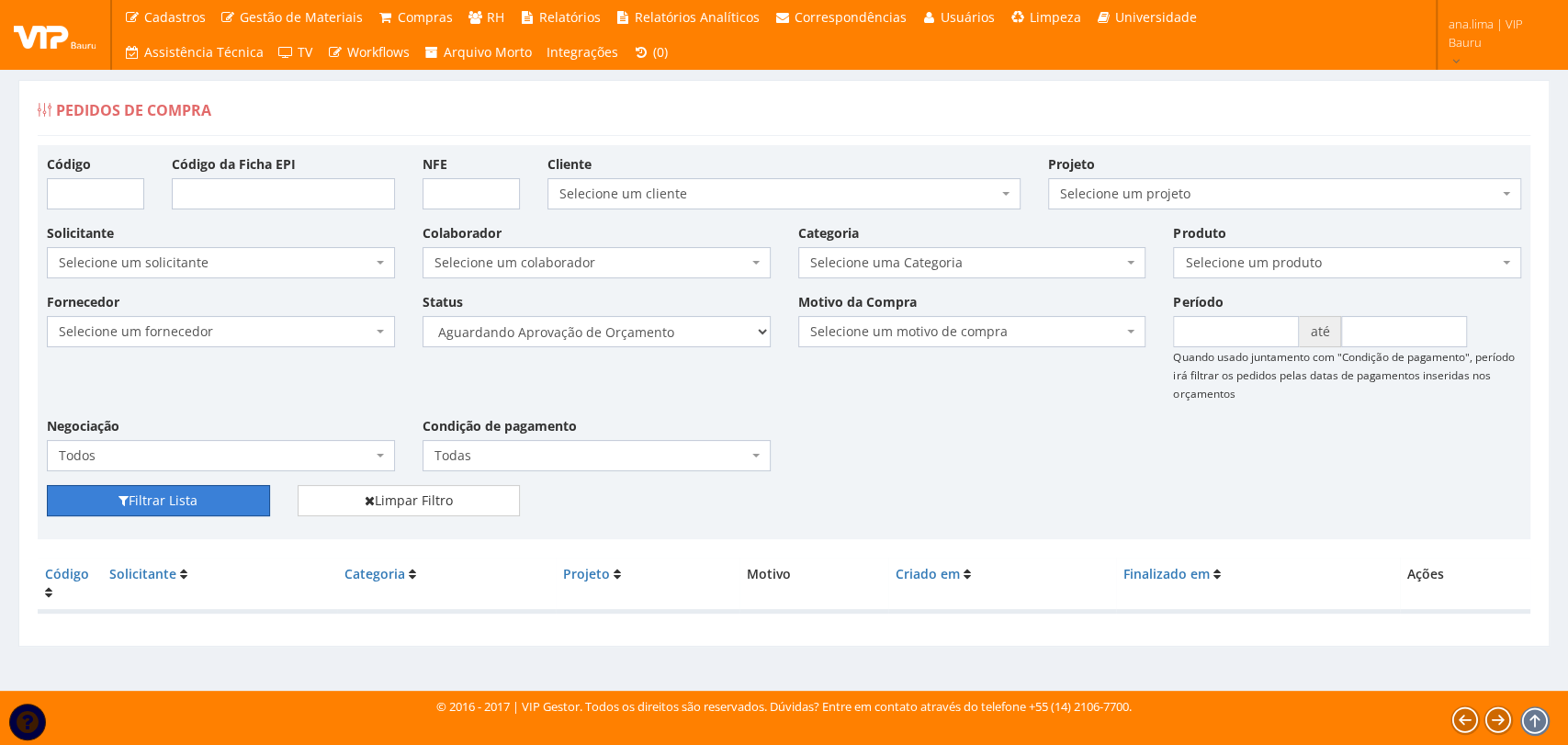 drag, startPoint x: 210, startPoint y: 498, endPoint x: 390, endPoint y: 457, distance: 184.6104 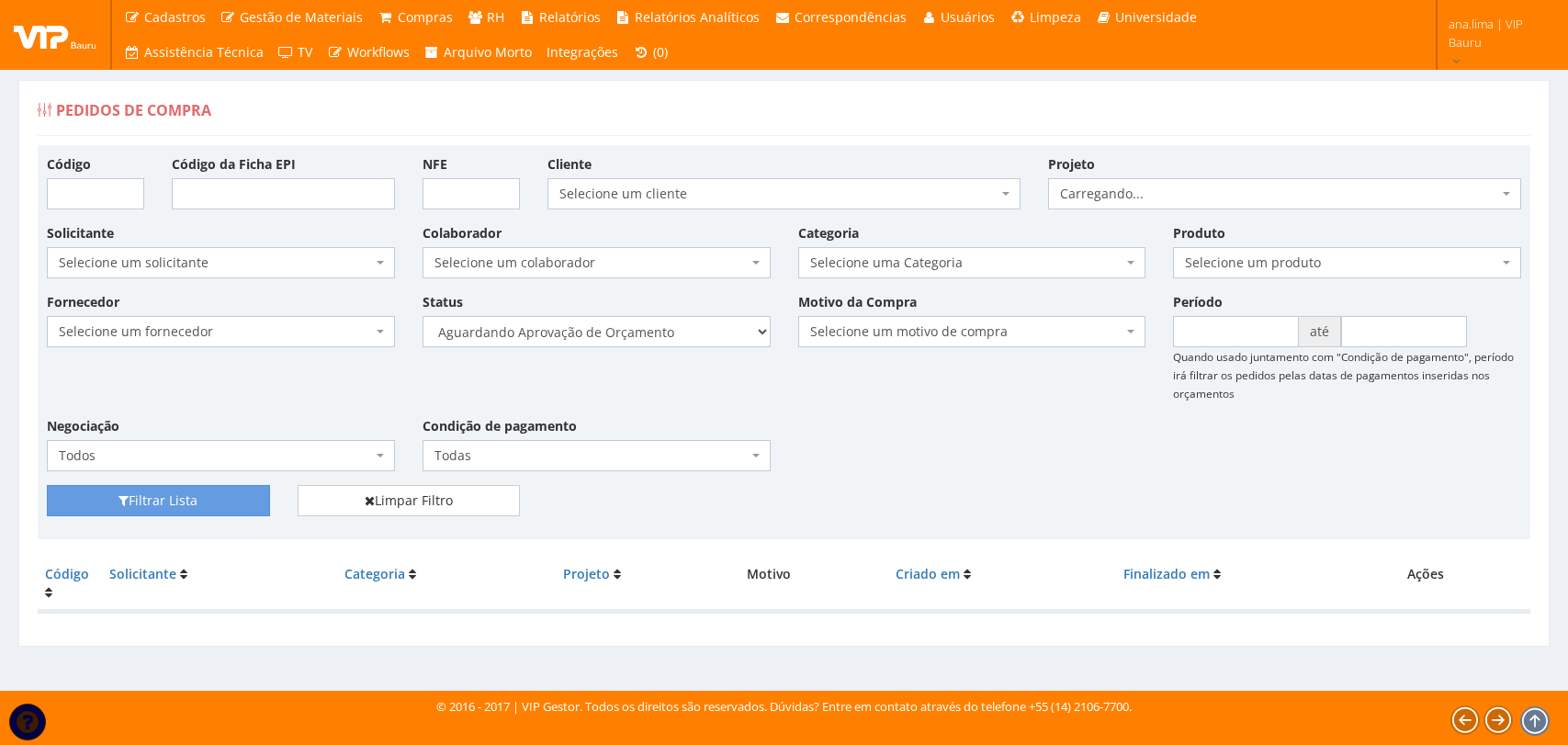 scroll, scrollTop: 0, scrollLeft: 0, axis: both 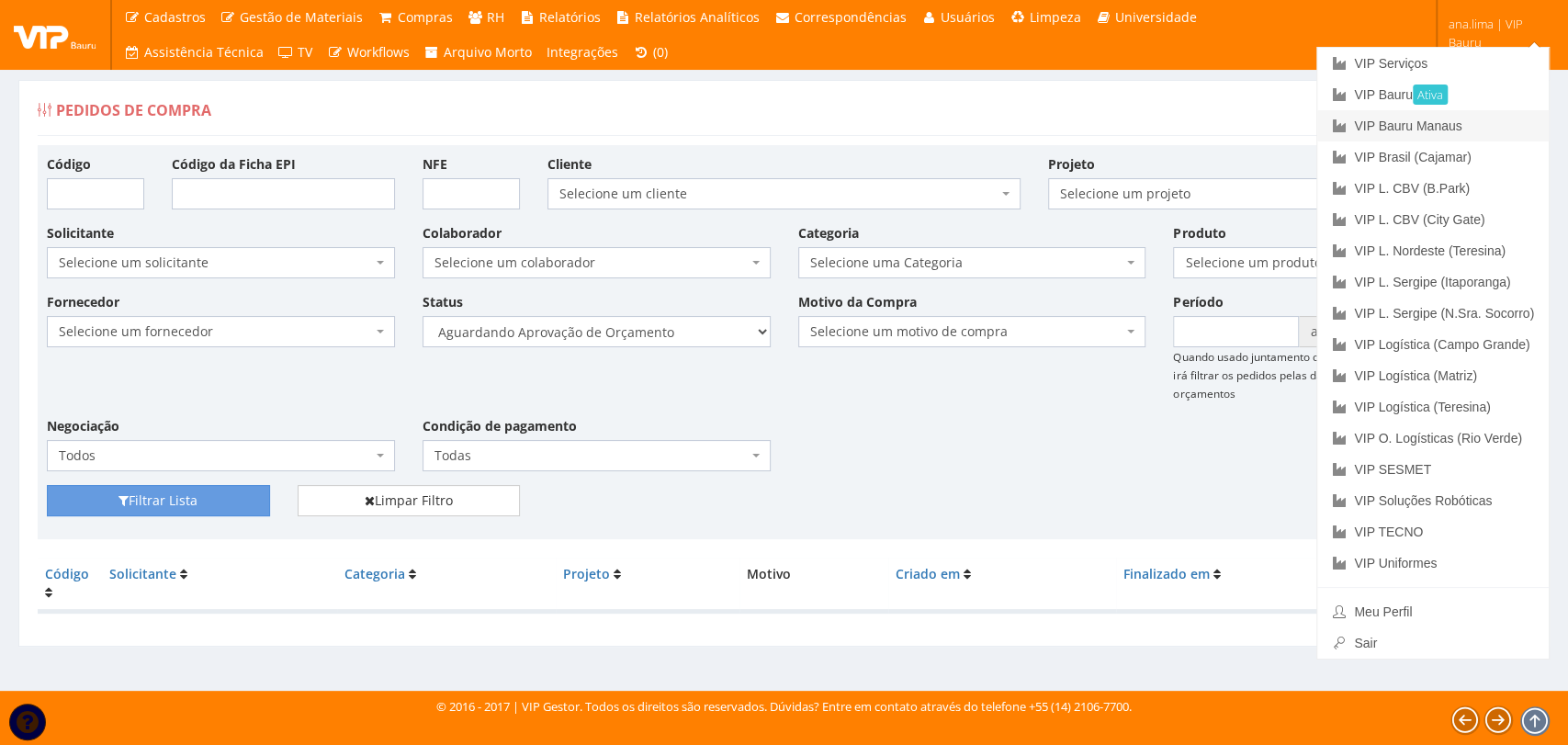 click on "VIP Bauru Manaus" at bounding box center [1433, 126] 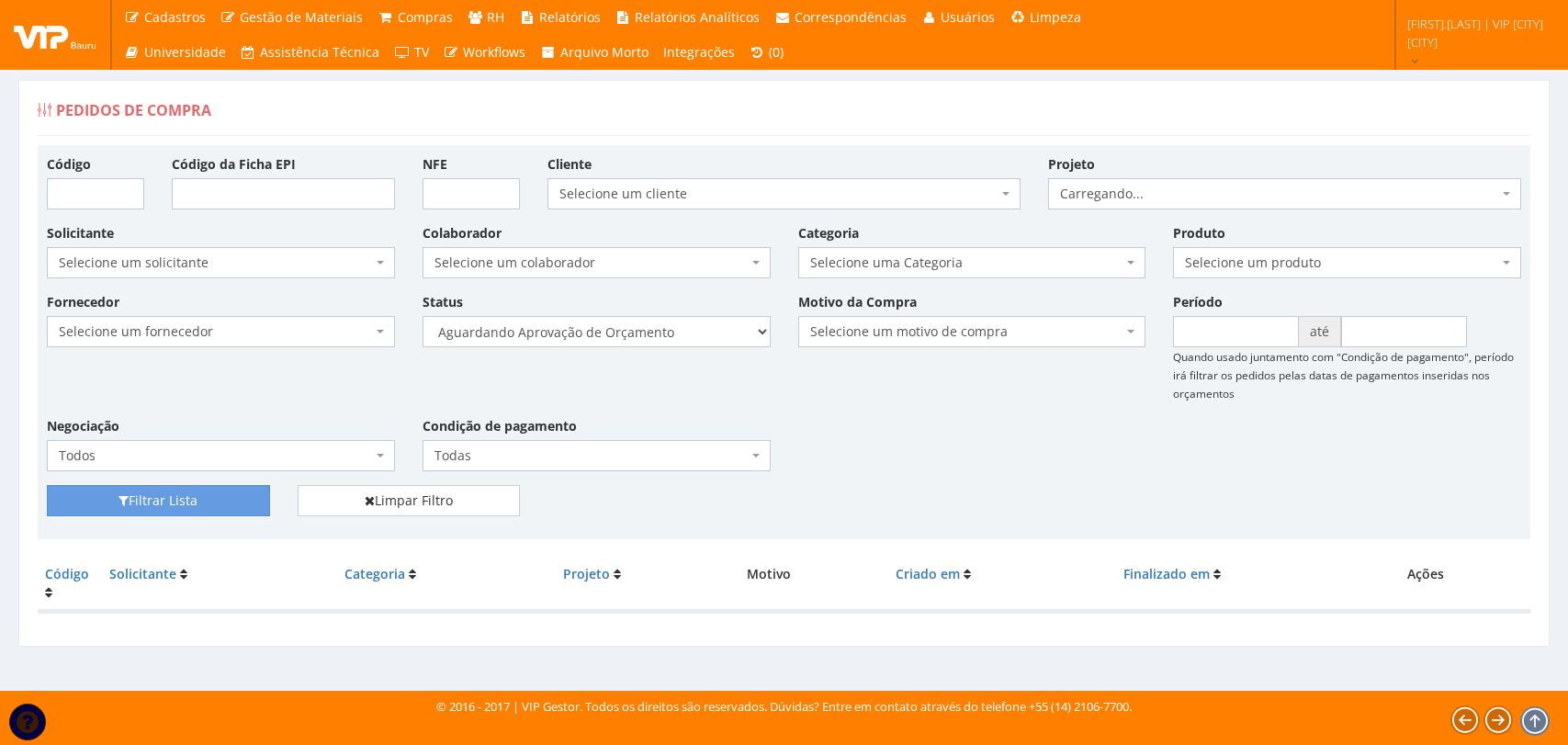 scroll, scrollTop: 0, scrollLeft: 0, axis: both 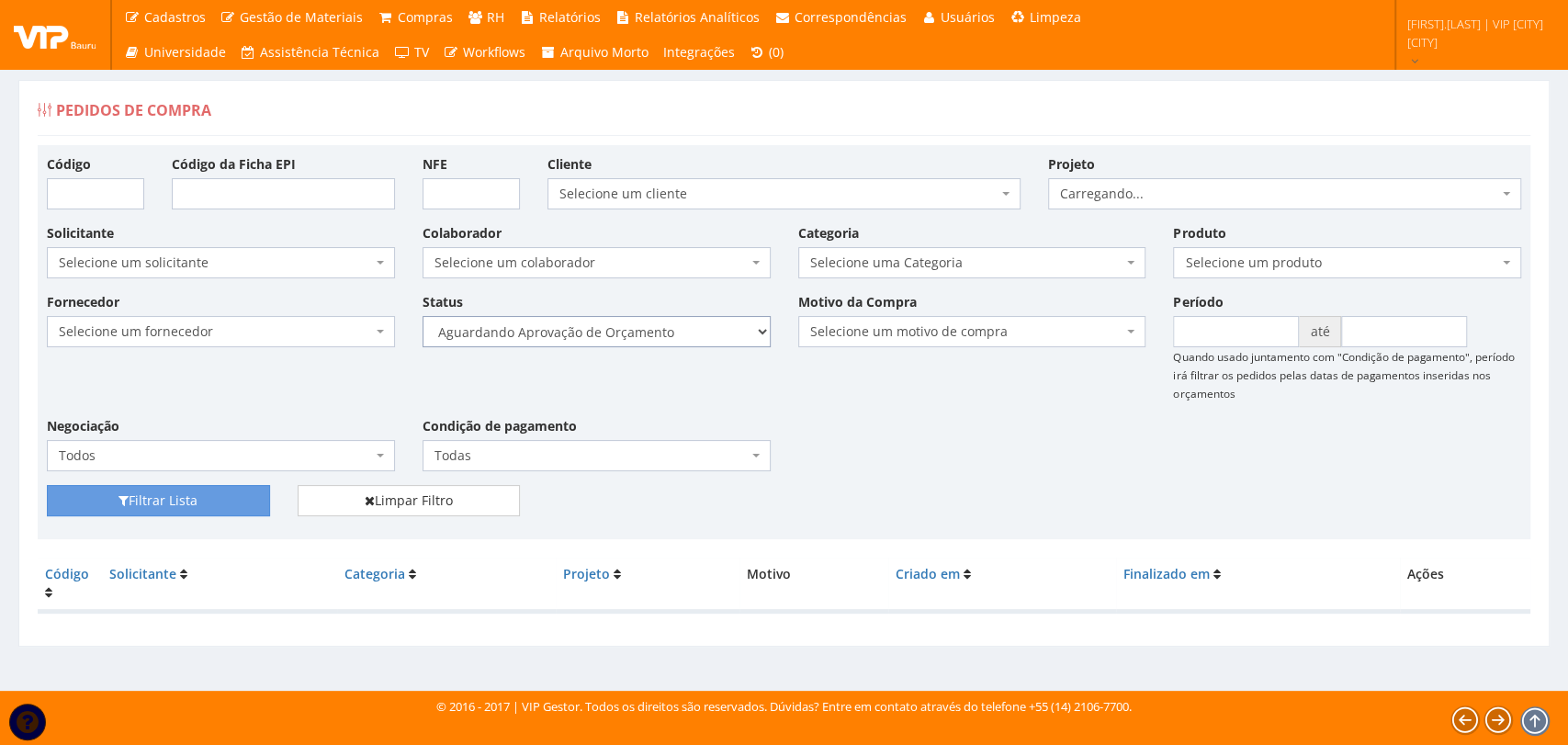 click on "Selecione um status Cancelado Aguardando Aprovação Diretoria Pedido Aprovado Aguardando Aprovação de Orçamento Orçamento Aprovado Compra Efetuada Entrega Efetuada Entrega Registrada" at bounding box center (596, 332) 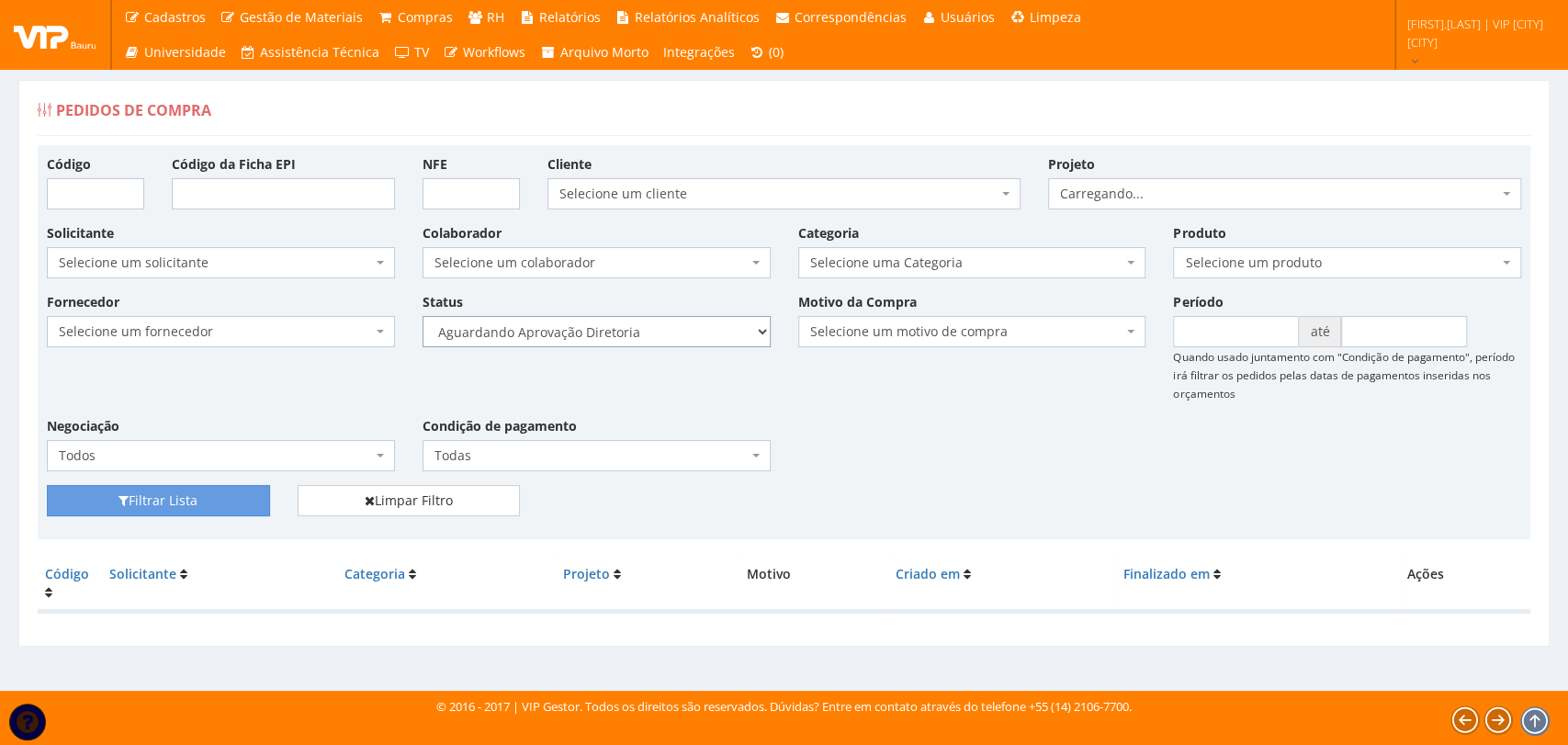 click on "Selecione um status Cancelado Aguardando Aprovação Diretoria Pedido Aprovado Aguardando Aprovação de Orçamento Orçamento Aprovado Compra Efetuada Entrega Efetuada Entrega Registrada" at bounding box center [596, 332] 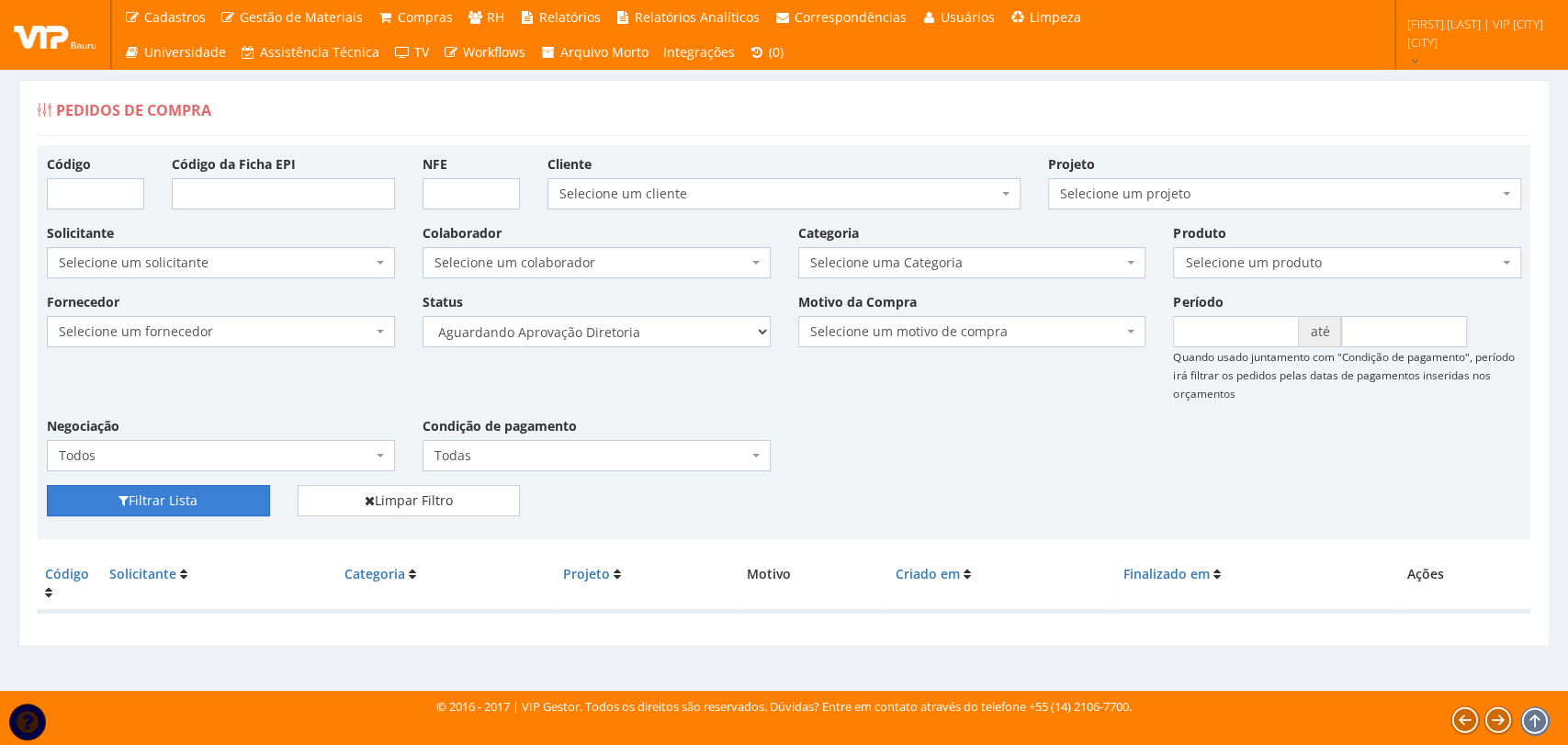drag, startPoint x: 223, startPoint y: 501, endPoint x: 559, endPoint y: 435, distance: 342.42079 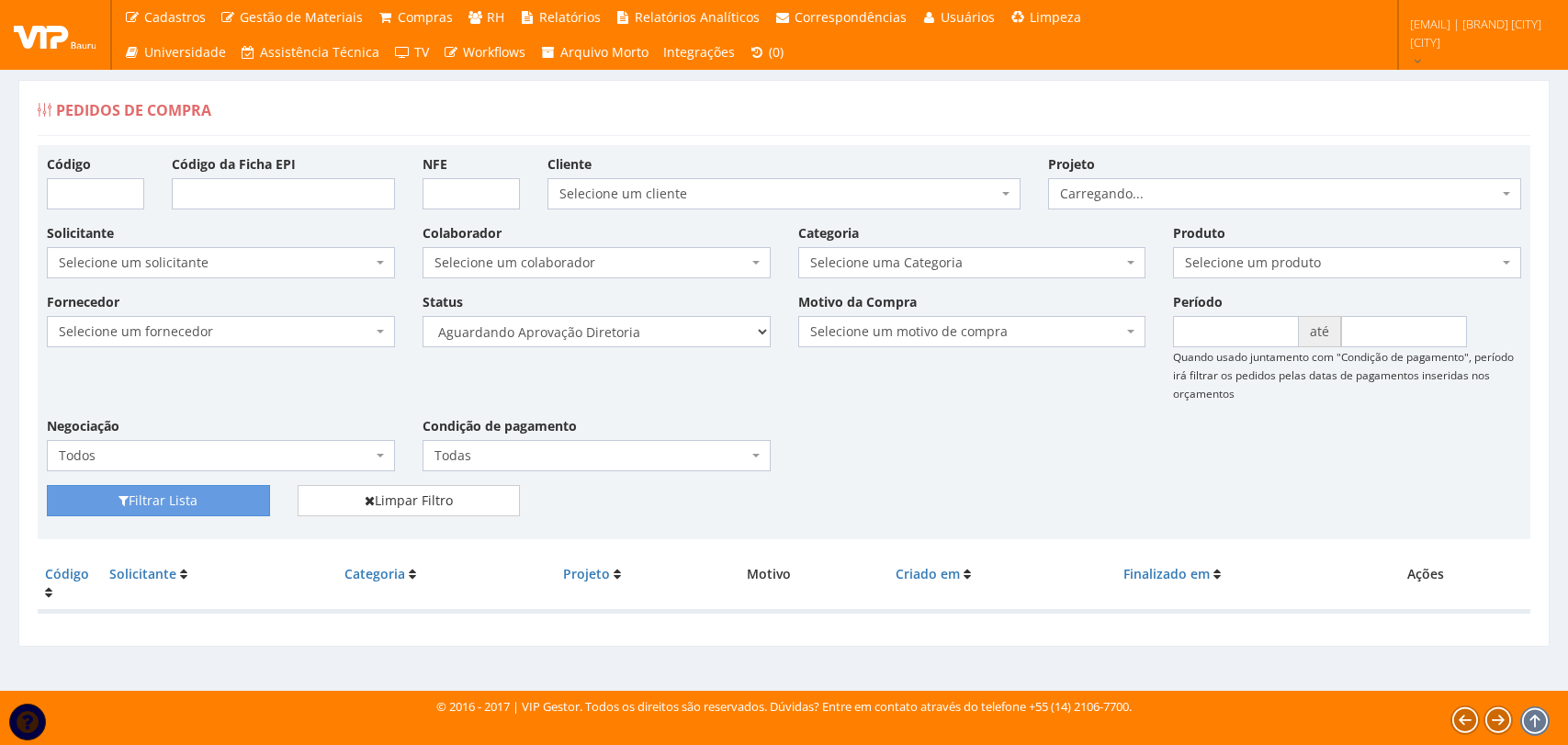 scroll, scrollTop: 0, scrollLeft: 0, axis: both 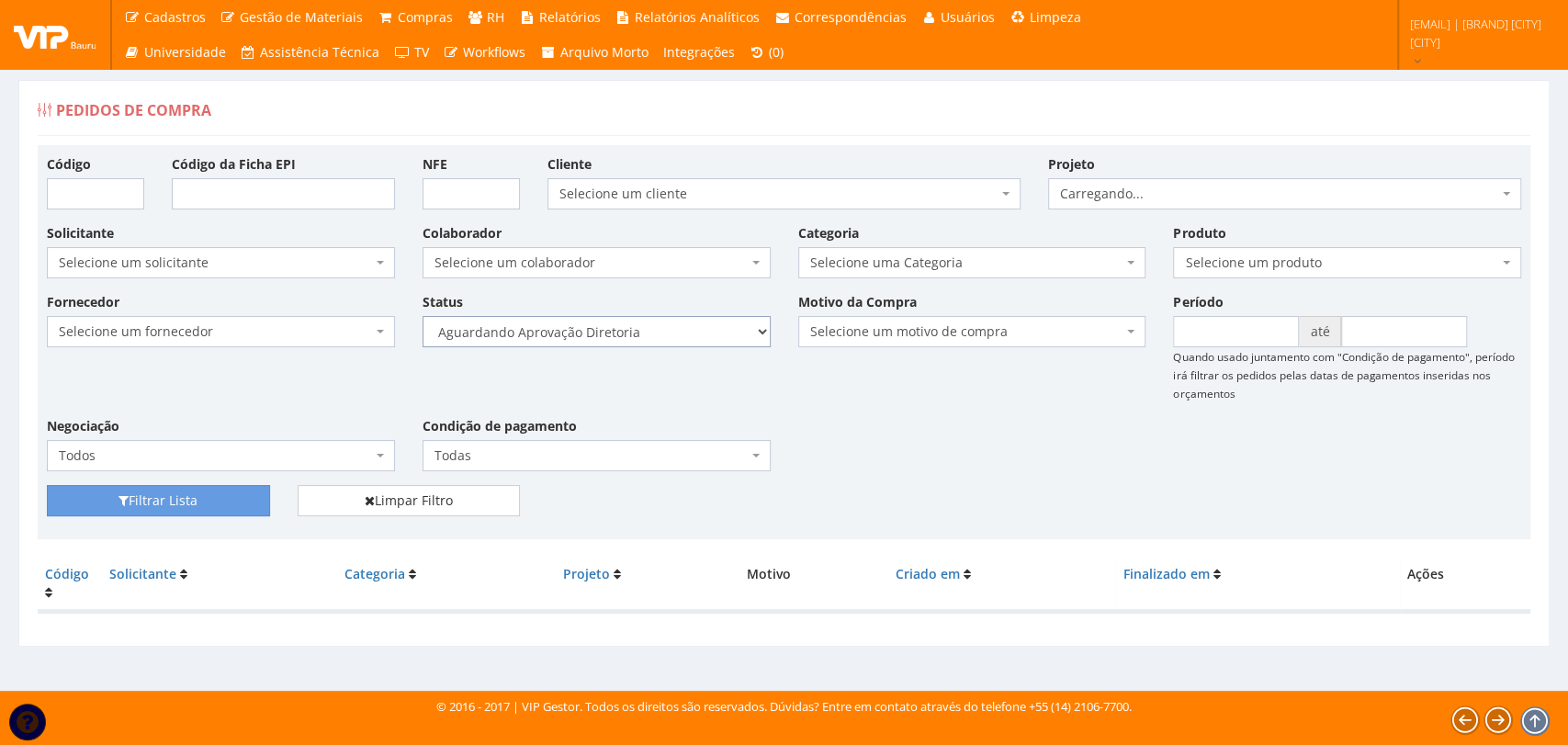 click on "Selecione um status Cancelado Aguardando Aprovação Diretoria Pedido Aprovado Aguardando Aprovação de Orçamento Orçamento Aprovado Compra Efetuada Entrega Efetuada Entrega Registrada" at bounding box center (596, 332) 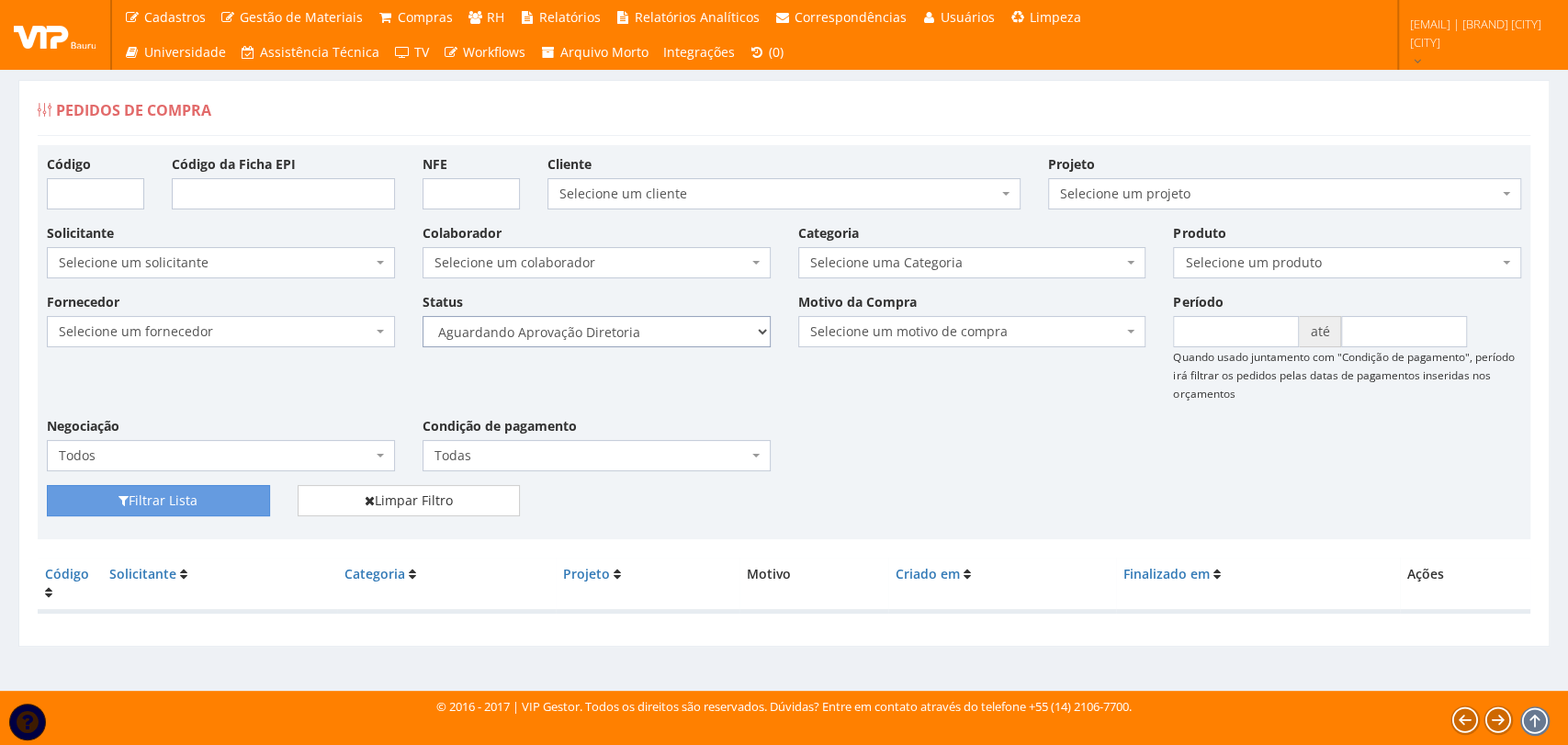 select on "4" 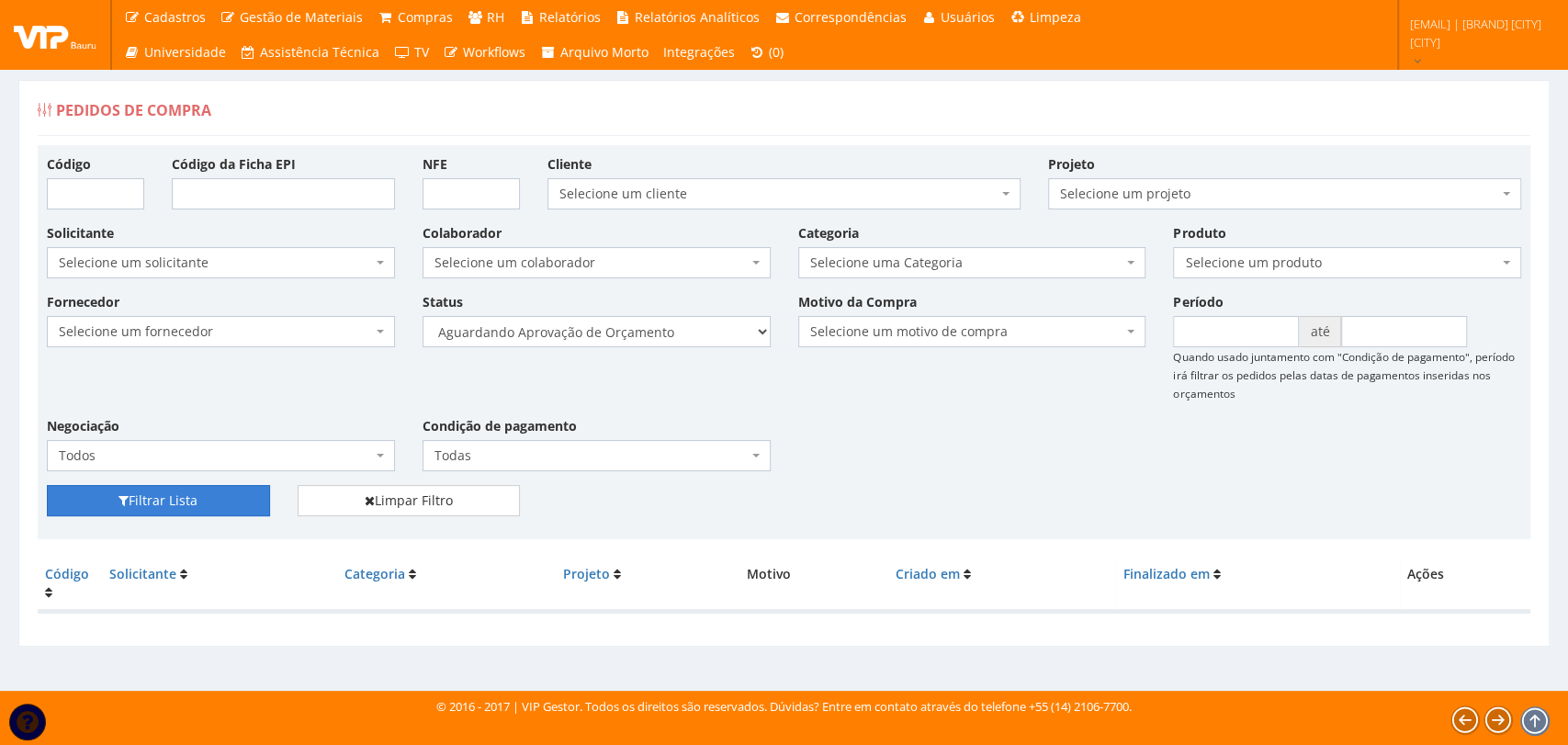 click on "Filtrar Lista" at bounding box center (158, 501) 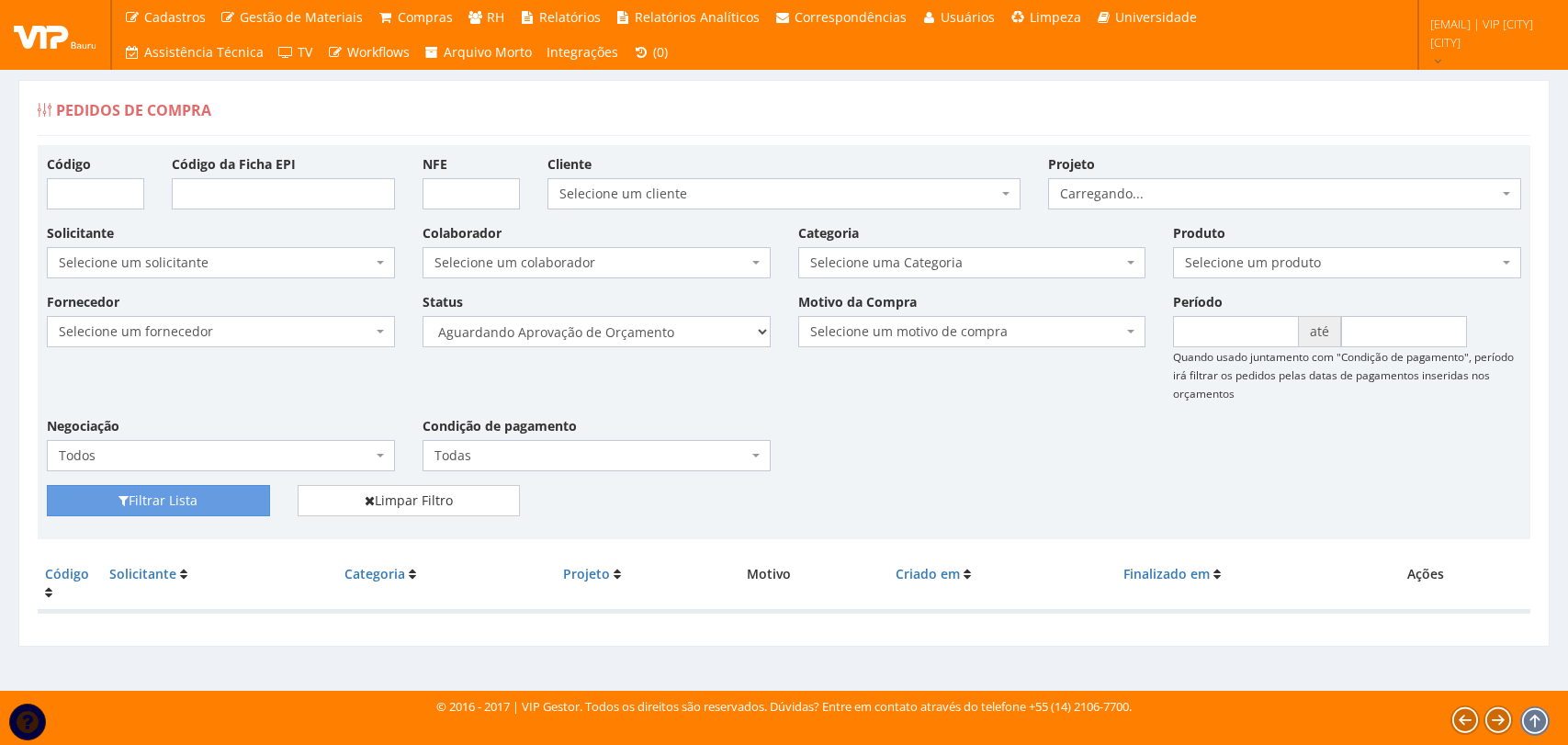 scroll, scrollTop: 0, scrollLeft: 0, axis: both 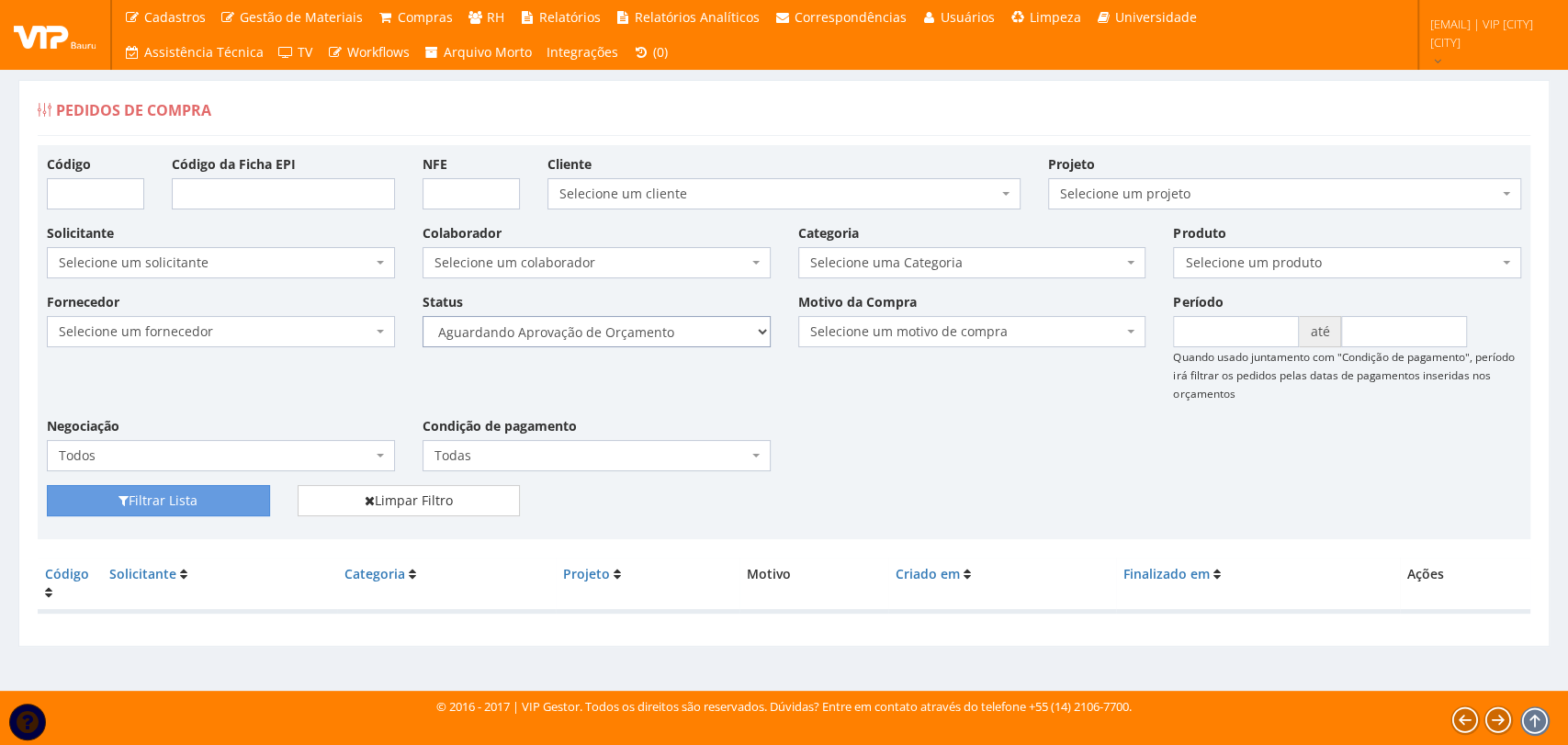 click on "Selecione um status Cancelado Aguardando Aprovação Diretoria Pedido Aprovado Aguardando Aprovação de Orçamento Orçamento Aprovado Compra Efetuada Entrega Efetuada Entrega Registrada" at bounding box center [596, 332] 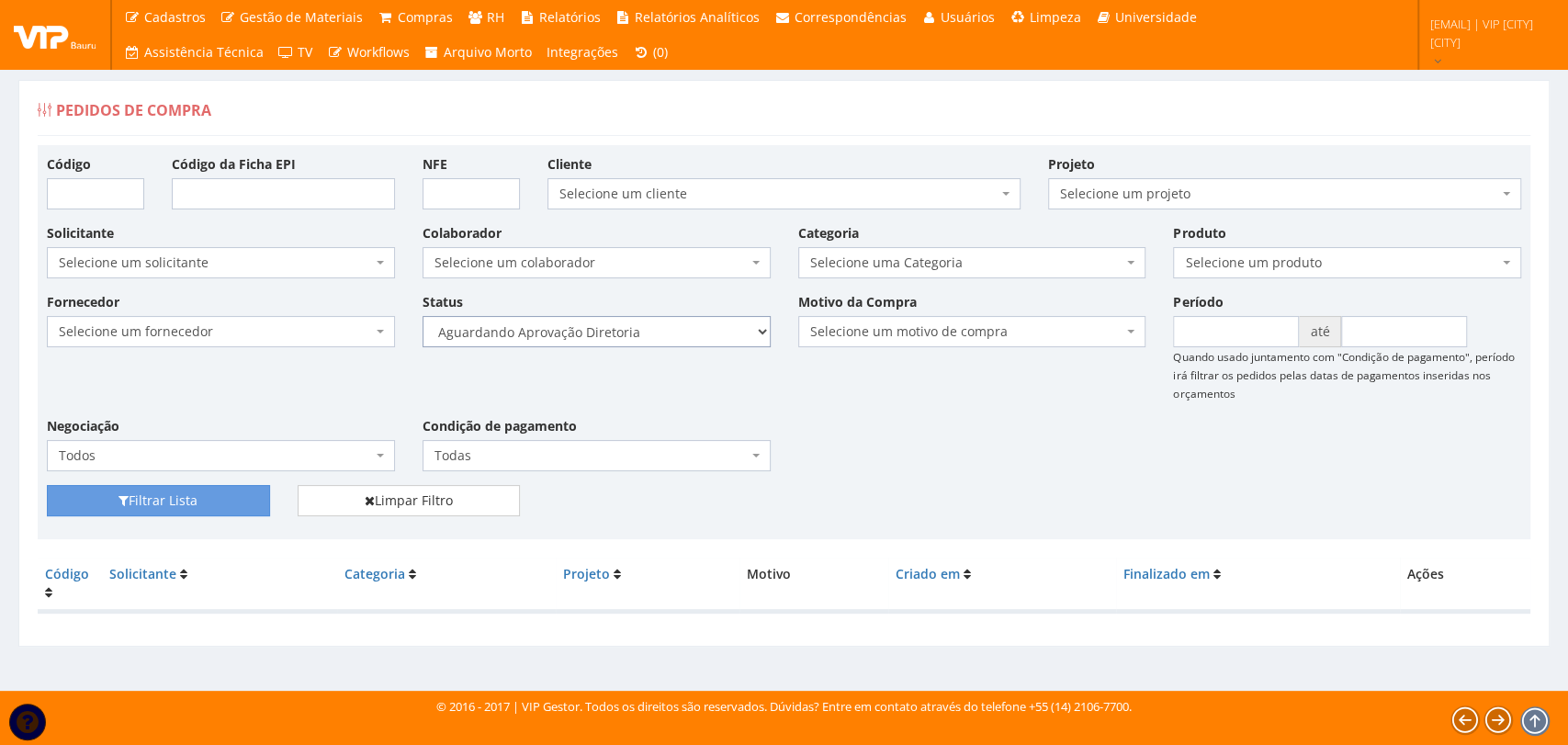 click on "Selecione um status Cancelado Aguardando Aprovação Diretoria Pedido Aprovado Aguardando Aprovação de Orçamento Orçamento Aprovado Compra Efetuada Entrega Efetuada Entrega Registrada" at bounding box center [596, 332] 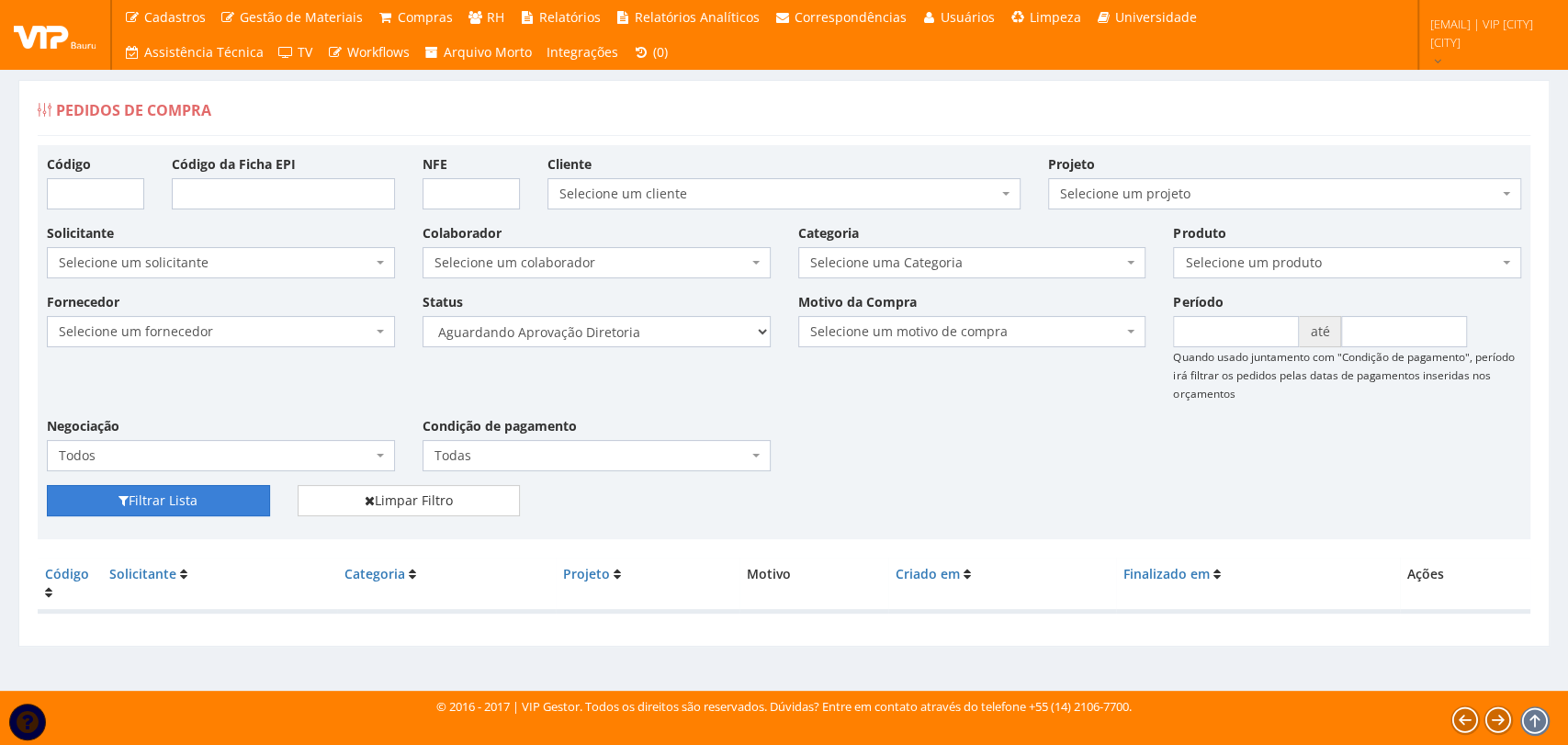 click on "Filtrar Lista" at bounding box center (158, 501) 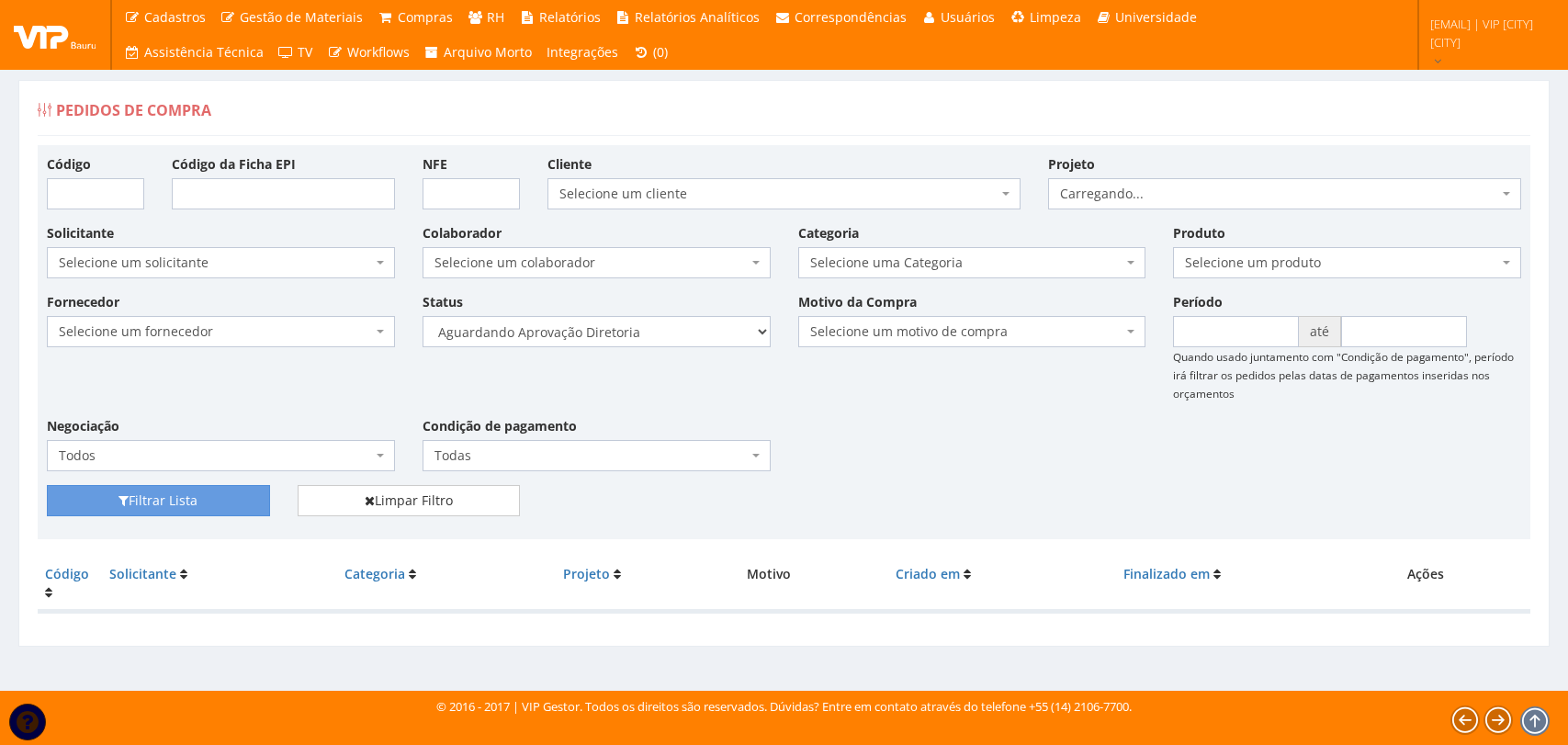 click on "Selecione um status Cancelado Aguardando Aprovação Diretoria Pedido Aprovado Aguardando Aprovação de Orçamento Orçamento Aprovado Compra Efetuada Entrega Efetuada Entrega Registrada" at bounding box center [596, 332] 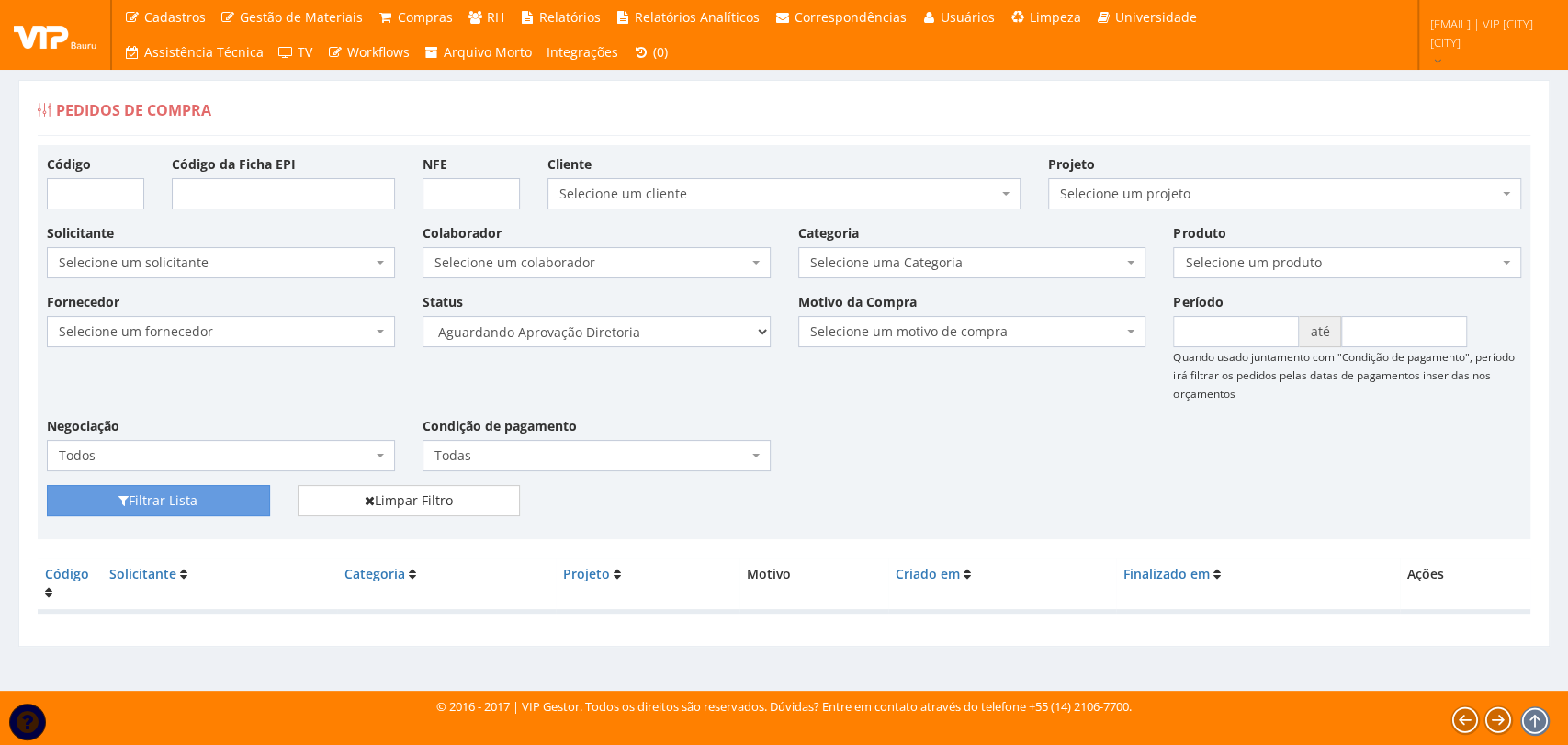 select on "4" 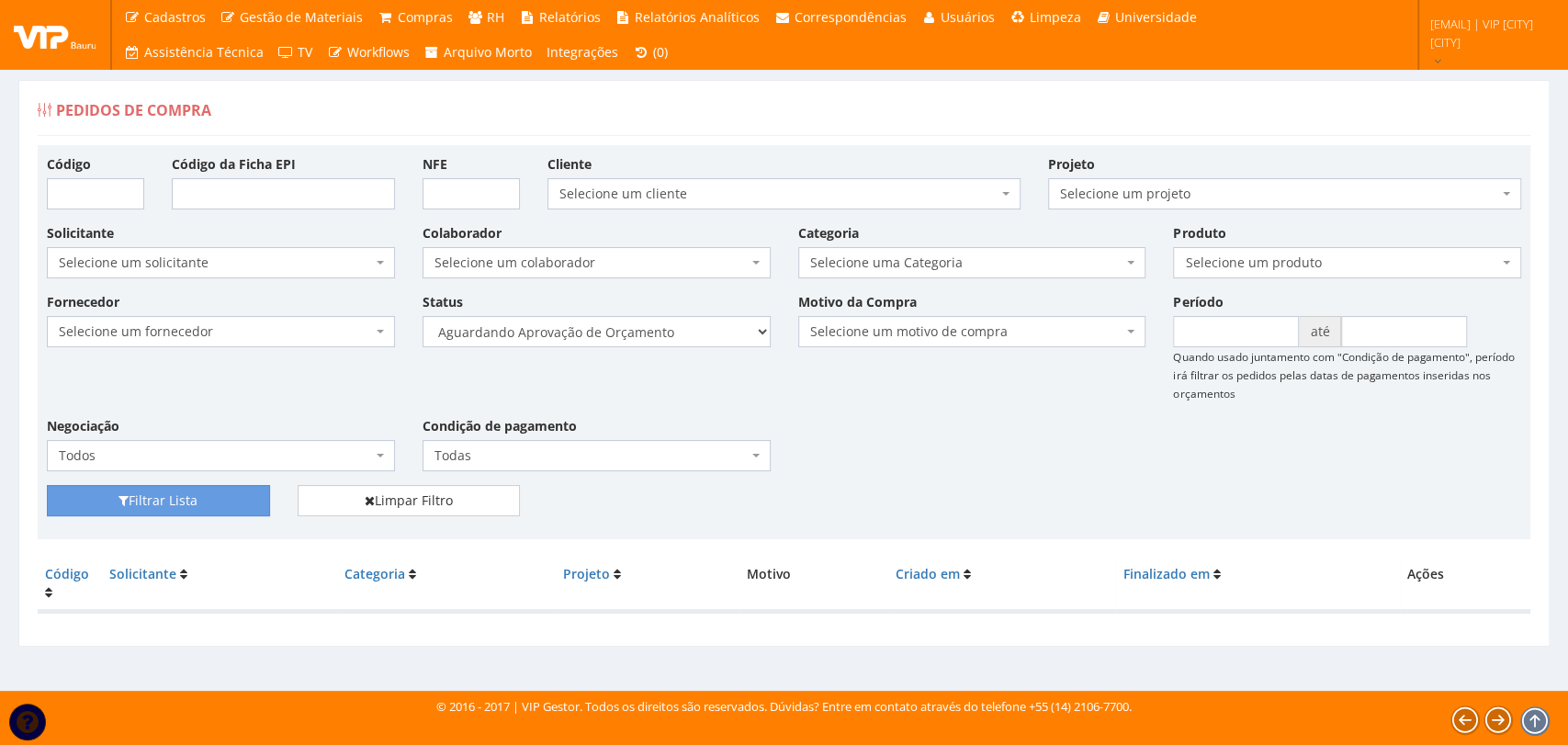 click on "Selecione um status Cancelado Aguardando Aprovação Diretoria Pedido Aprovado Aguardando Aprovação de Orçamento Orçamento Aprovado Compra Efetuada Entrega Efetuada Entrega Registrada" at bounding box center [596, 332] 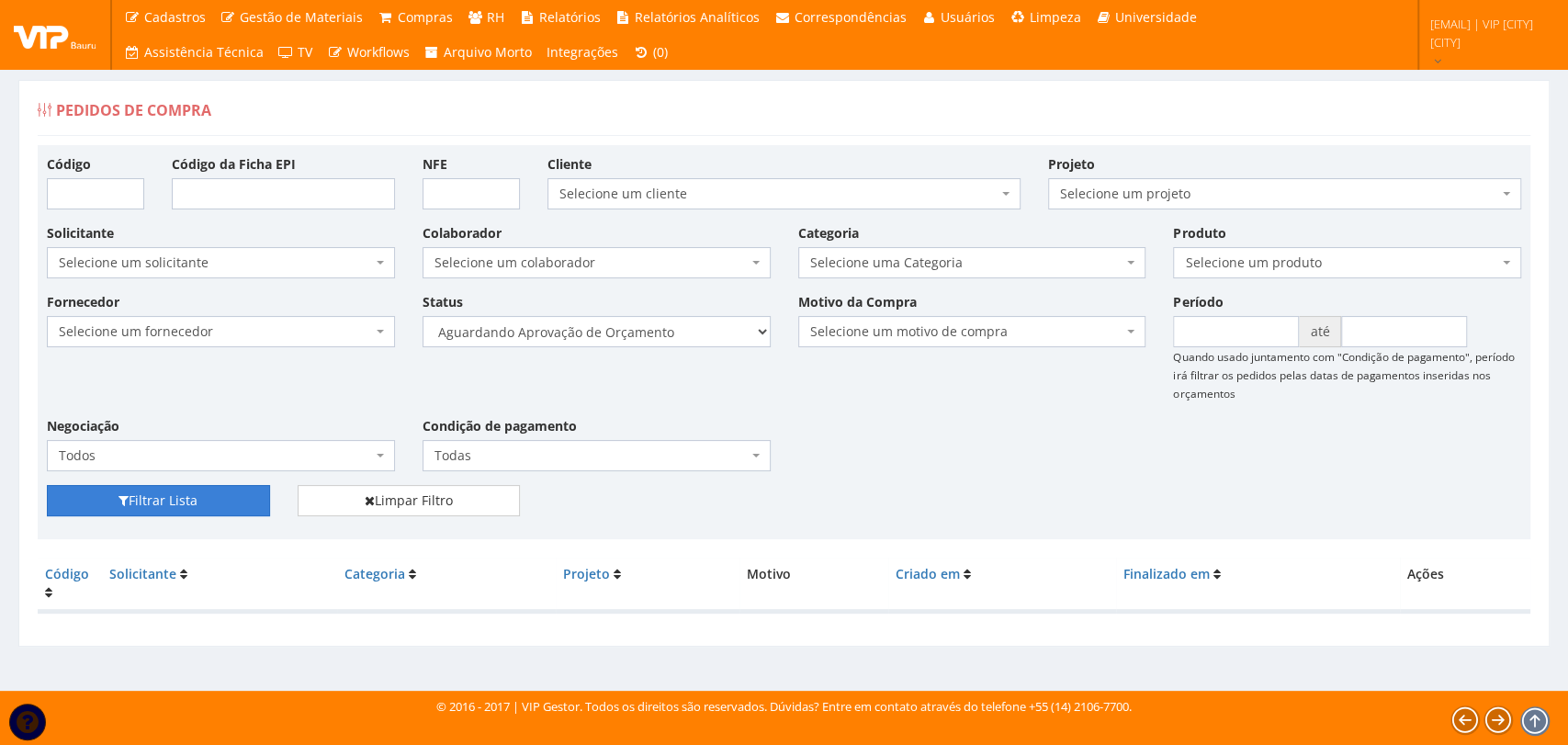 drag, startPoint x: 231, startPoint y: 502, endPoint x: 671, endPoint y: 414, distance: 448.7137 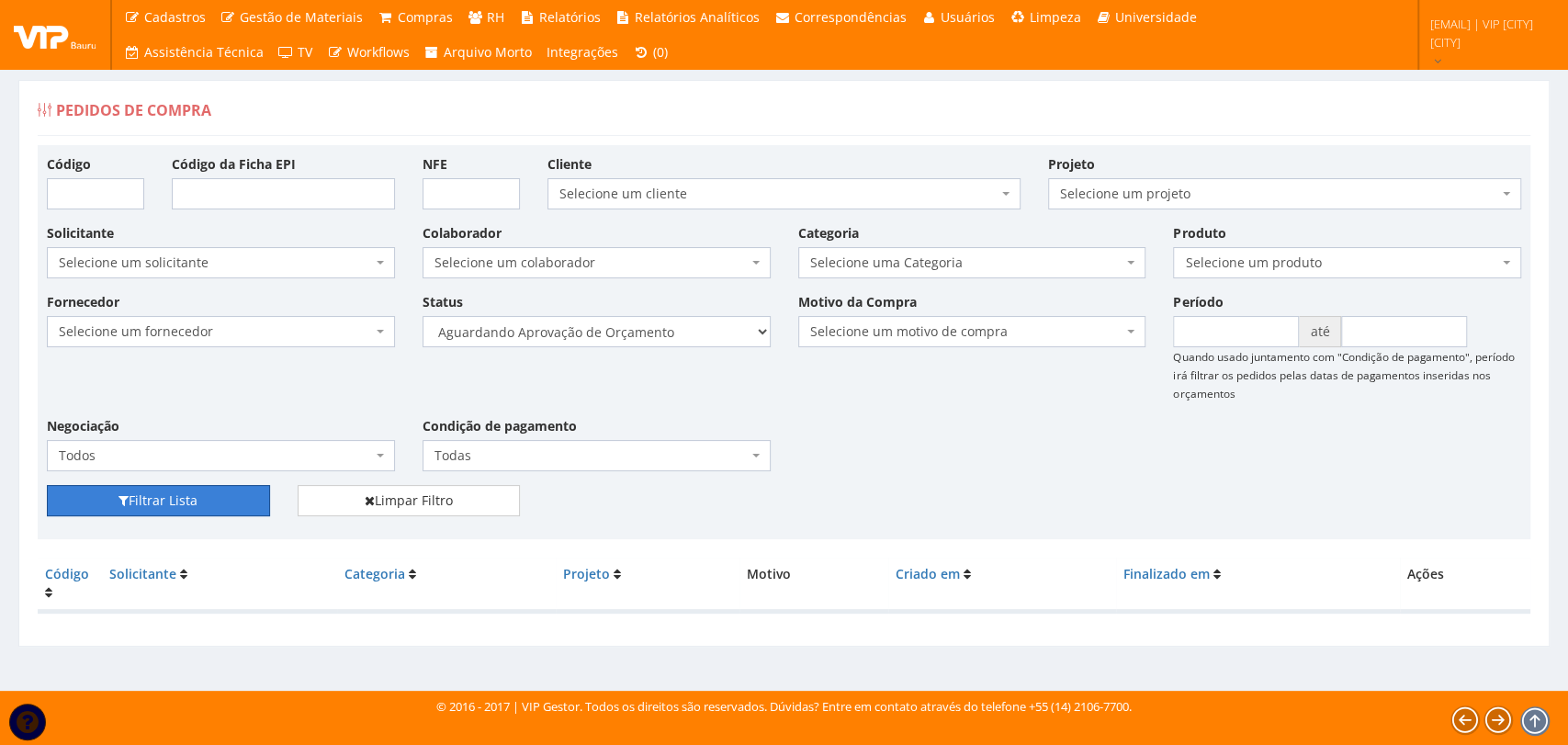 click on "Filtrar Lista" at bounding box center [158, 501] 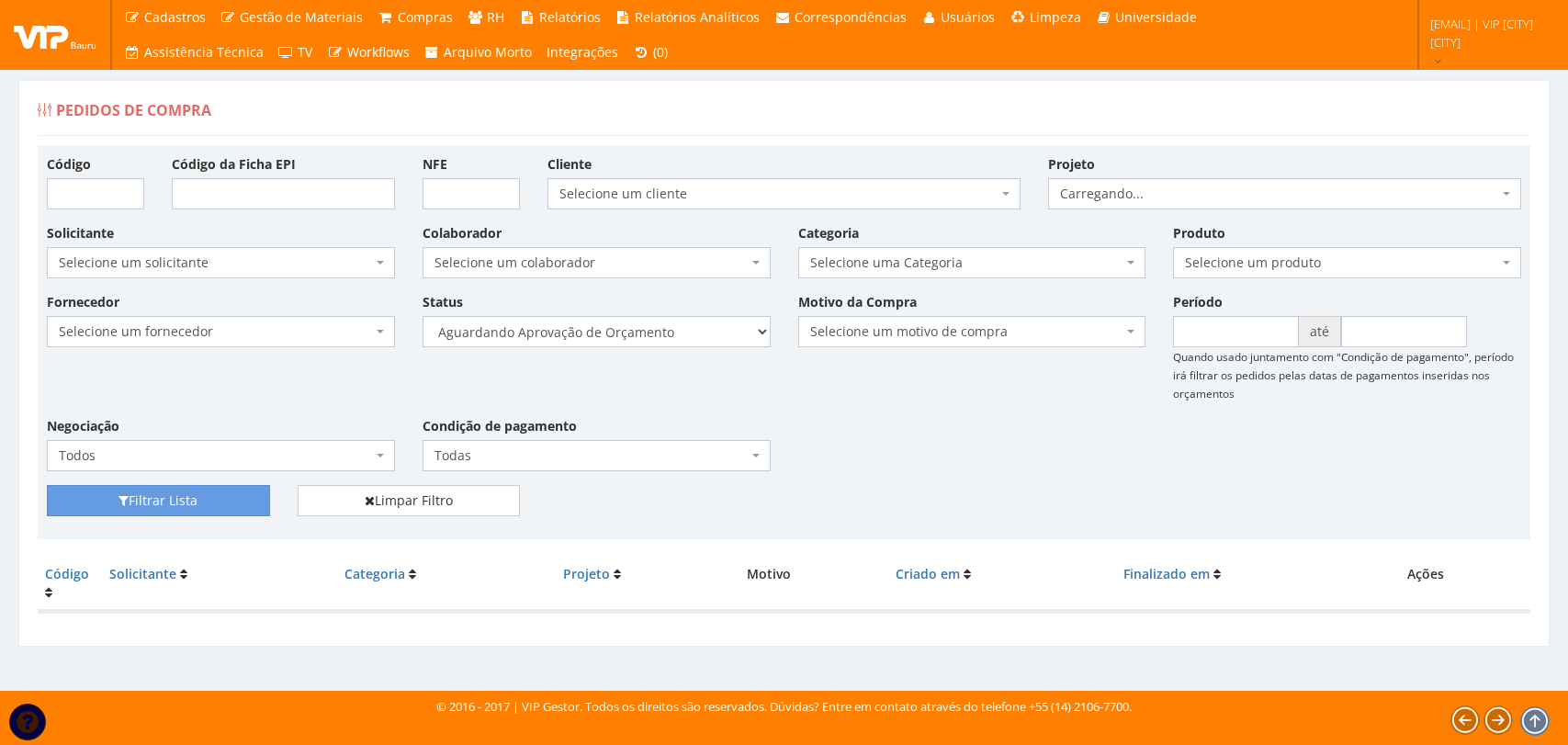scroll, scrollTop: 0, scrollLeft: 0, axis: both 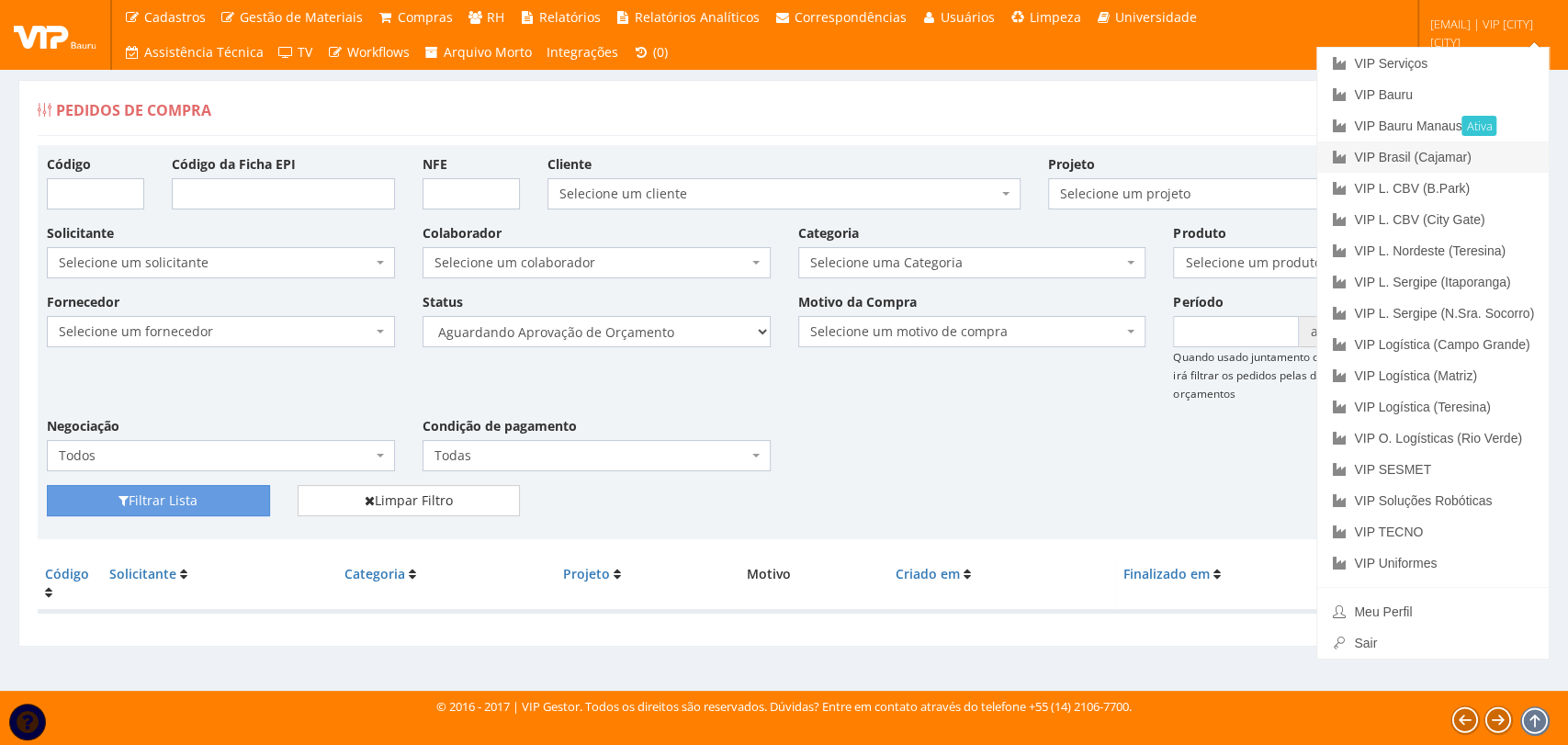 click on "VIP Brasil (Cajamar)" at bounding box center (1433, 157) 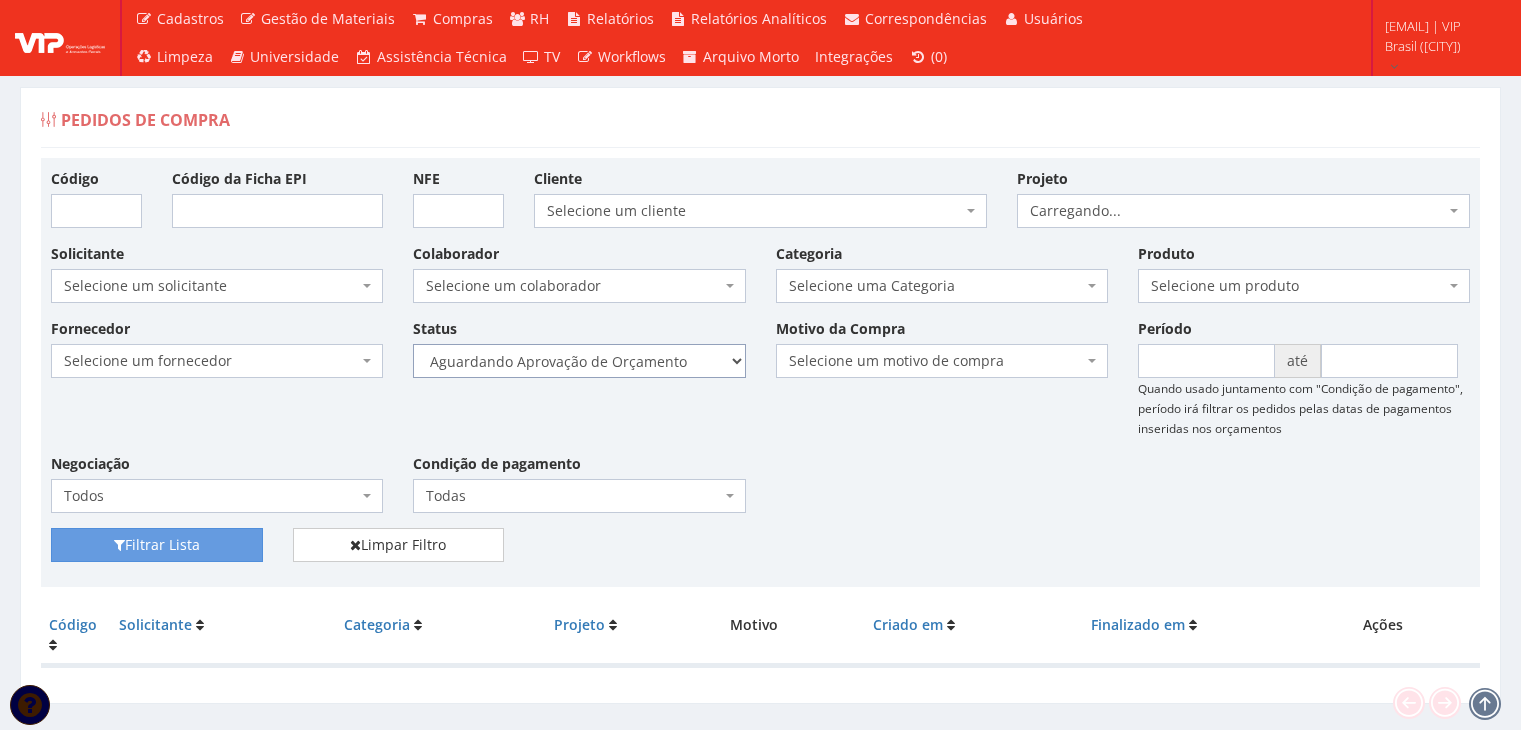 scroll, scrollTop: 0, scrollLeft: 0, axis: both 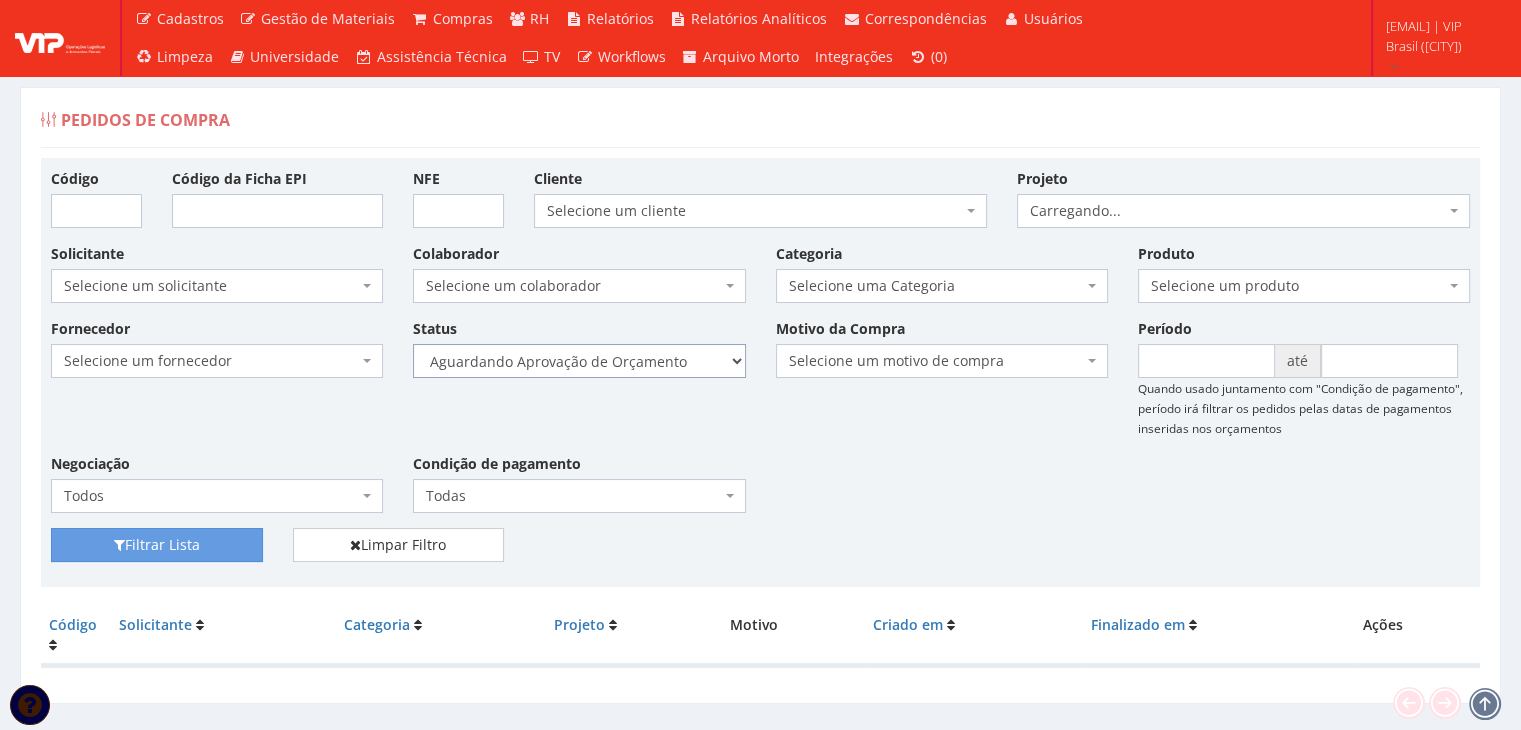 drag, startPoint x: 0, startPoint y: 0, endPoint x: 654, endPoint y: 371, distance: 751.9023 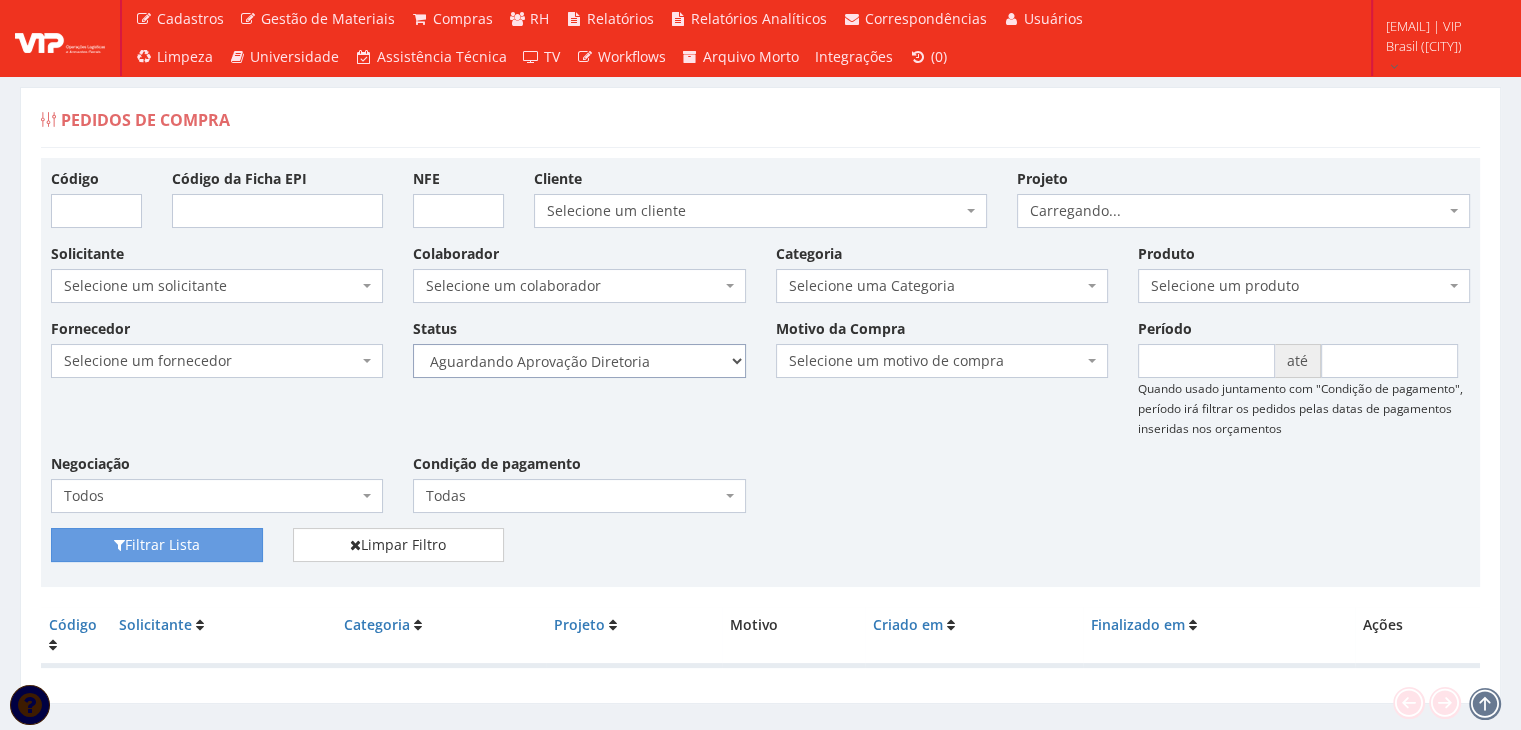 click on "Selecione um status Cancelado Aguardando Aprovação Diretoria Pedido Aprovado Aguardando Aprovação de Orçamento Orçamento Aprovado Compra Efetuada Entrega Efetuada Entrega Registrada" at bounding box center [579, 361] 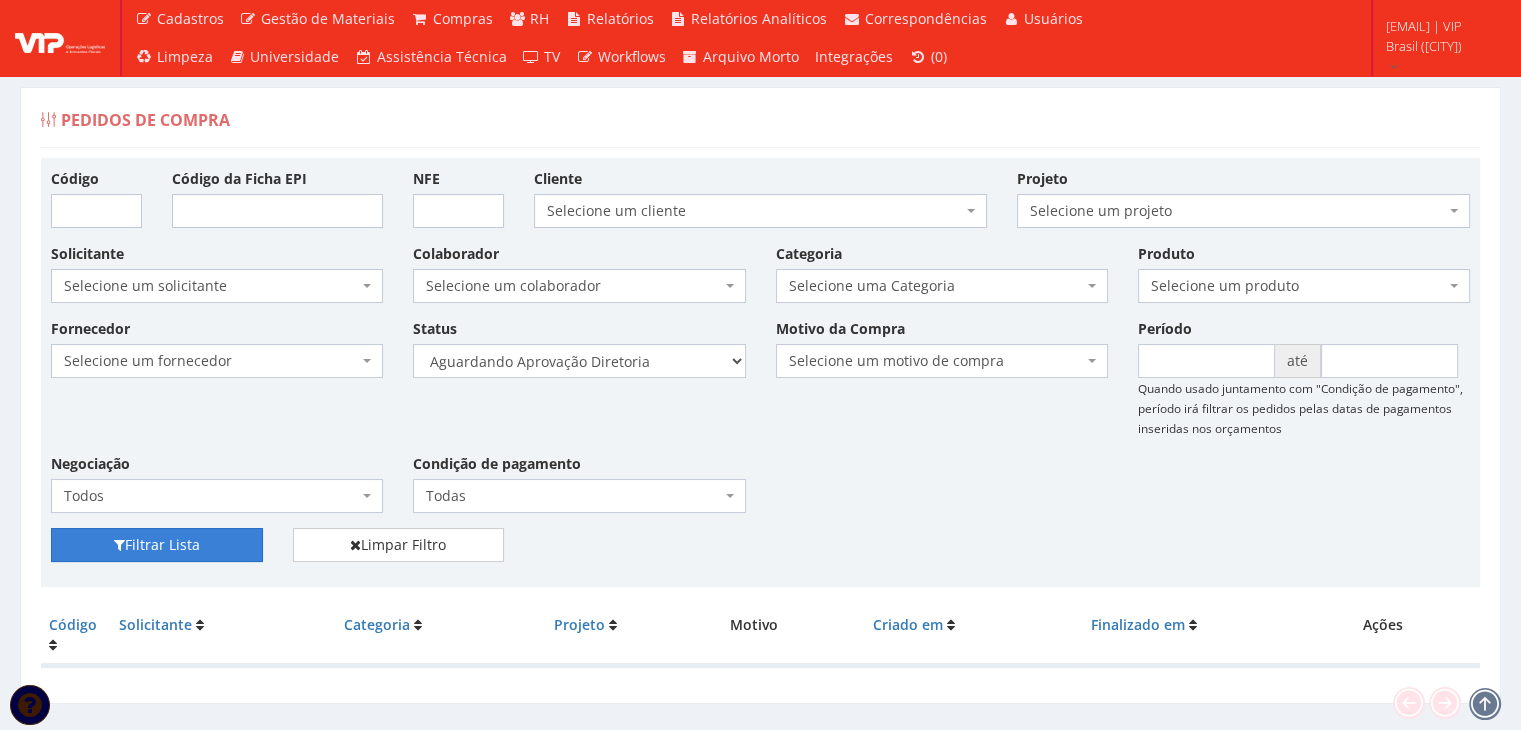 click on "Filtrar Lista" at bounding box center (157, 545) 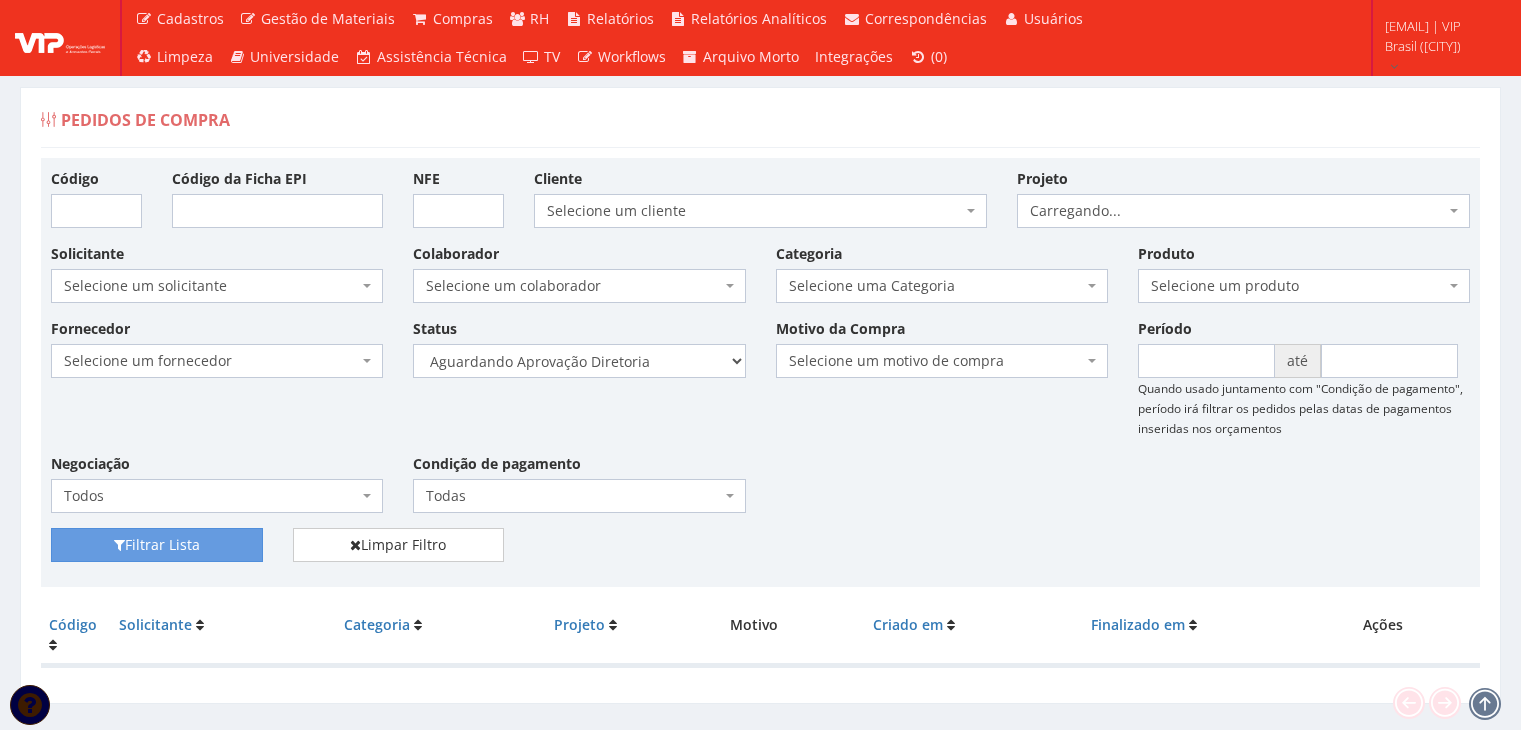 scroll, scrollTop: 0, scrollLeft: 0, axis: both 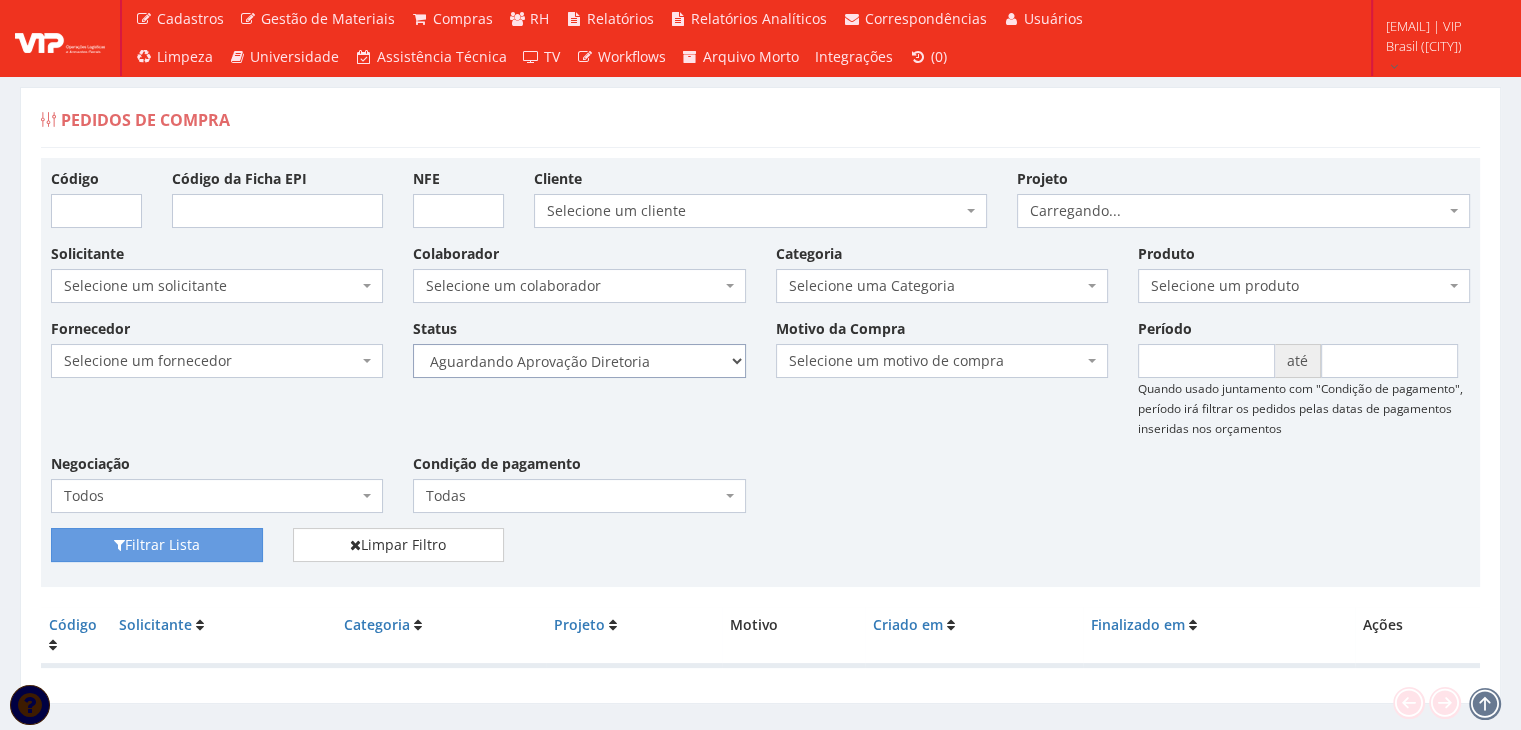 click on "Selecione um status Cancelado Aguardando Aprovação Diretoria Pedido Aprovado Aguardando Aprovação de Orçamento Orçamento Aprovado Compra Efetuada Entrega Efetuada Entrega Registrada" at bounding box center (579, 361) 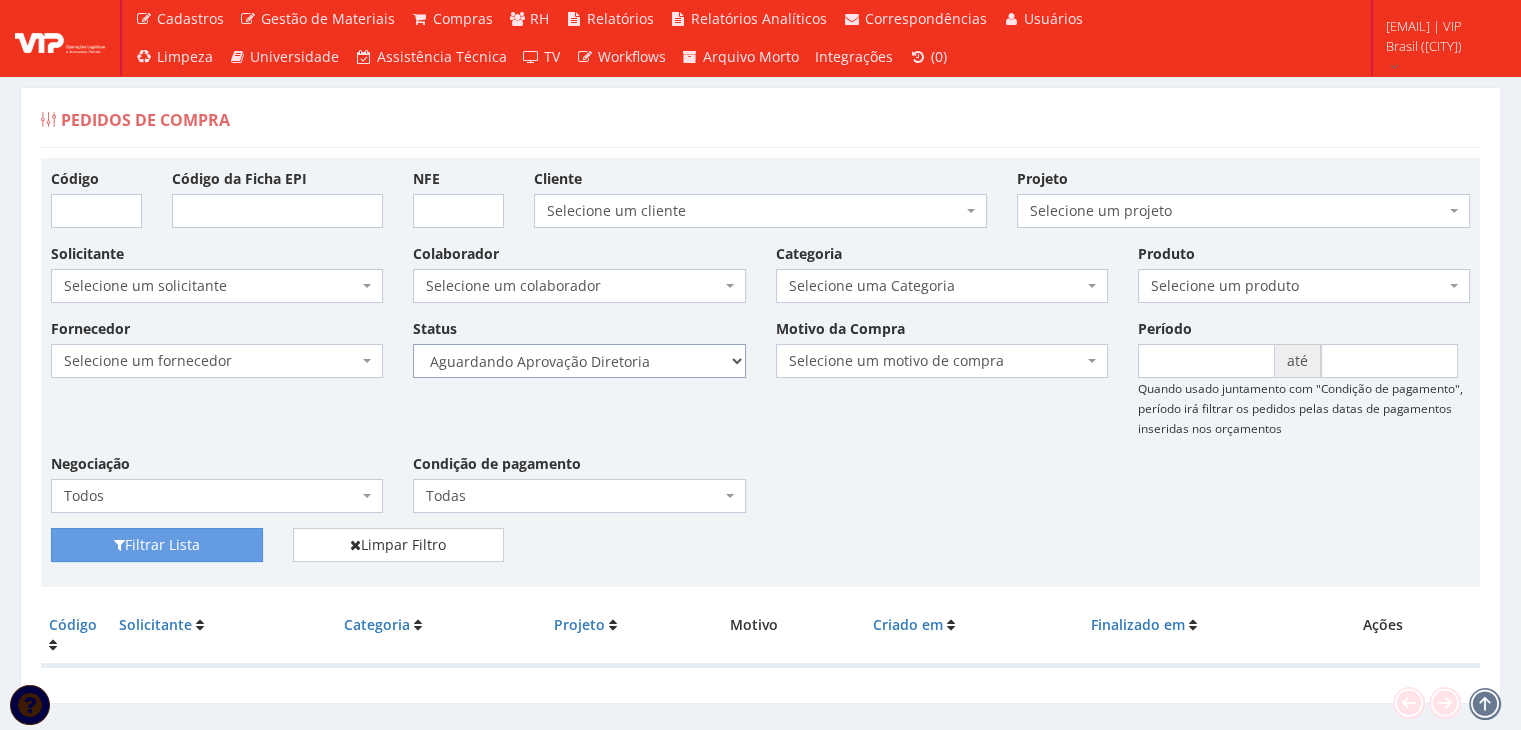 select on "4" 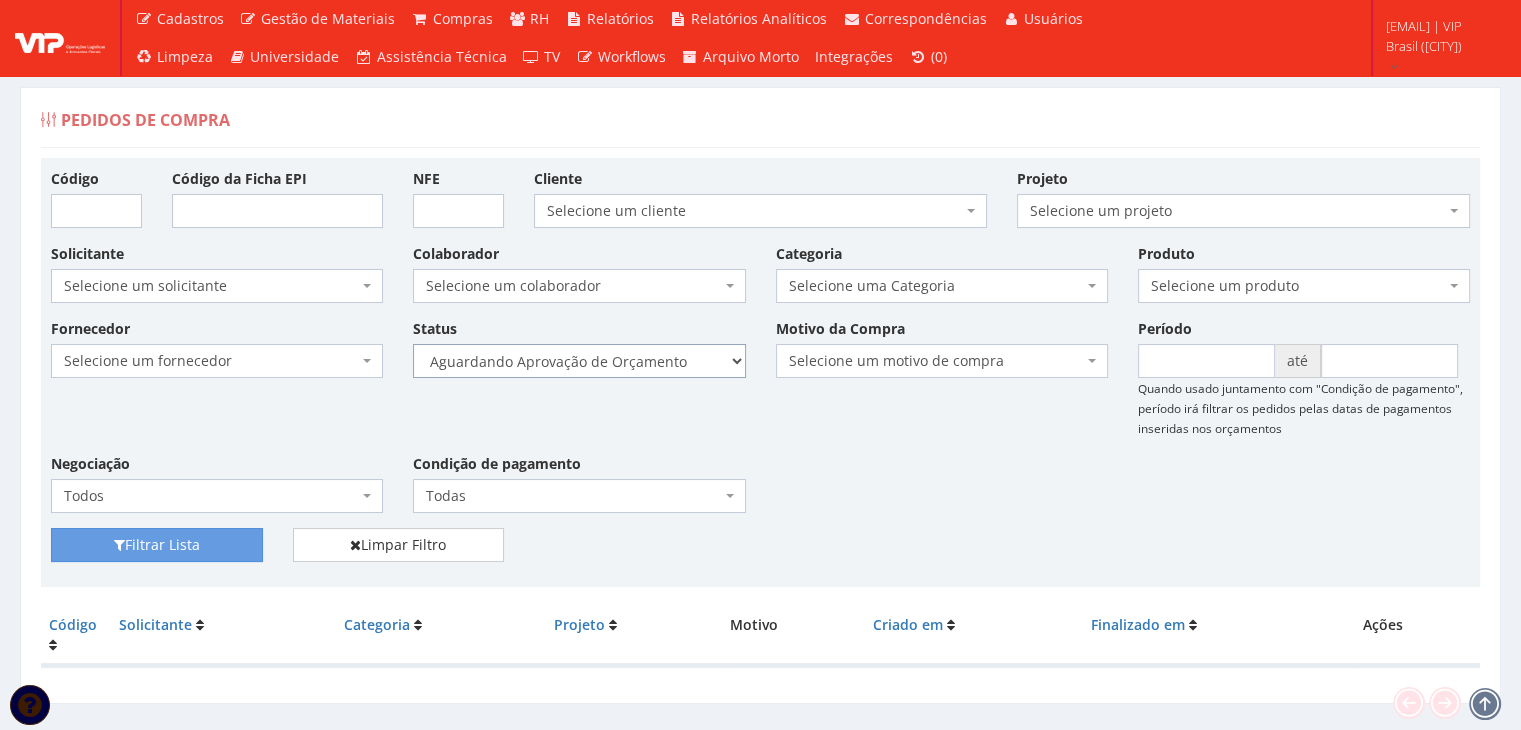 click on "Selecione um status Cancelado Aguardando Aprovação Diretoria Pedido Aprovado Aguardando Aprovação de Orçamento Orçamento Aprovado Compra Efetuada Entrega Efetuada Entrega Registrada" at bounding box center [579, 361] 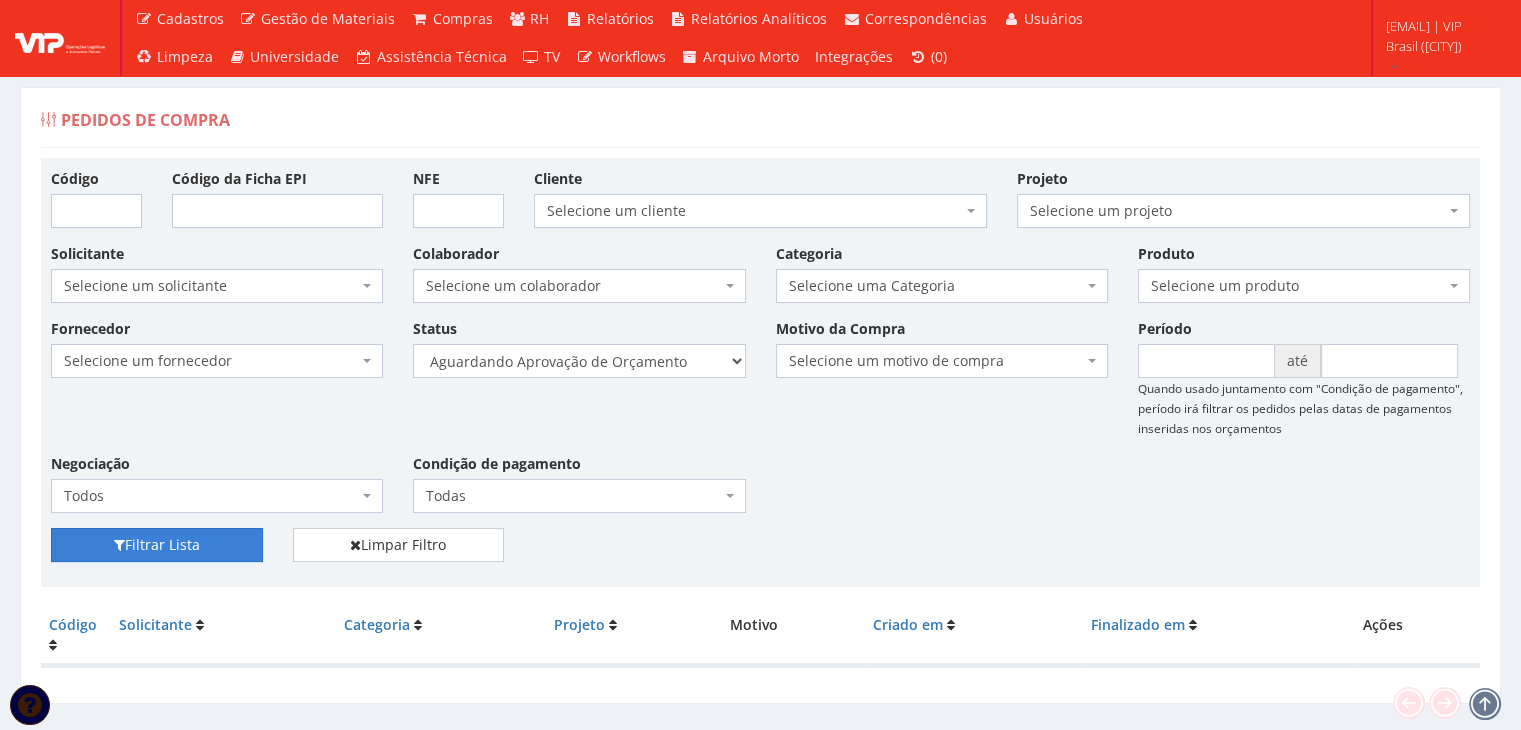 click on "Filtrar Lista" at bounding box center [157, 545] 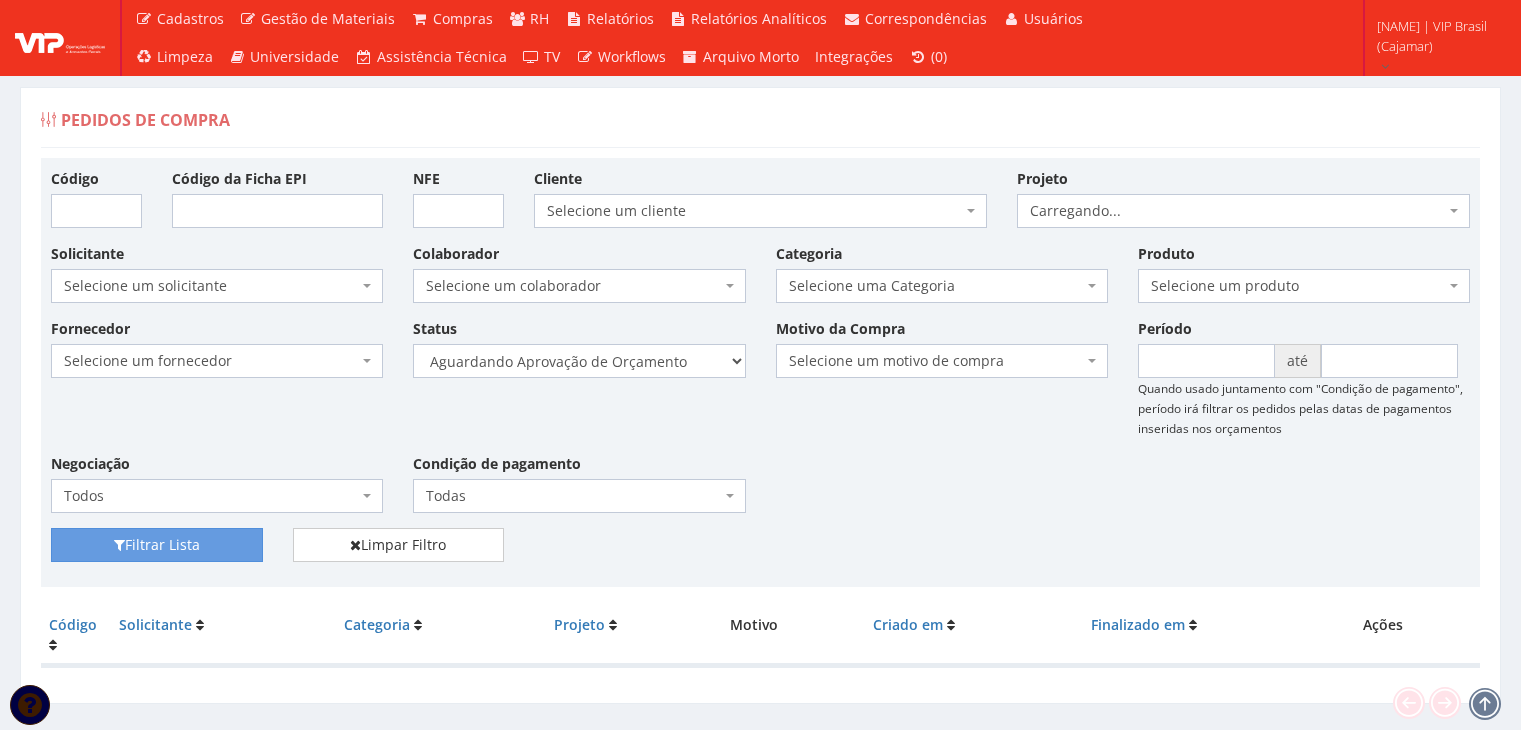 scroll, scrollTop: 40, scrollLeft: 0, axis: vertical 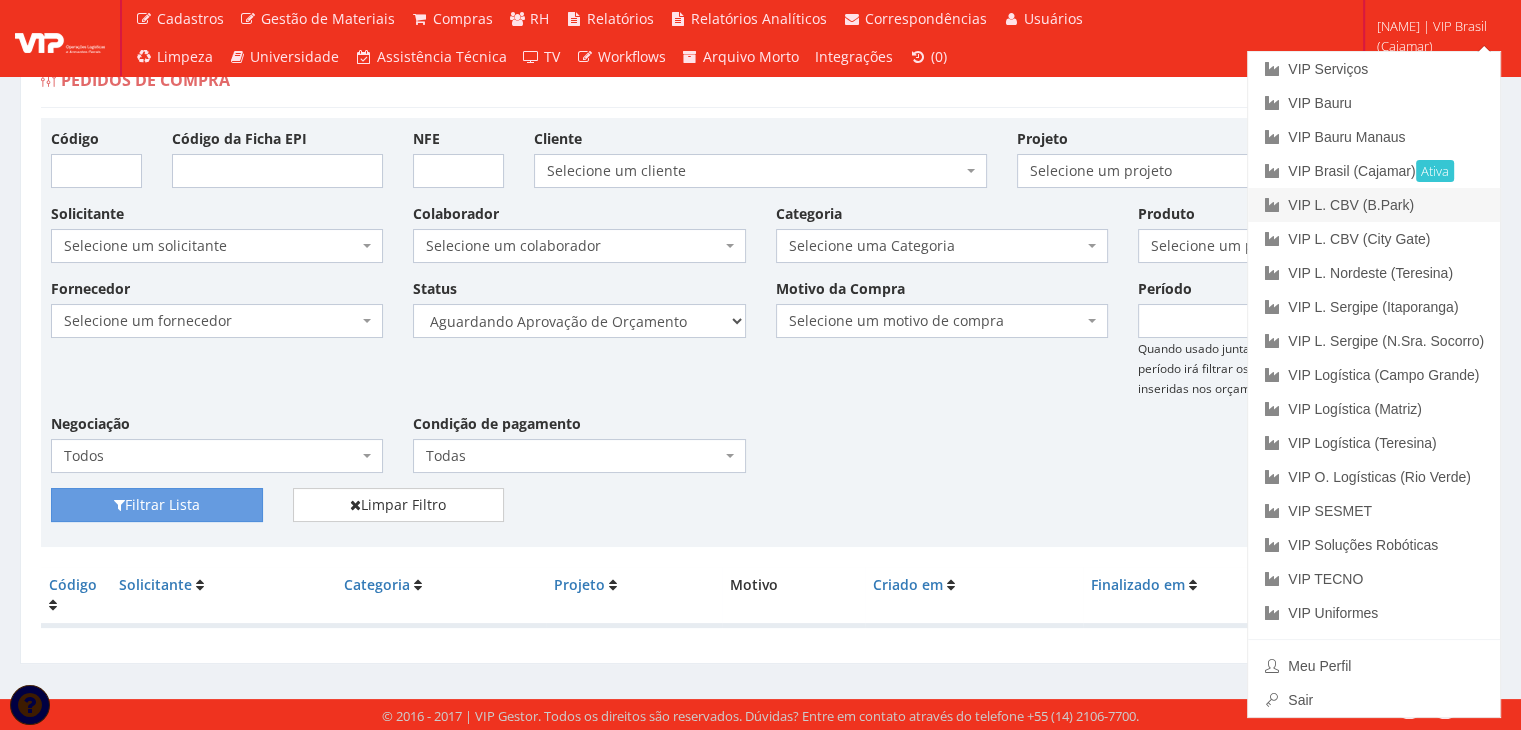 click on "VIP L. CBV (B.Park)" at bounding box center [1374, 205] 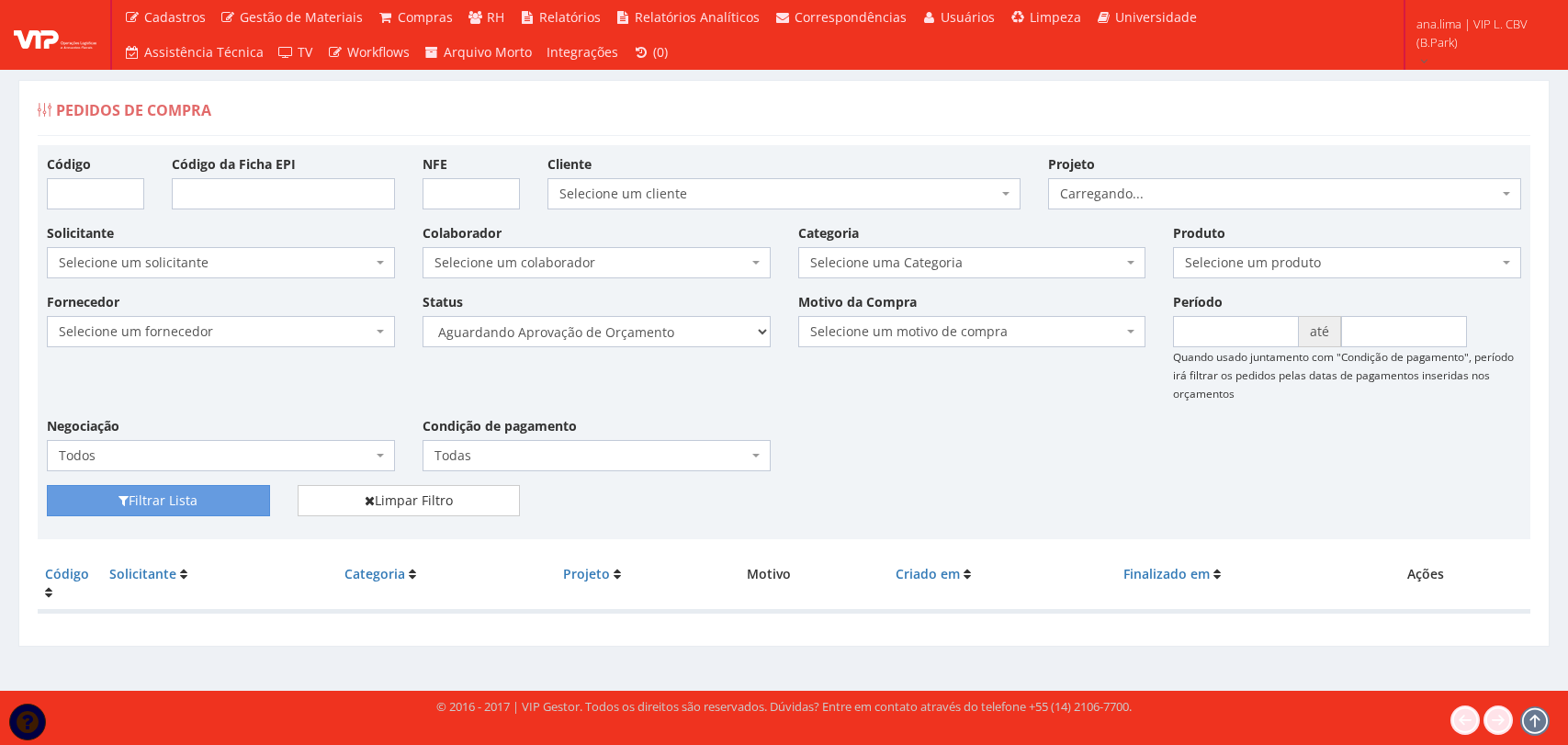 click on "Selecione um status Cancelado Aguardando Aprovação Diretoria Pedido Aprovado Aguardando Aprovação de Orçamento Orçamento Aprovado Compra Efetuada Entrega Efetuada Entrega Registrada" at bounding box center [596, 332] 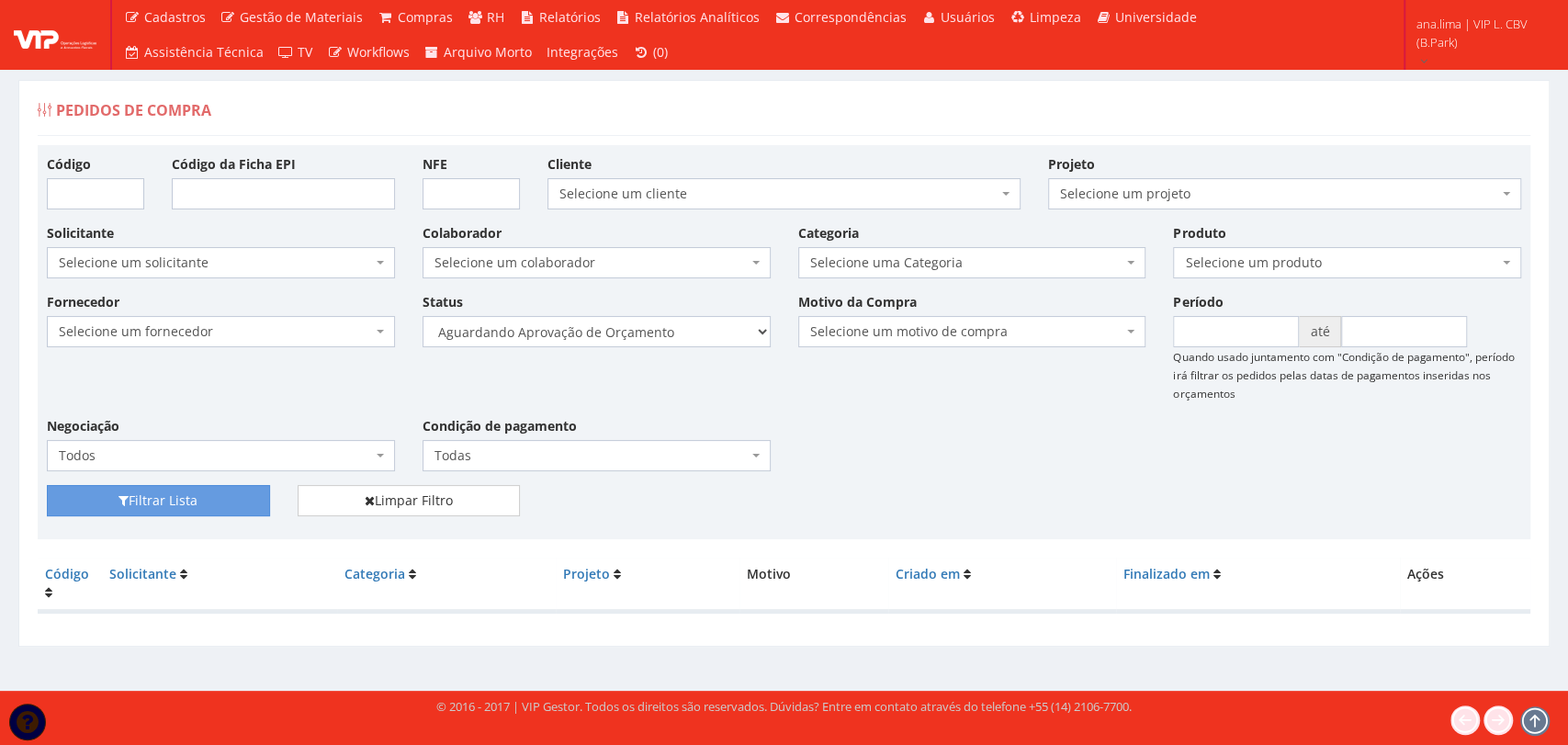 select on "1" 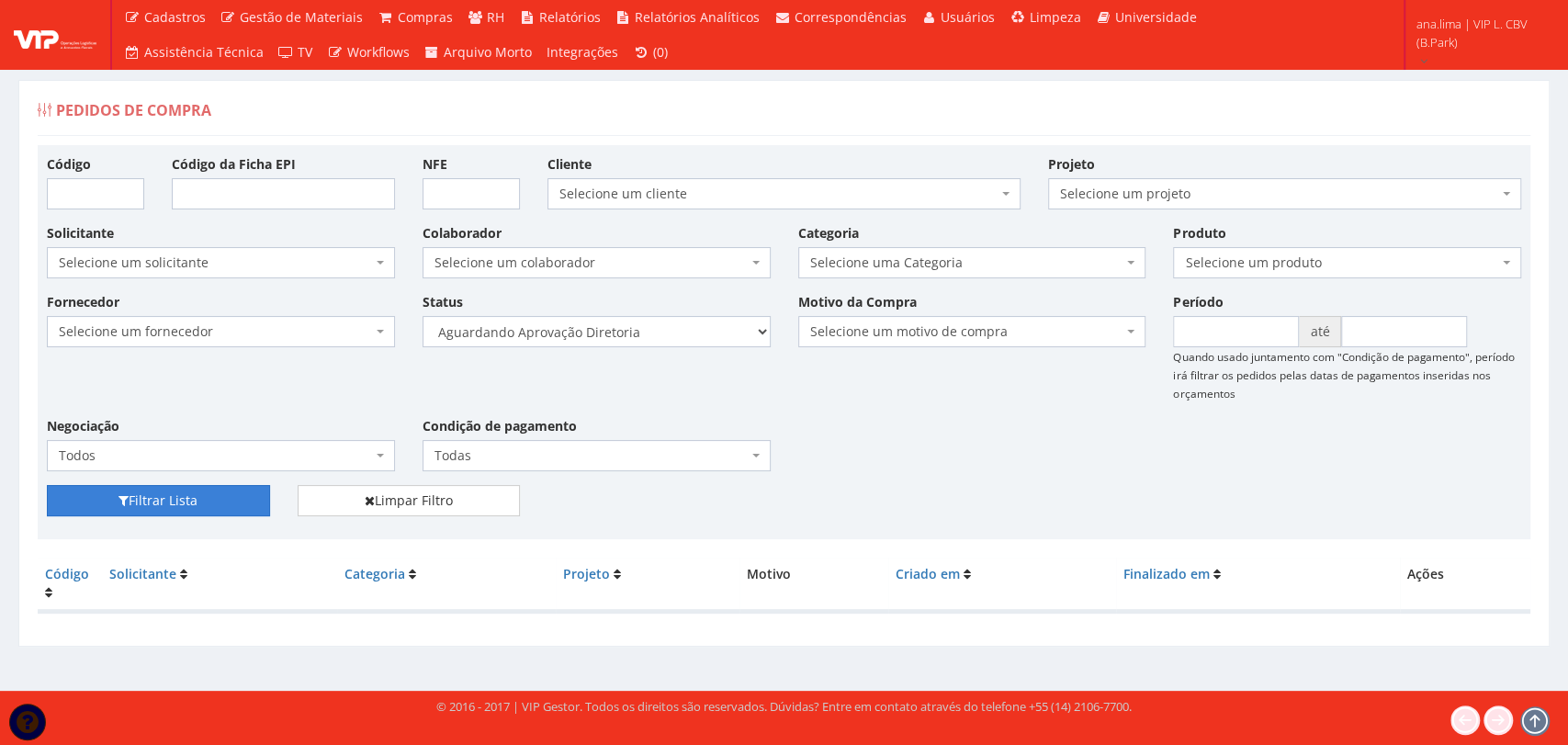 drag, startPoint x: 242, startPoint y: 506, endPoint x: 543, endPoint y: 402, distance: 318.4604 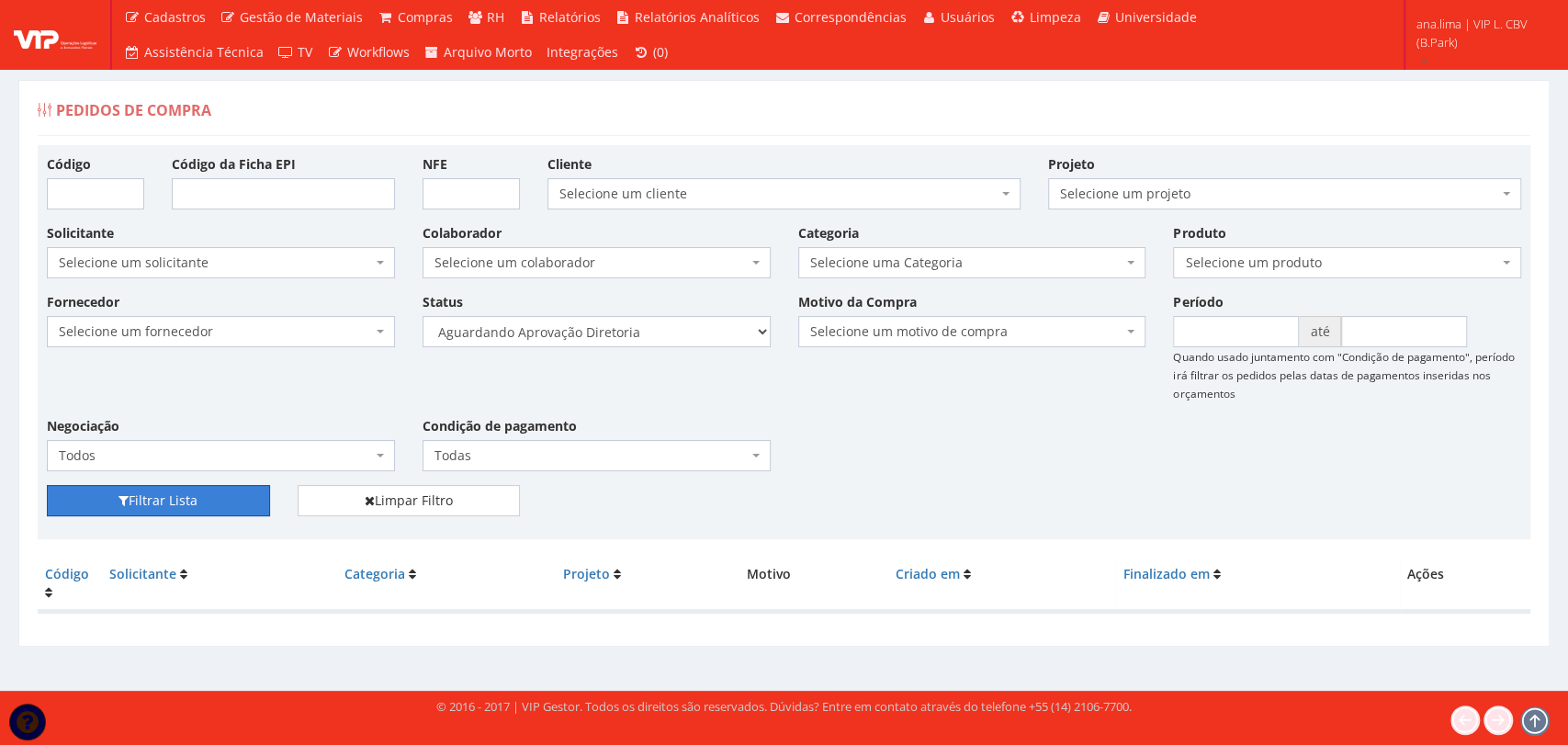 click on "Filtrar Lista" at bounding box center (158, 501) 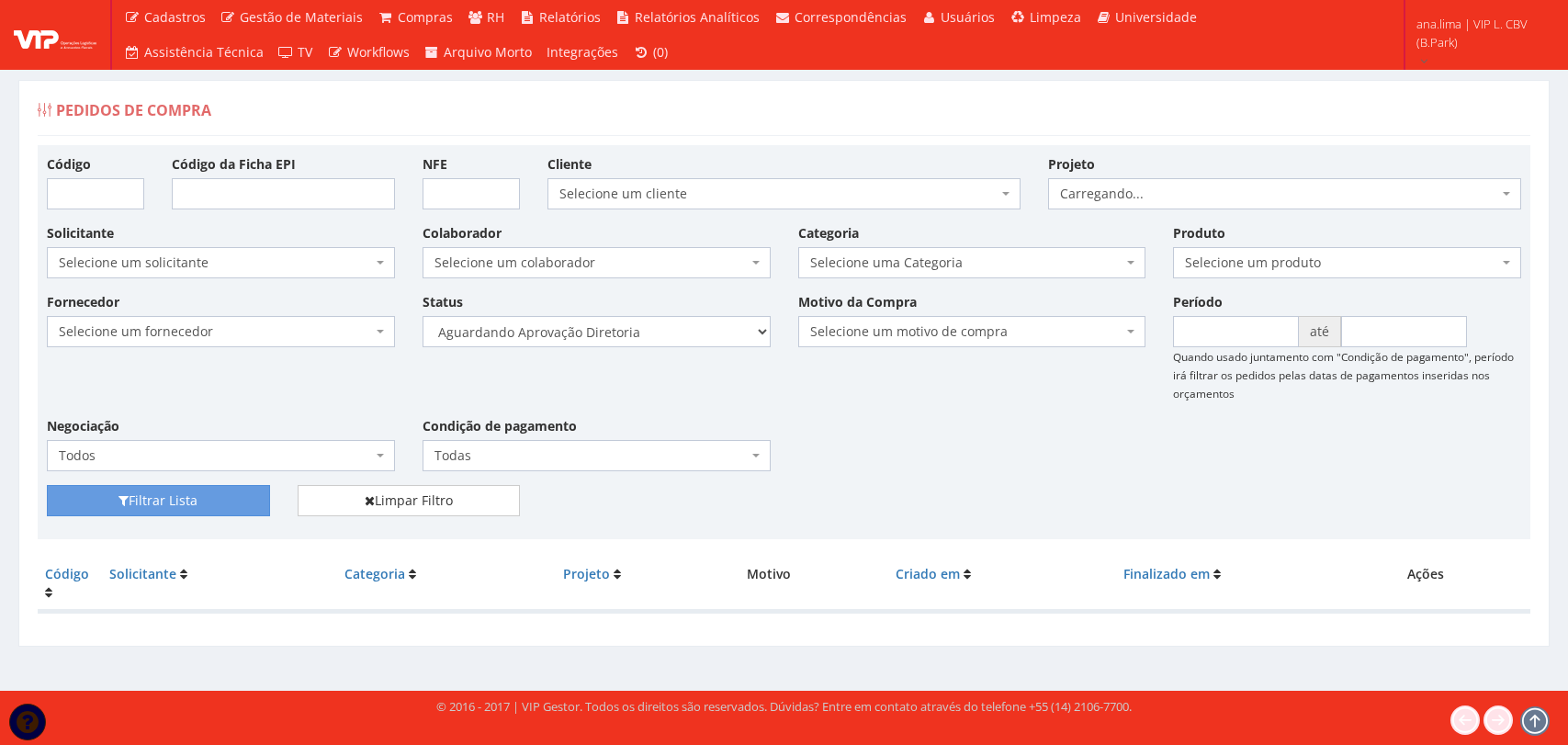 scroll, scrollTop: 0, scrollLeft: 0, axis: both 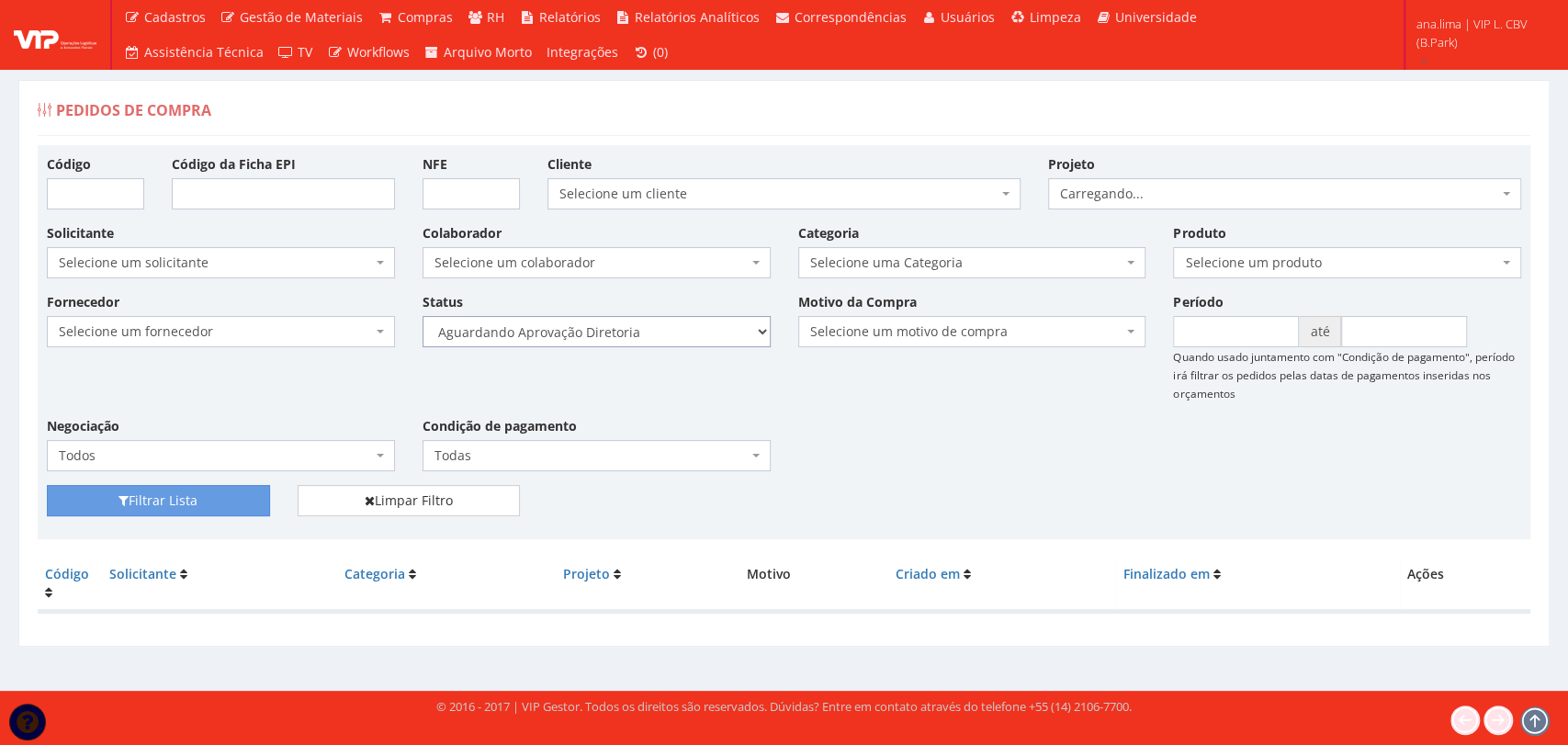 click on "Selecione um status Cancelado Aguardando Aprovação Diretoria Pedido Aprovado Aguardando Aprovação de Orçamento Orçamento Aprovado Compra Efetuada Entrega Efetuada Entrega Registrada" at bounding box center [596, 332] 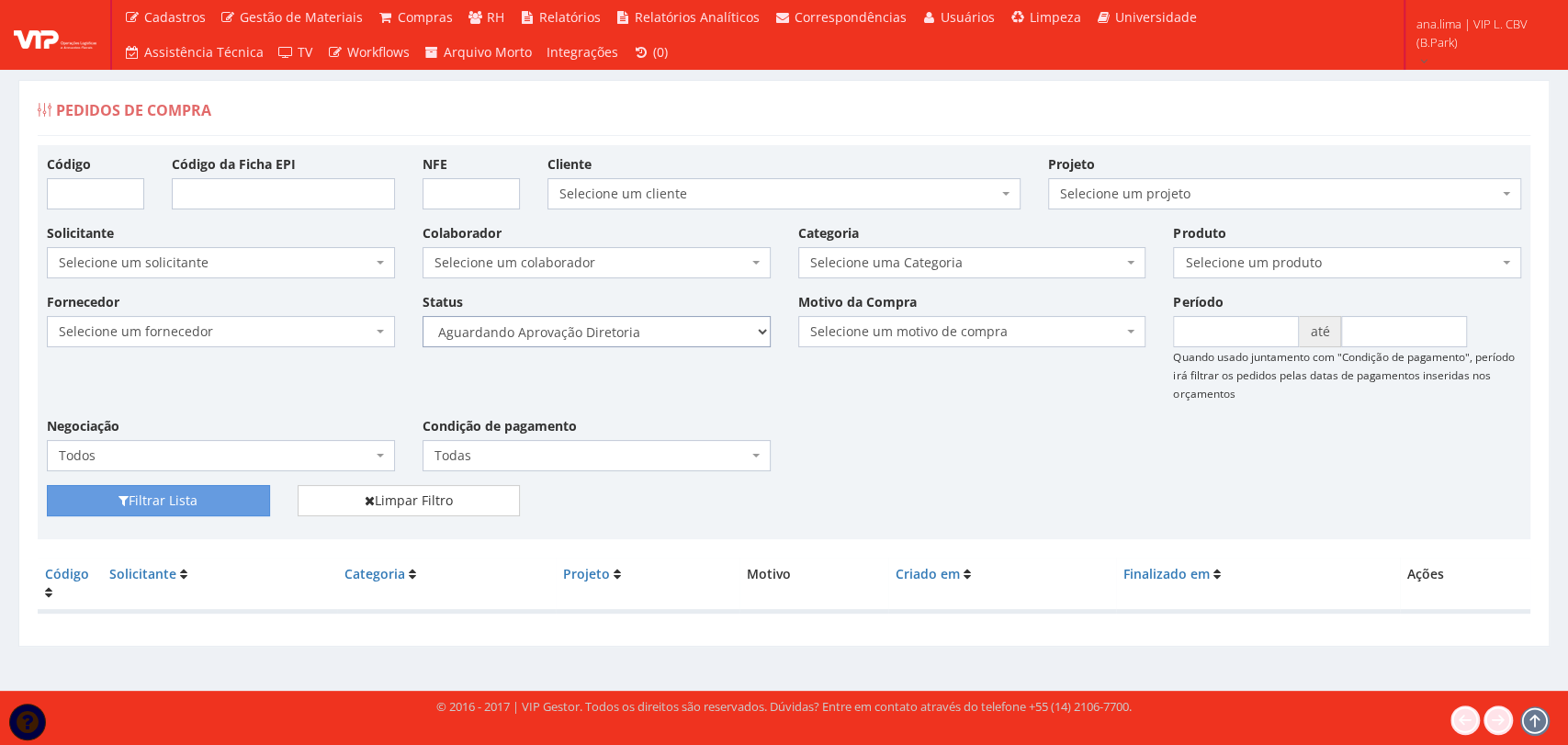 select on "4" 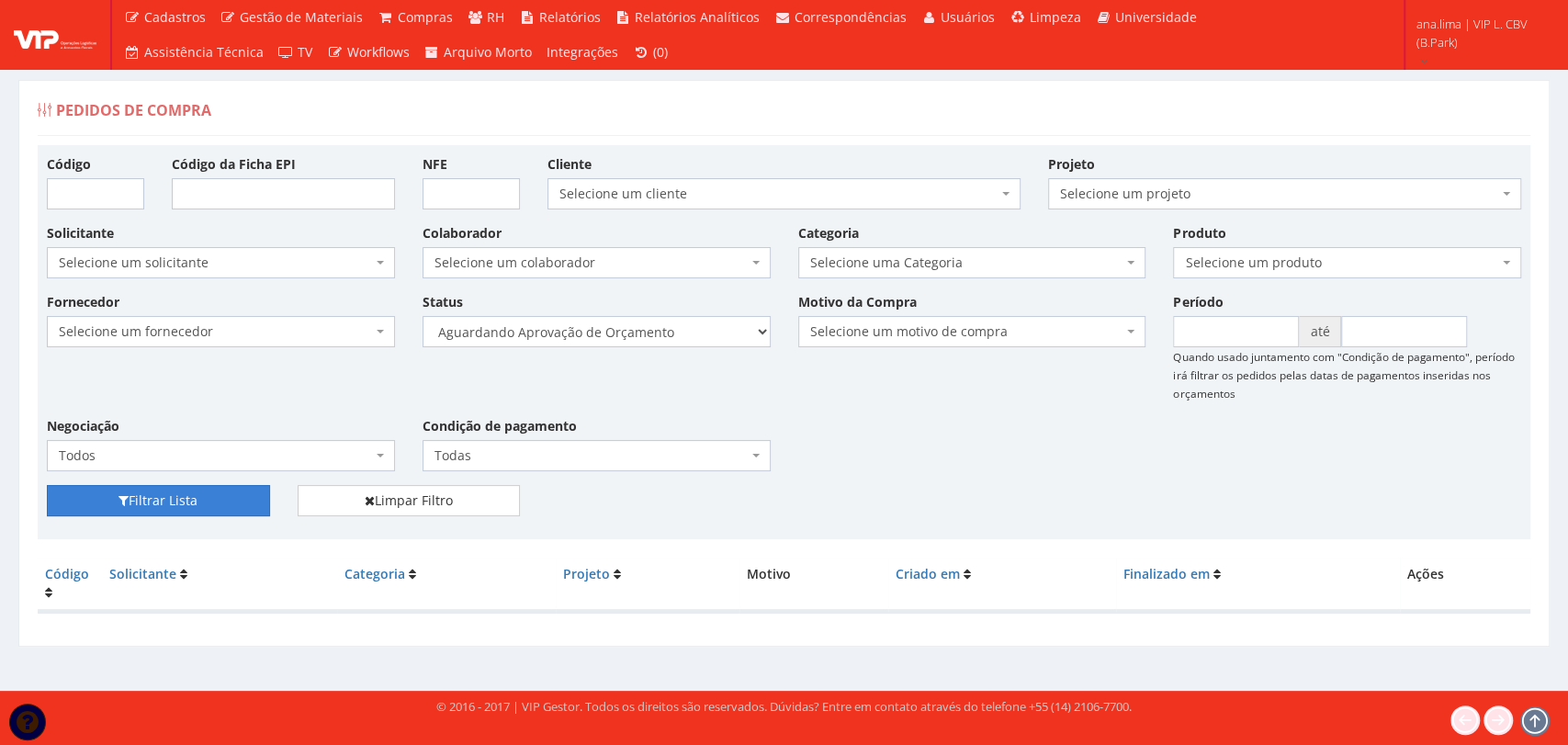 drag, startPoint x: 235, startPoint y: 502, endPoint x: 443, endPoint y: 449, distance: 214.64622 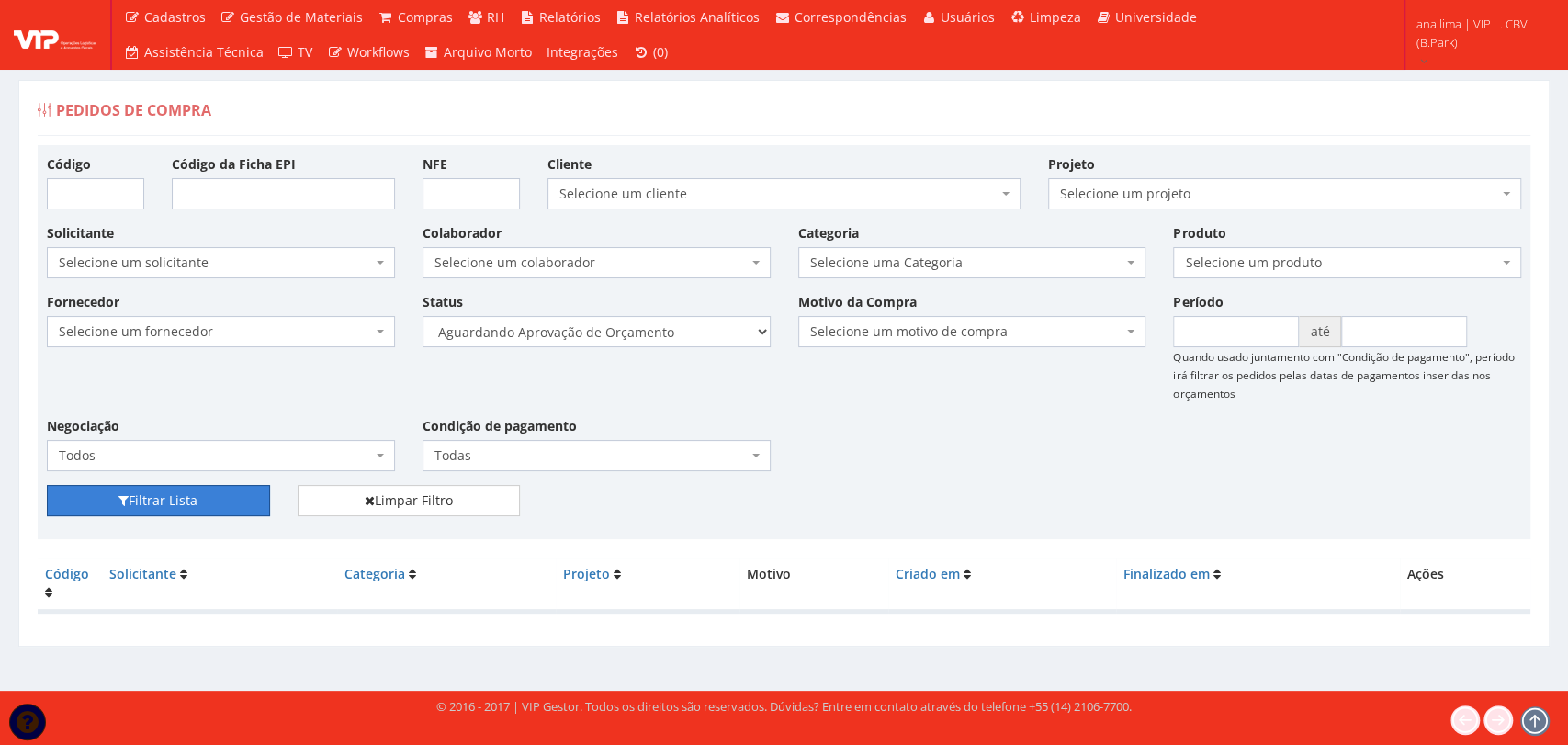 click on "Filtrar Lista" at bounding box center (158, 501) 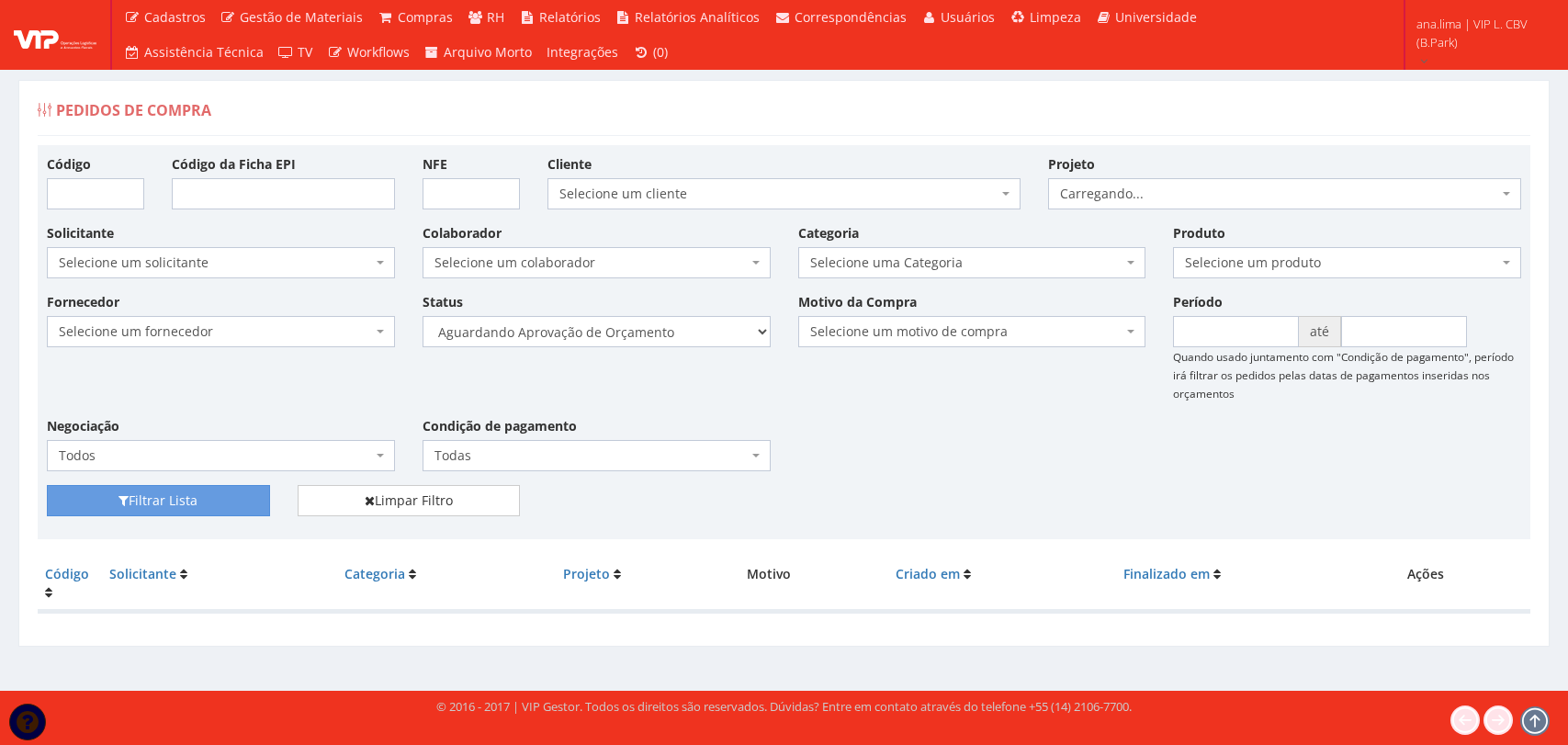 scroll, scrollTop: 0, scrollLeft: 0, axis: both 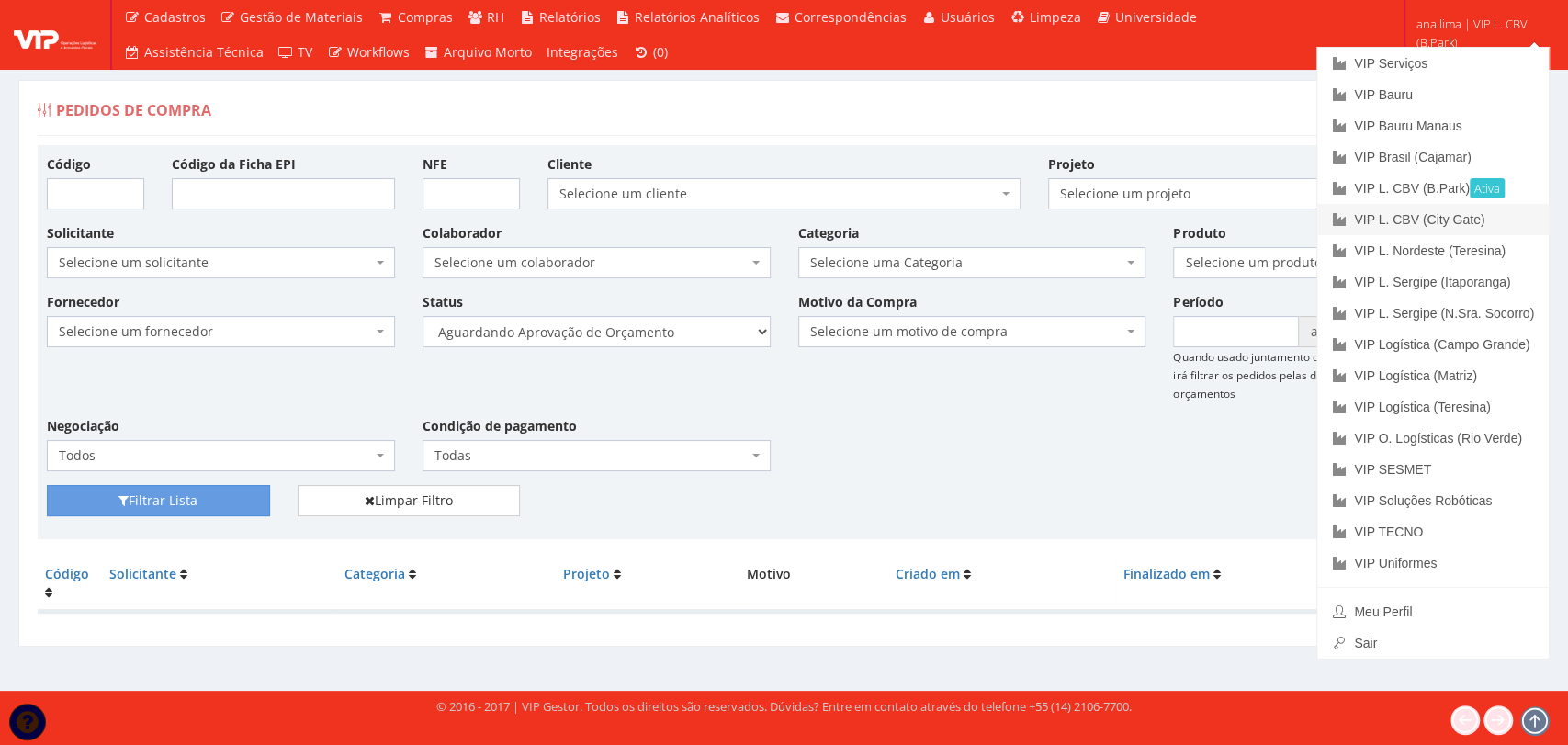 click on "VIP L. CBV (City Gate)" at bounding box center [1433, 220] 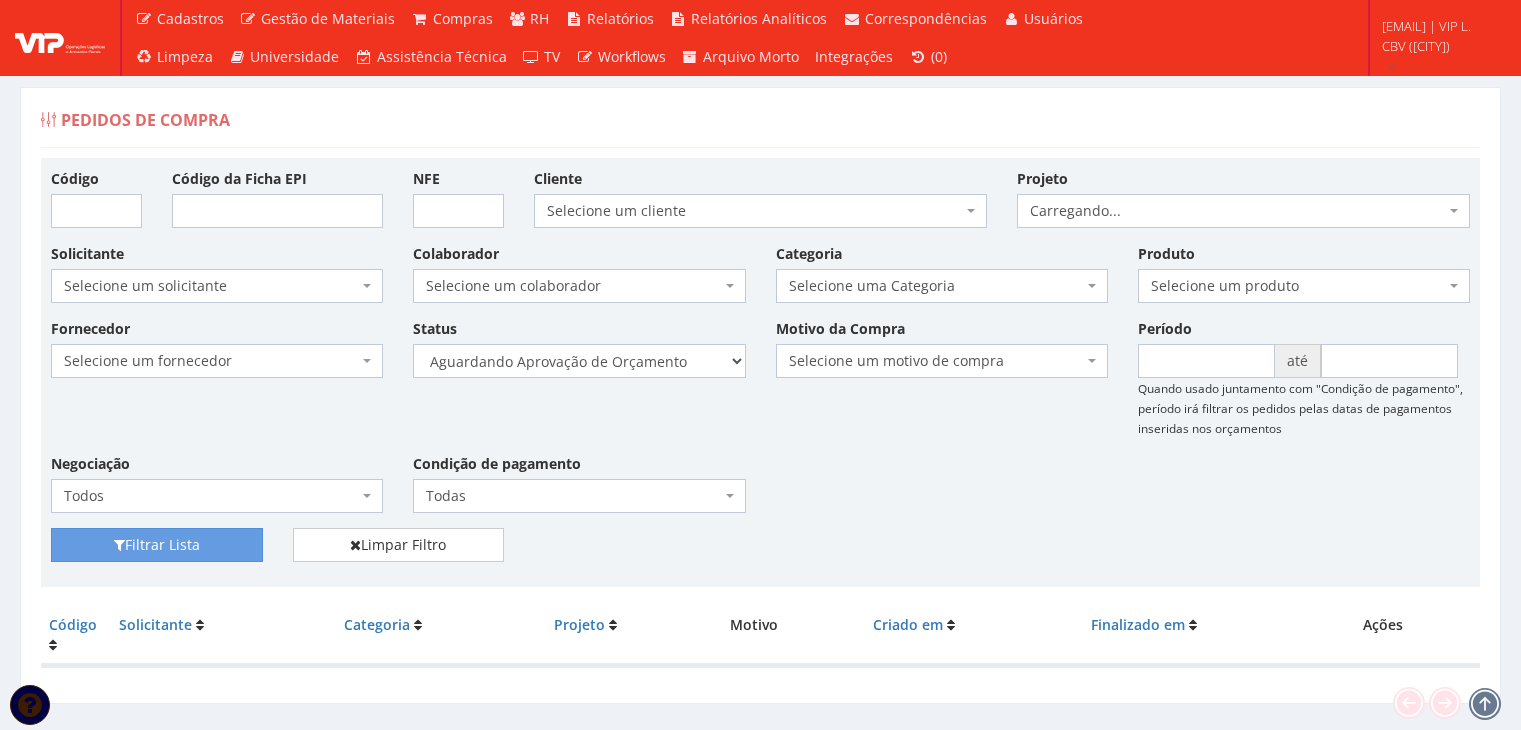scroll, scrollTop: 0, scrollLeft: 0, axis: both 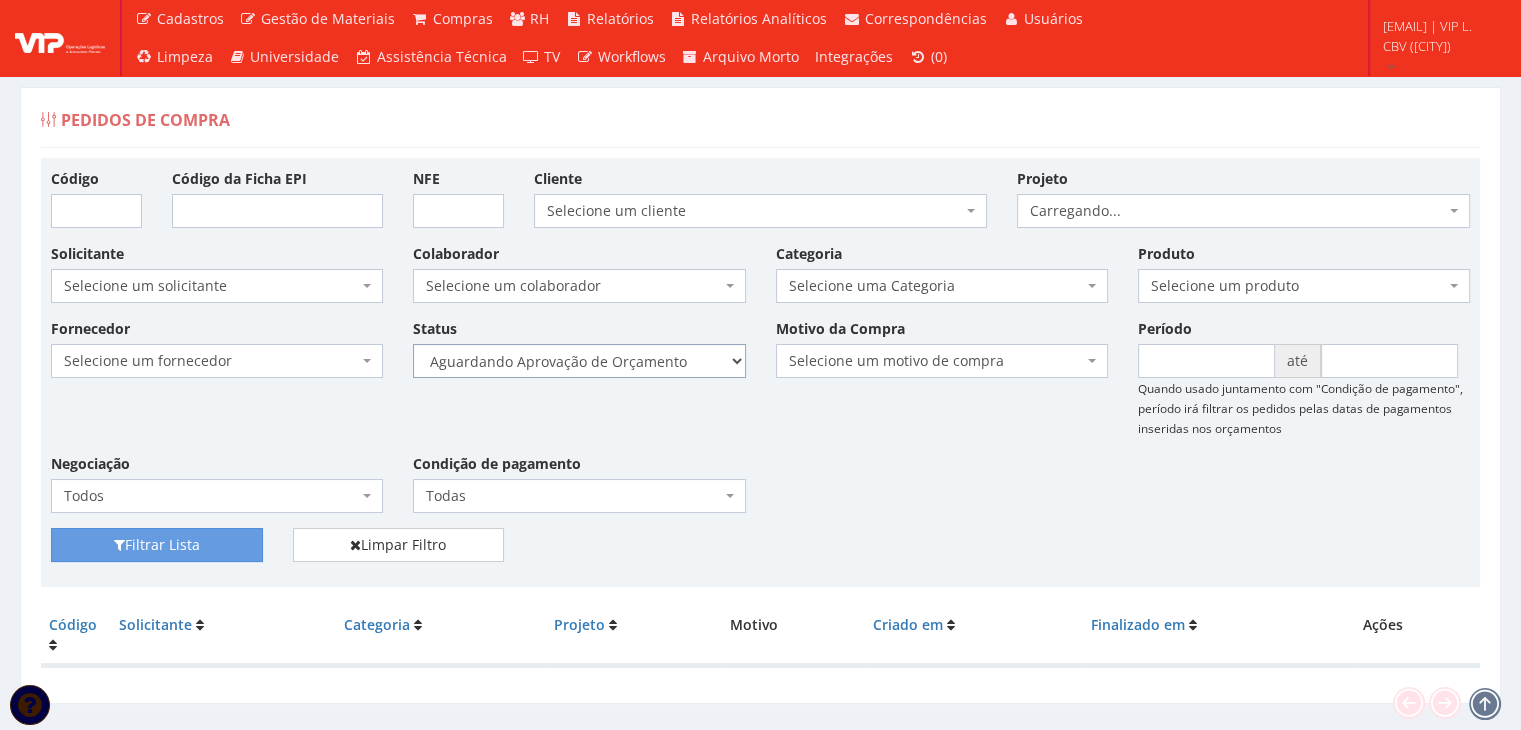 drag, startPoint x: 655, startPoint y: 360, endPoint x: 656, endPoint y: 372, distance: 12.0415945 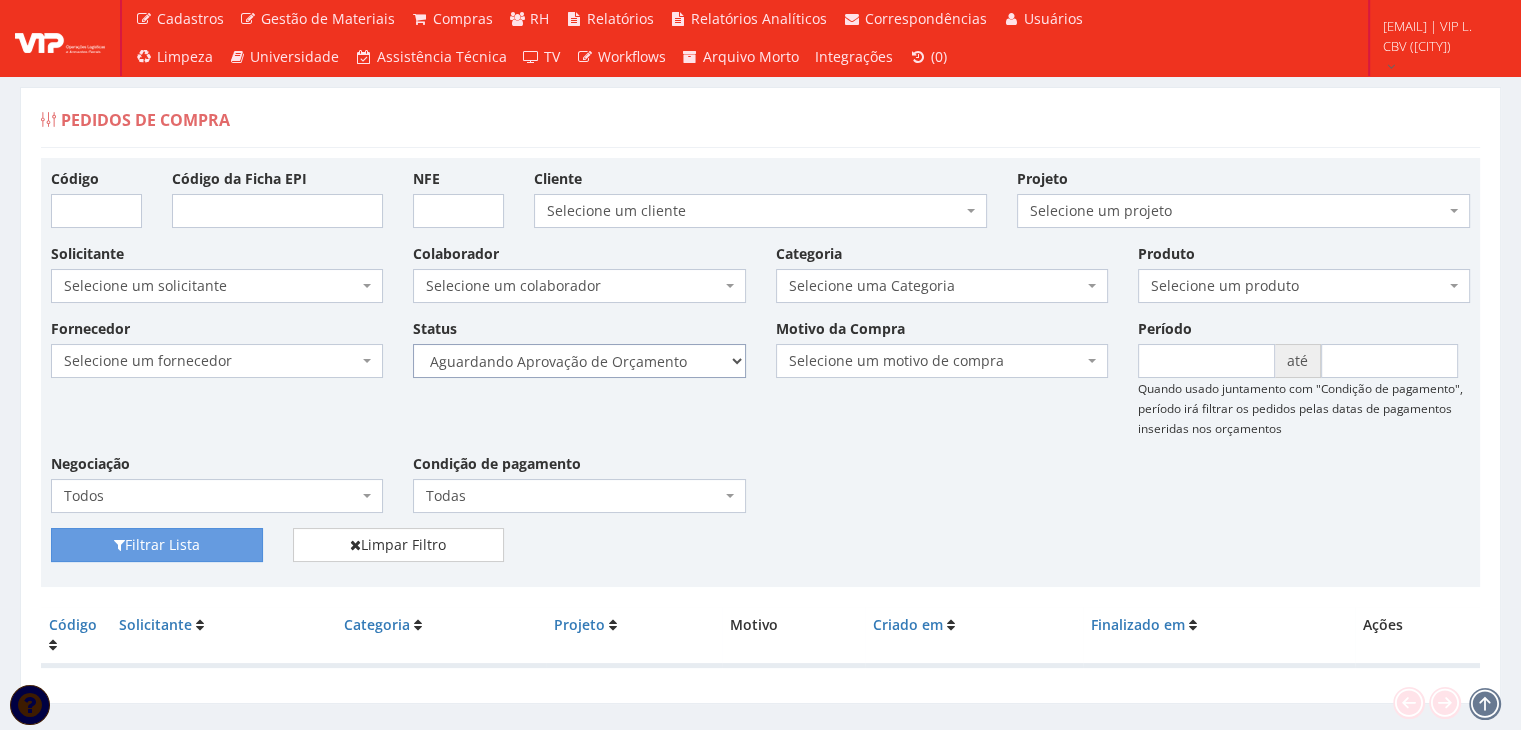 select on "1" 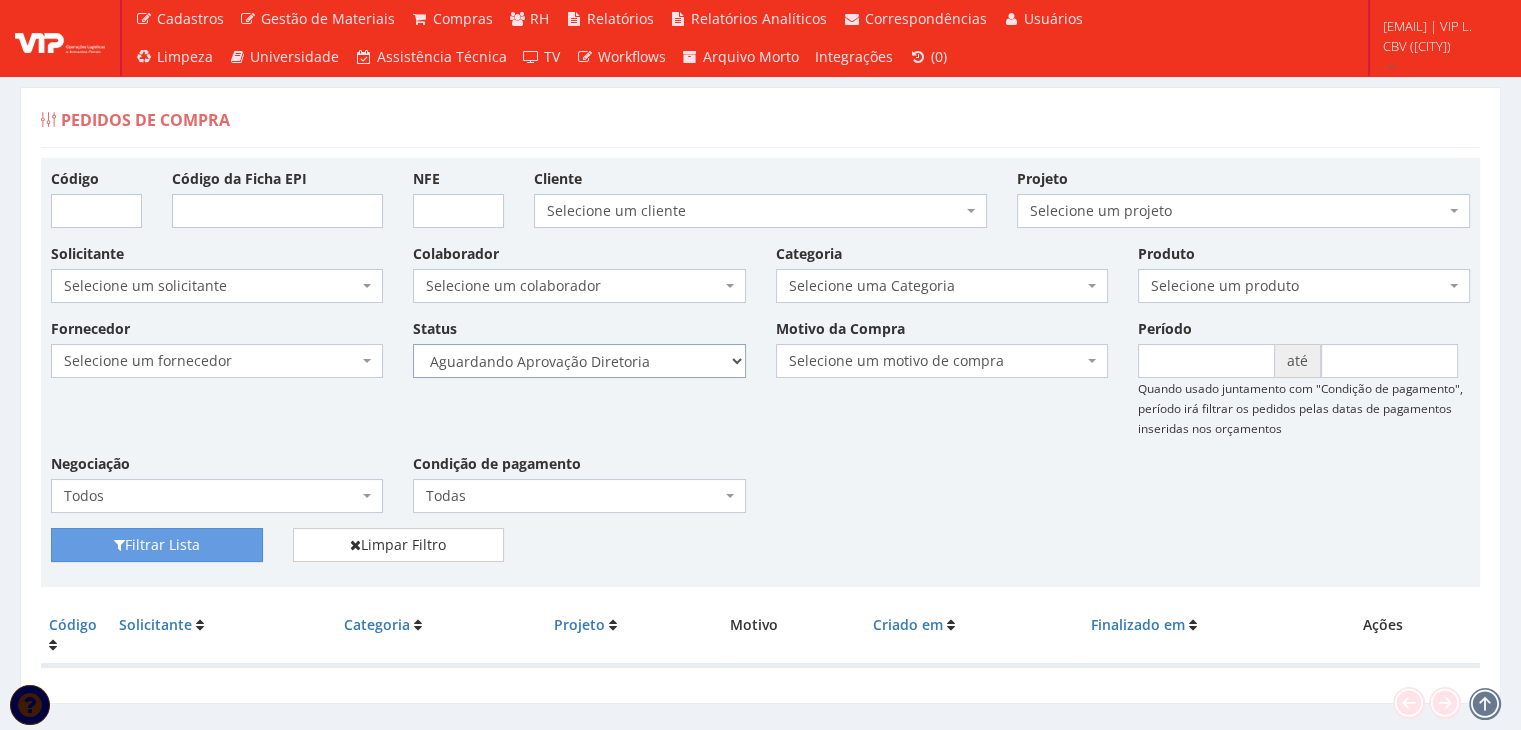 click on "Selecione um status Cancelado Aguardando Aprovação Diretoria Pedido Aprovado Aguardando Aprovação de Orçamento Orçamento Aprovado Compra Efetuada Entrega Efetuada Entrega Registrada" at bounding box center (579, 361) 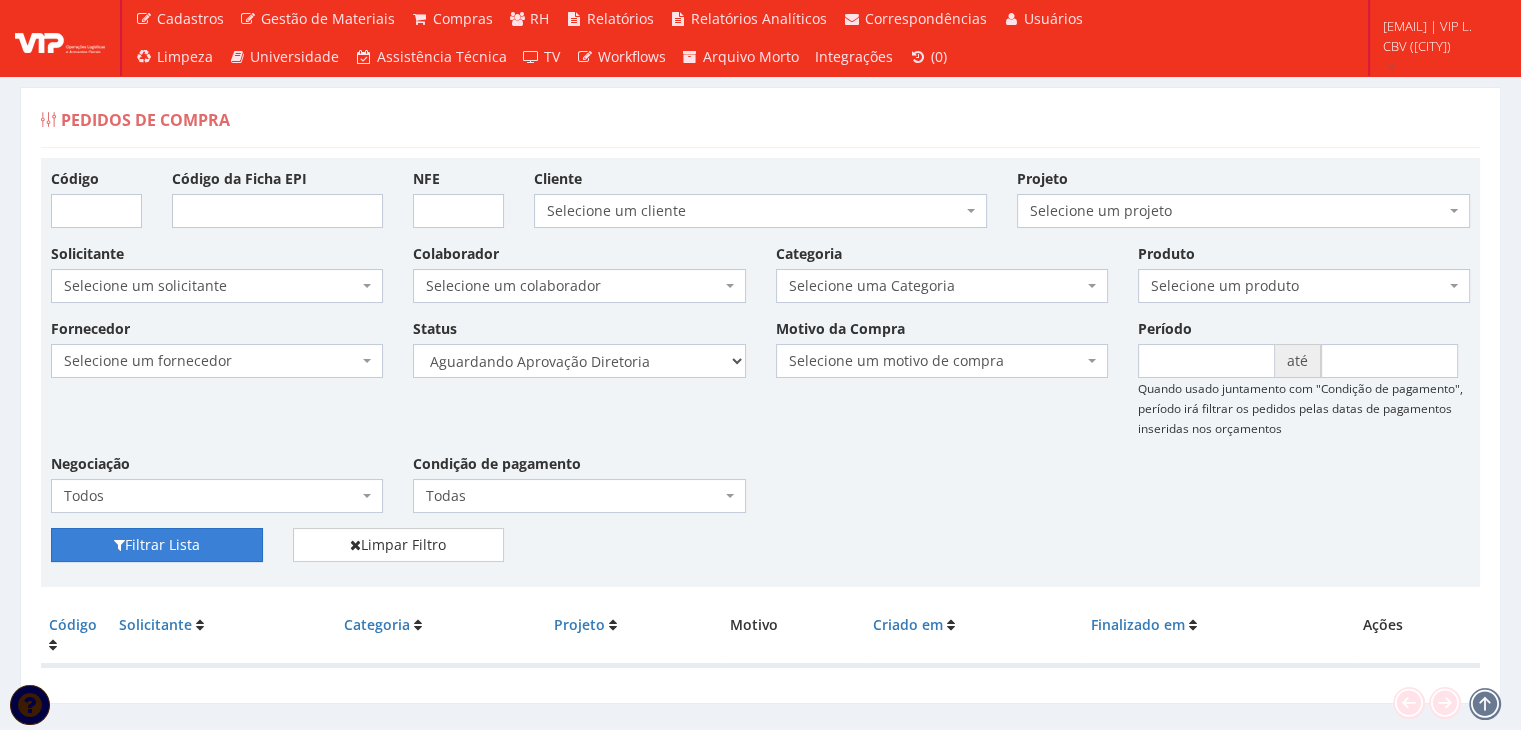 click on "Filtrar Lista" at bounding box center (157, 545) 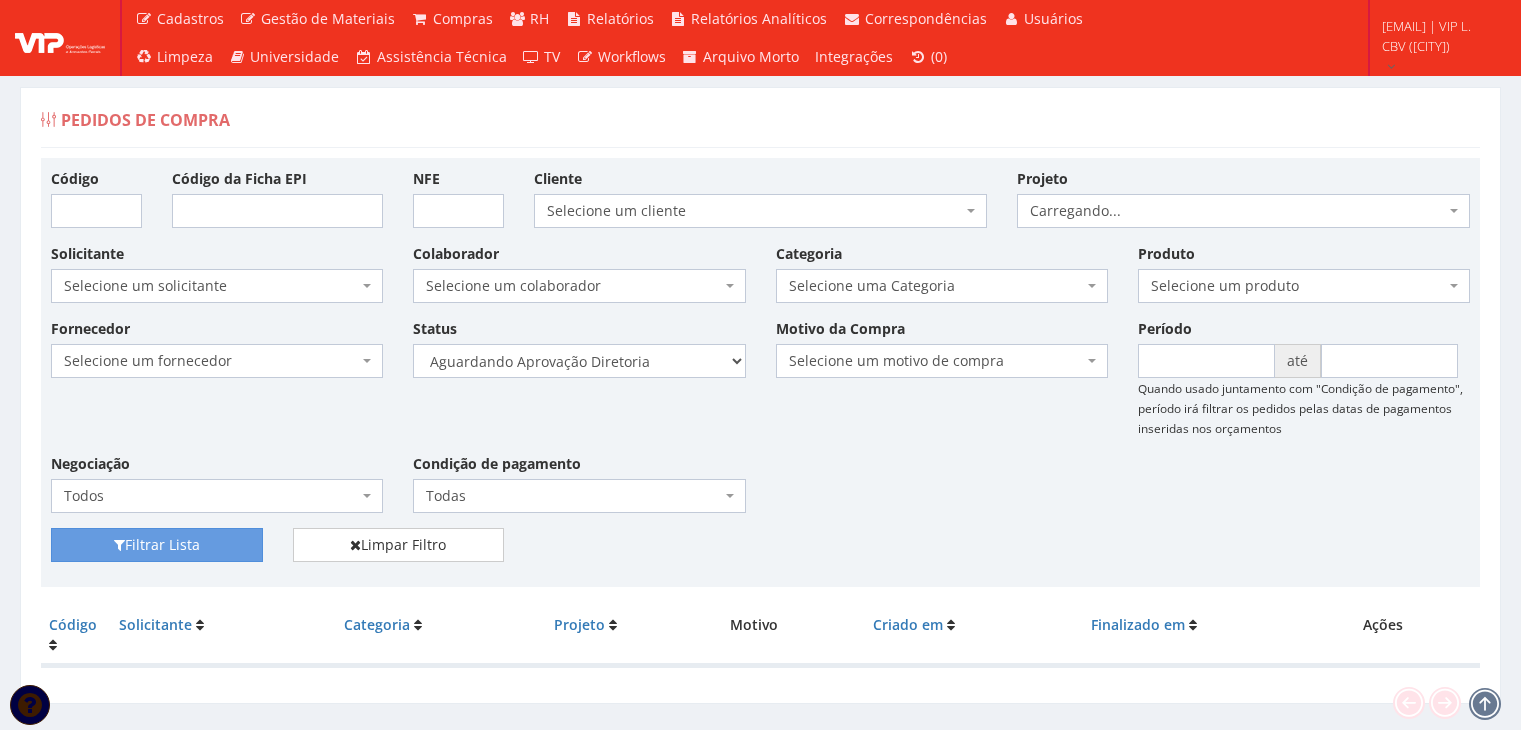 scroll, scrollTop: 40, scrollLeft: 0, axis: vertical 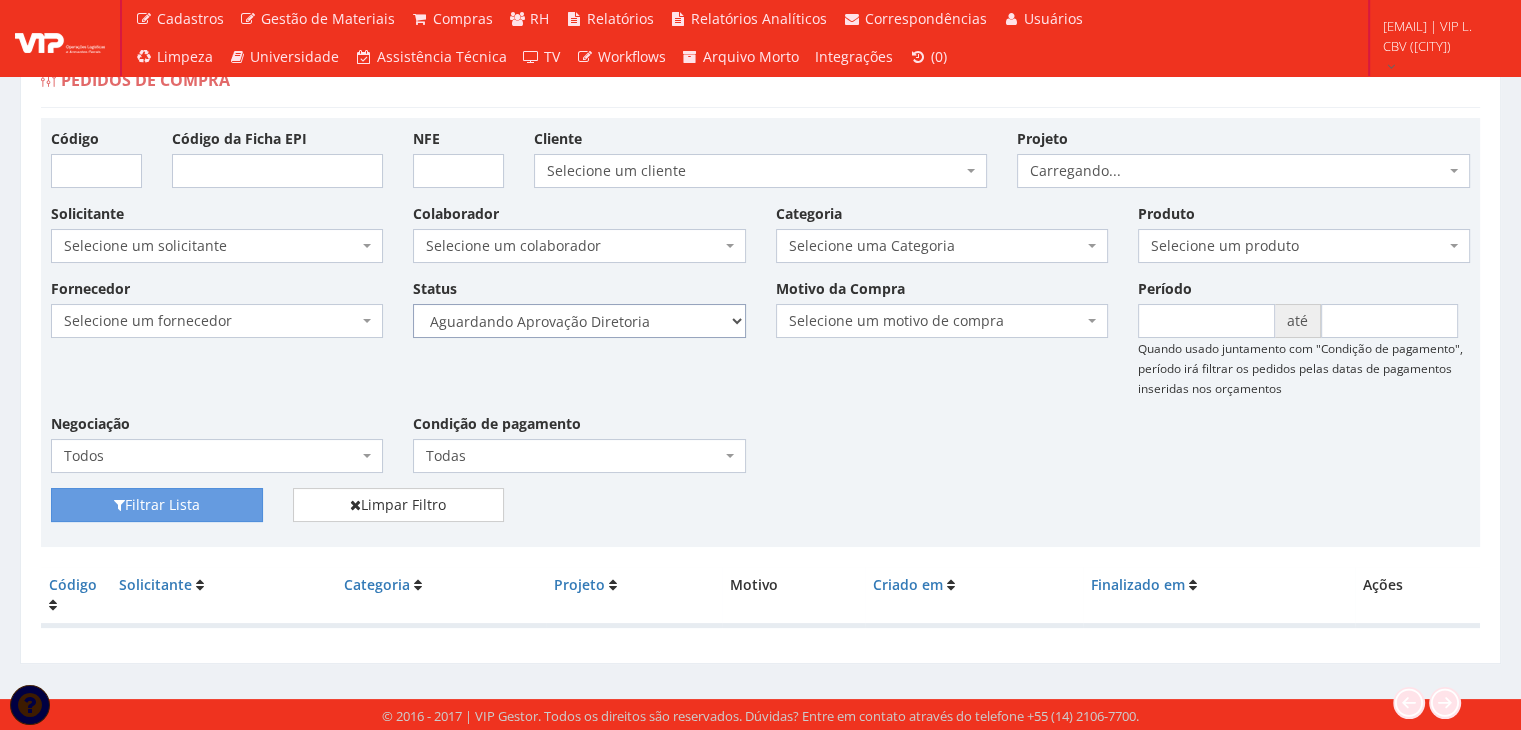 click on "Selecione um status Cancelado Aguardando Aprovação Diretoria Pedido Aprovado Aguardando Aprovação de Orçamento Orçamento Aprovado Compra Efetuada Entrega Efetuada Entrega Registrada" at bounding box center [579, 321] 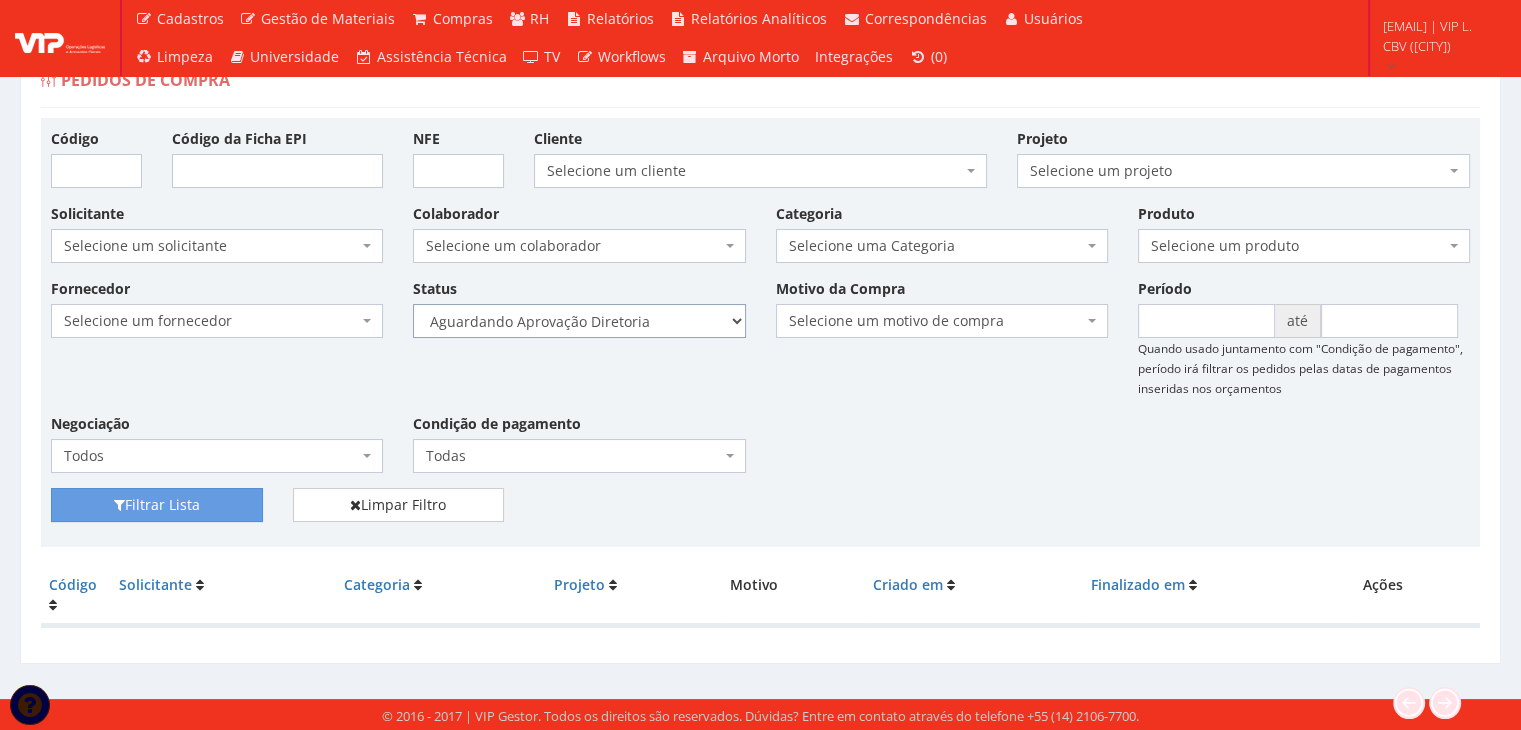 select on "4" 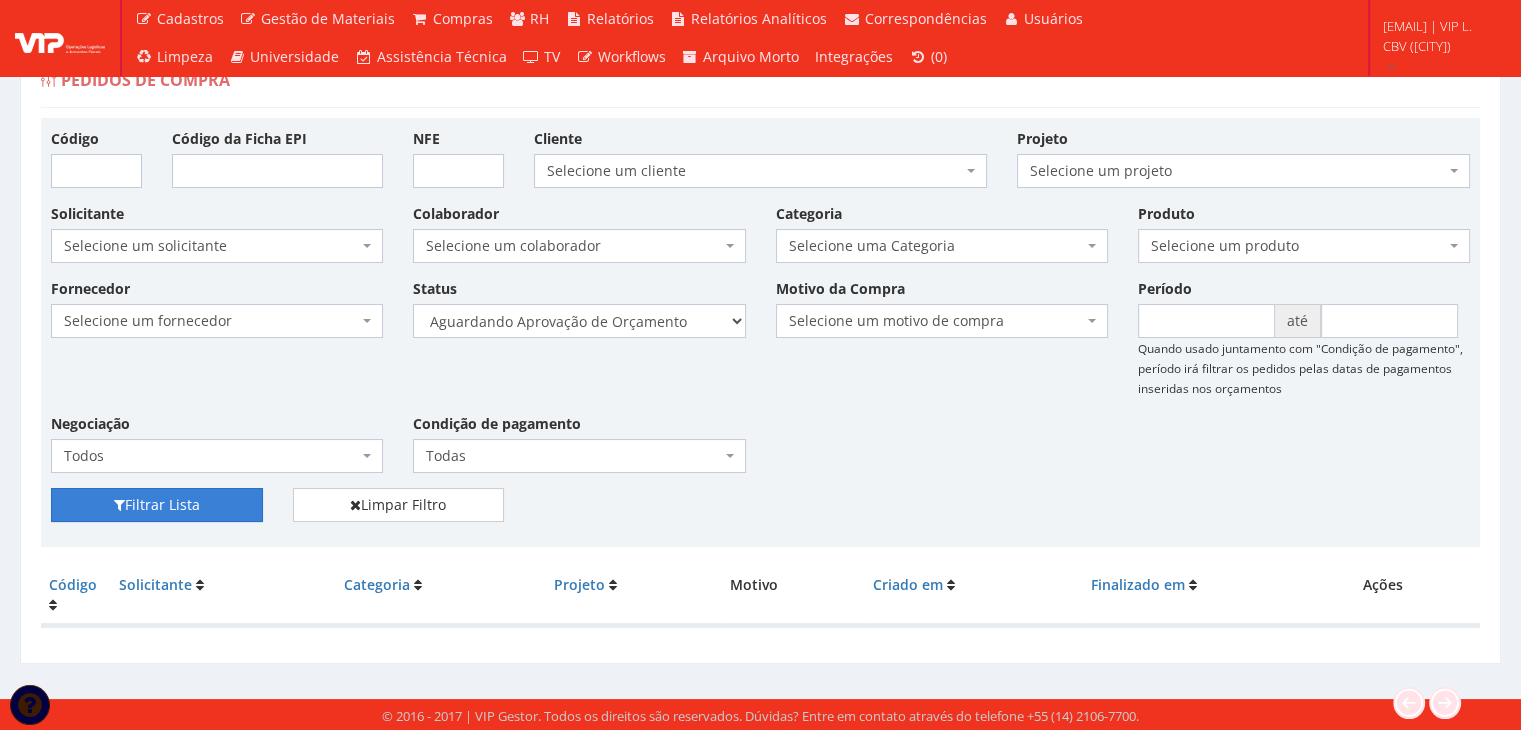 click on "Filtrar Lista" at bounding box center [157, 505] 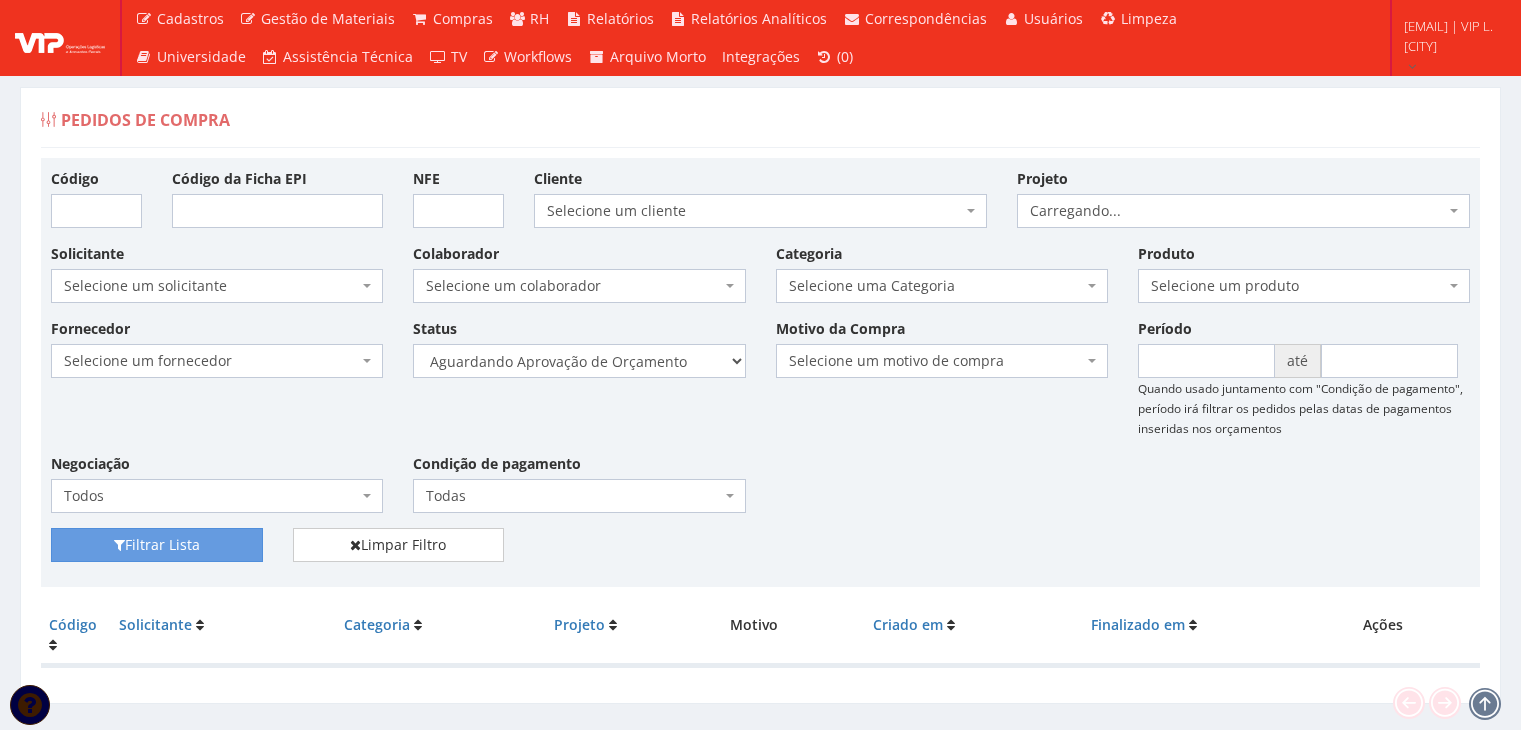 scroll, scrollTop: 40, scrollLeft: 0, axis: vertical 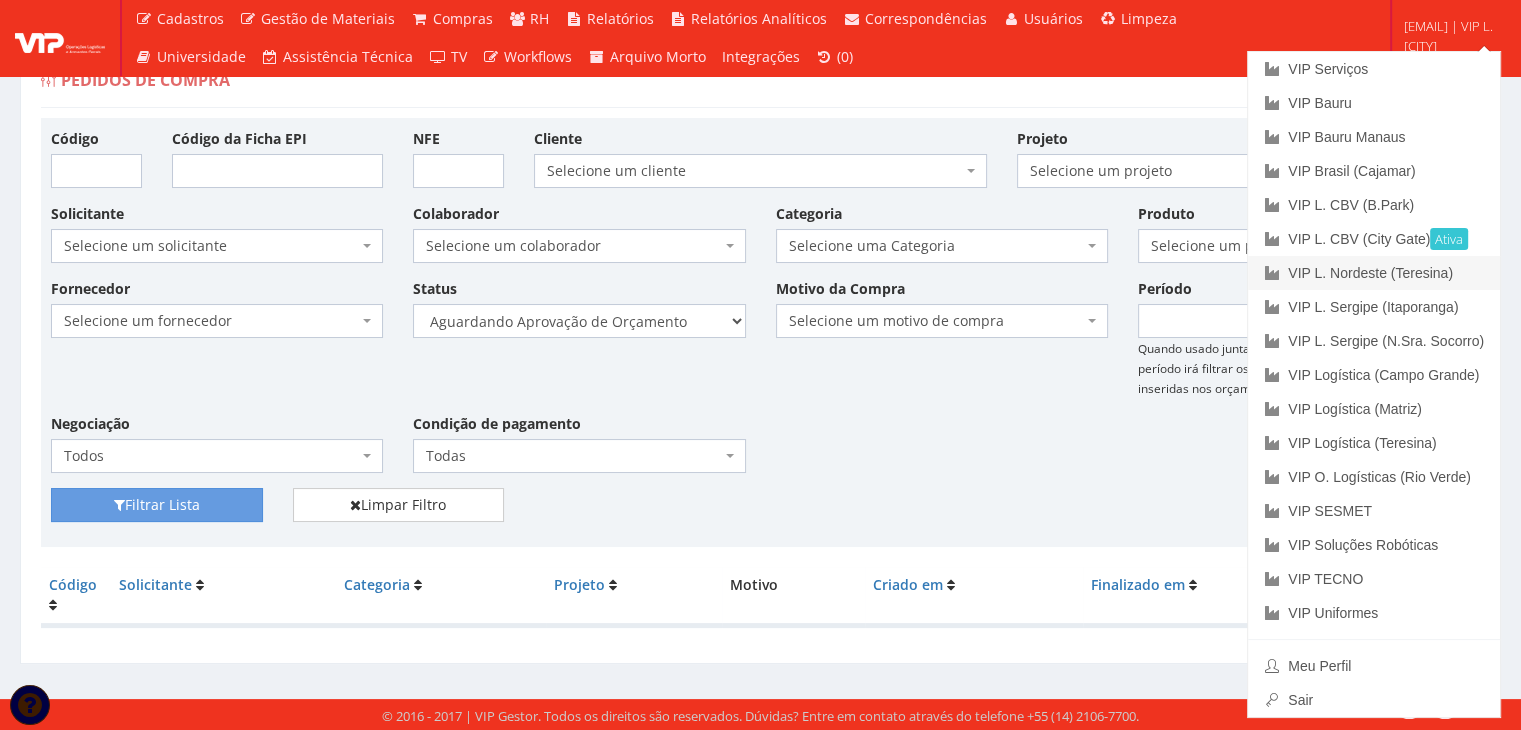 click on "VIP L. Nordeste (Teresina)" at bounding box center [1374, 273] 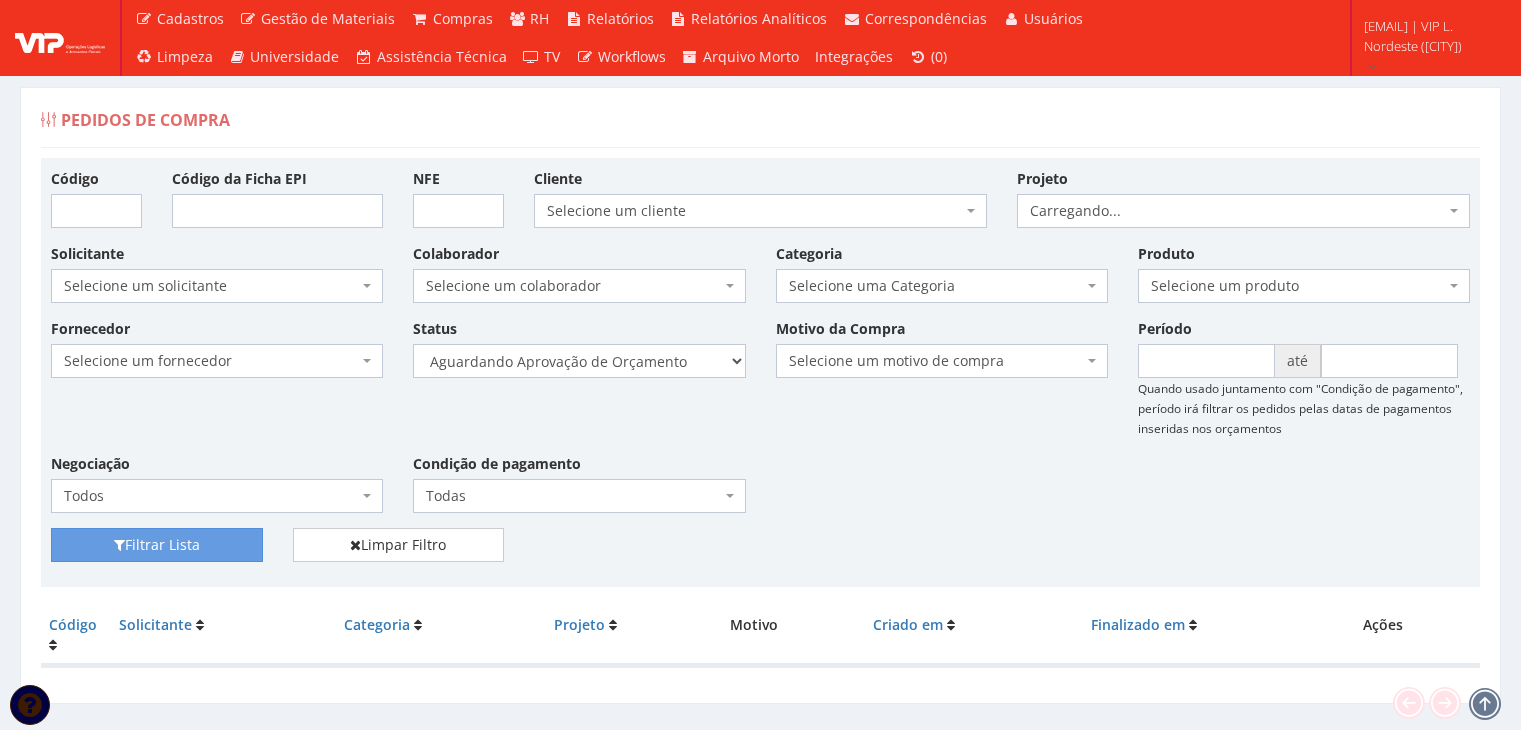 scroll, scrollTop: 0, scrollLeft: 0, axis: both 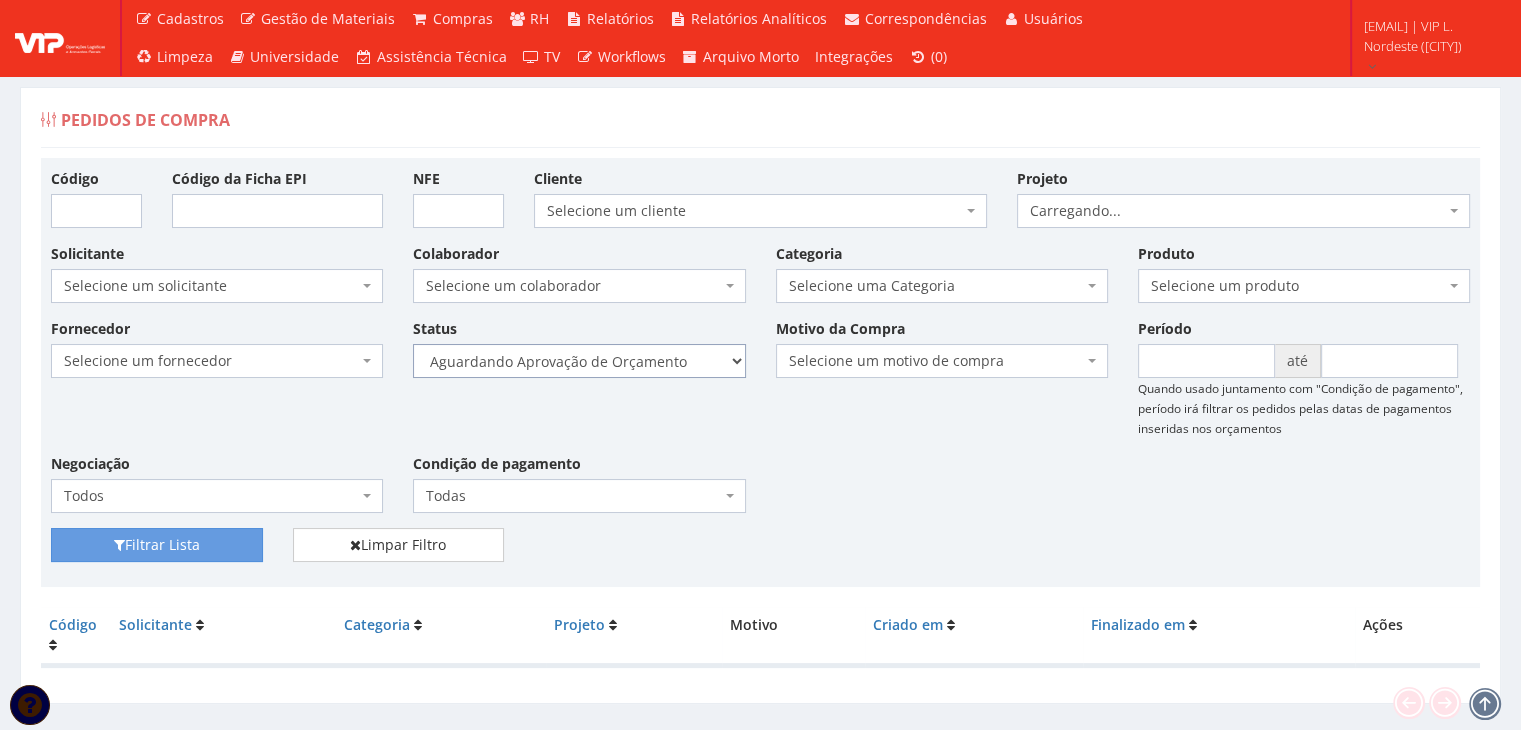click on "Selecione um status Cancelado Aguardando Aprovação Diretoria Pedido Aprovado Aguardando Aprovação de Orçamento Orçamento Aprovado Compra Efetuada Entrega Efetuada Entrega Registrada" at bounding box center [579, 361] 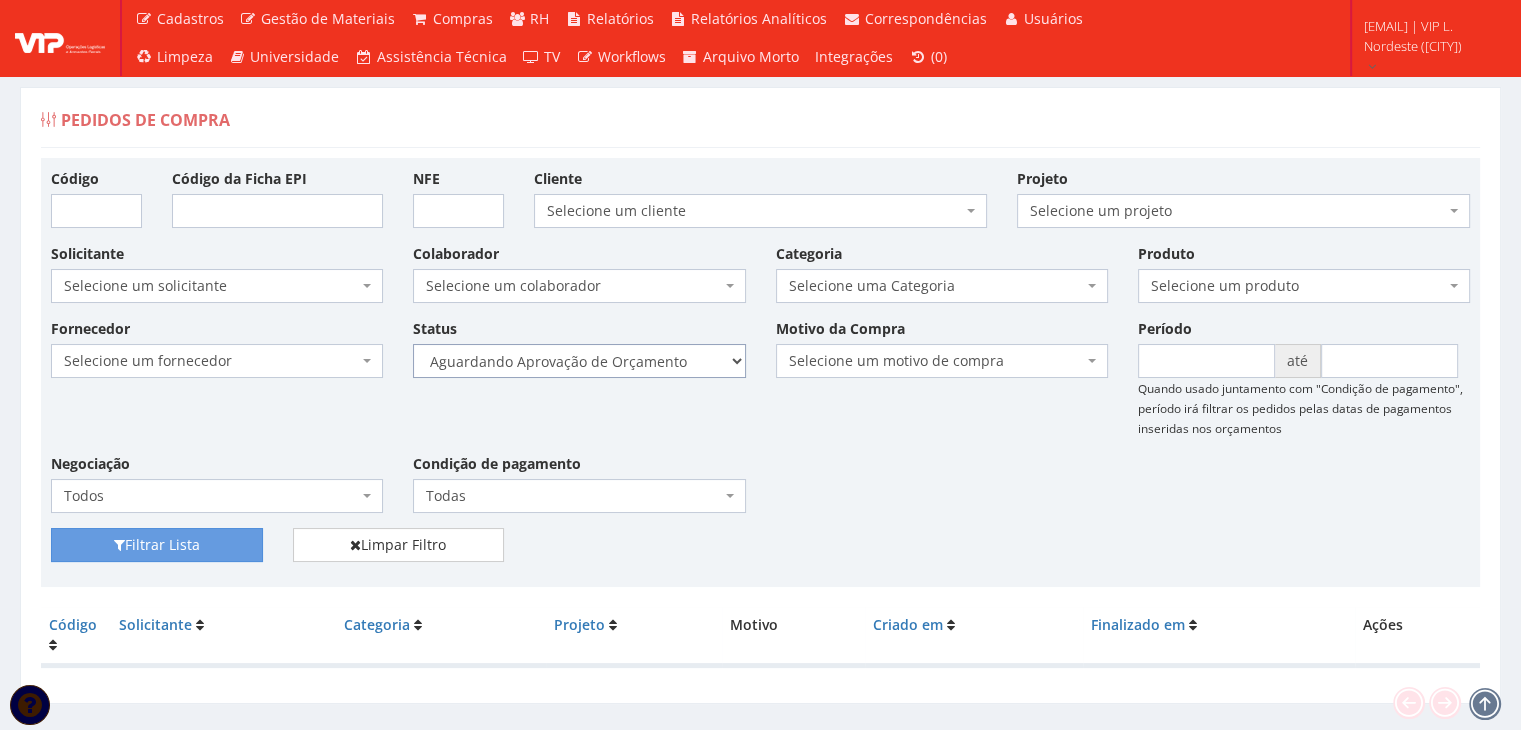 select on "1" 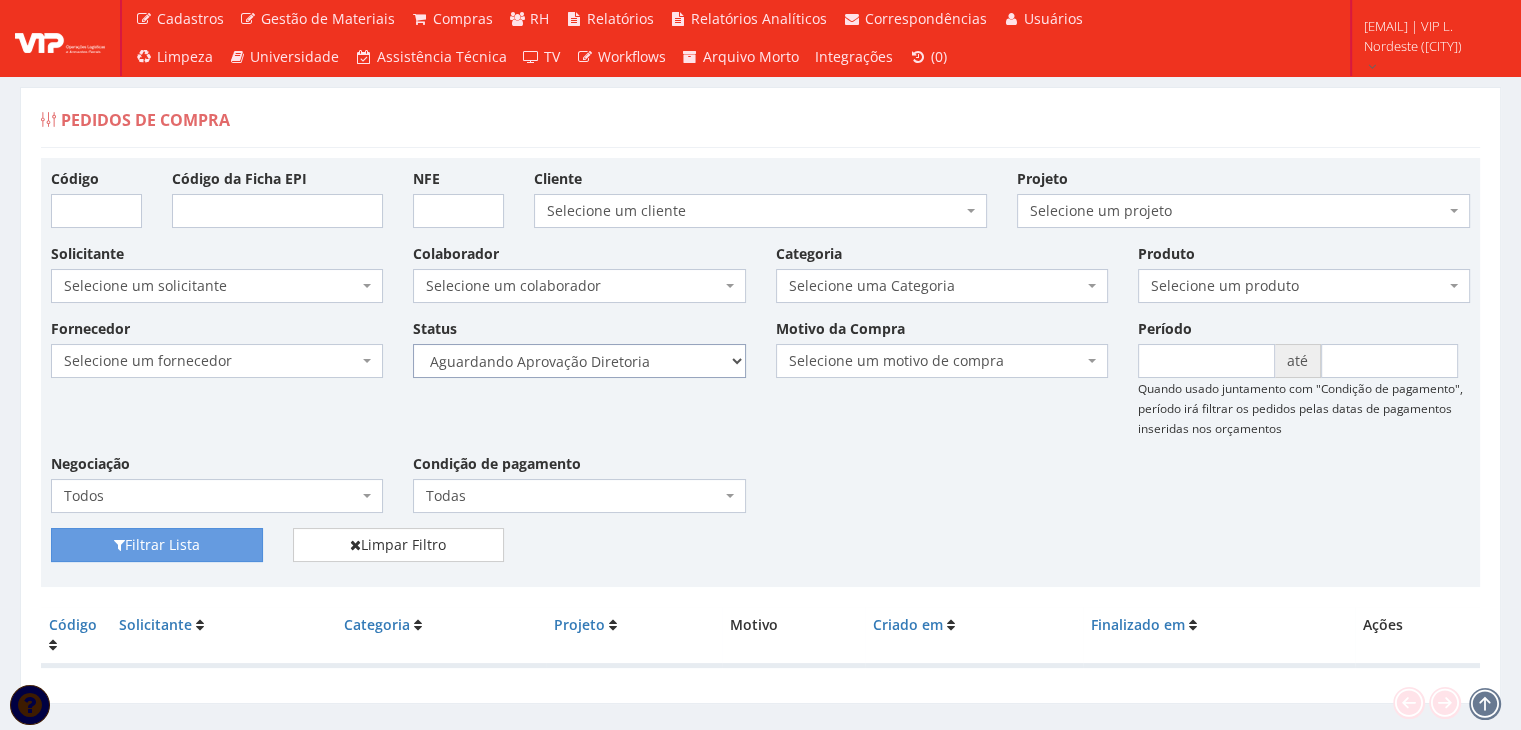 click on "Selecione um status Cancelado Aguardando Aprovação Diretoria Pedido Aprovado Aguardando Aprovação de Orçamento Orçamento Aprovado Compra Efetuada Entrega Efetuada Entrega Registrada" at bounding box center (579, 361) 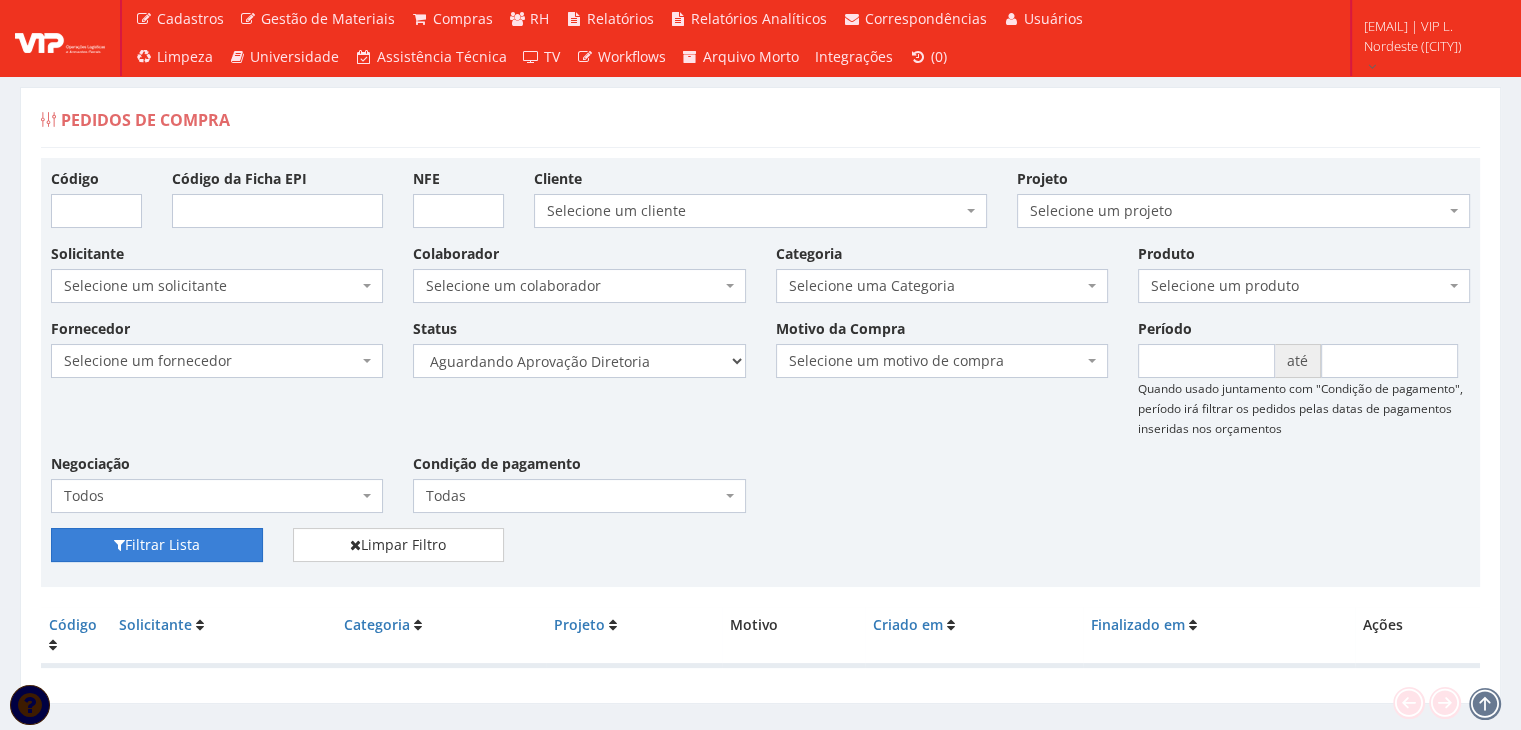 click on "Filtrar Lista" at bounding box center [157, 545] 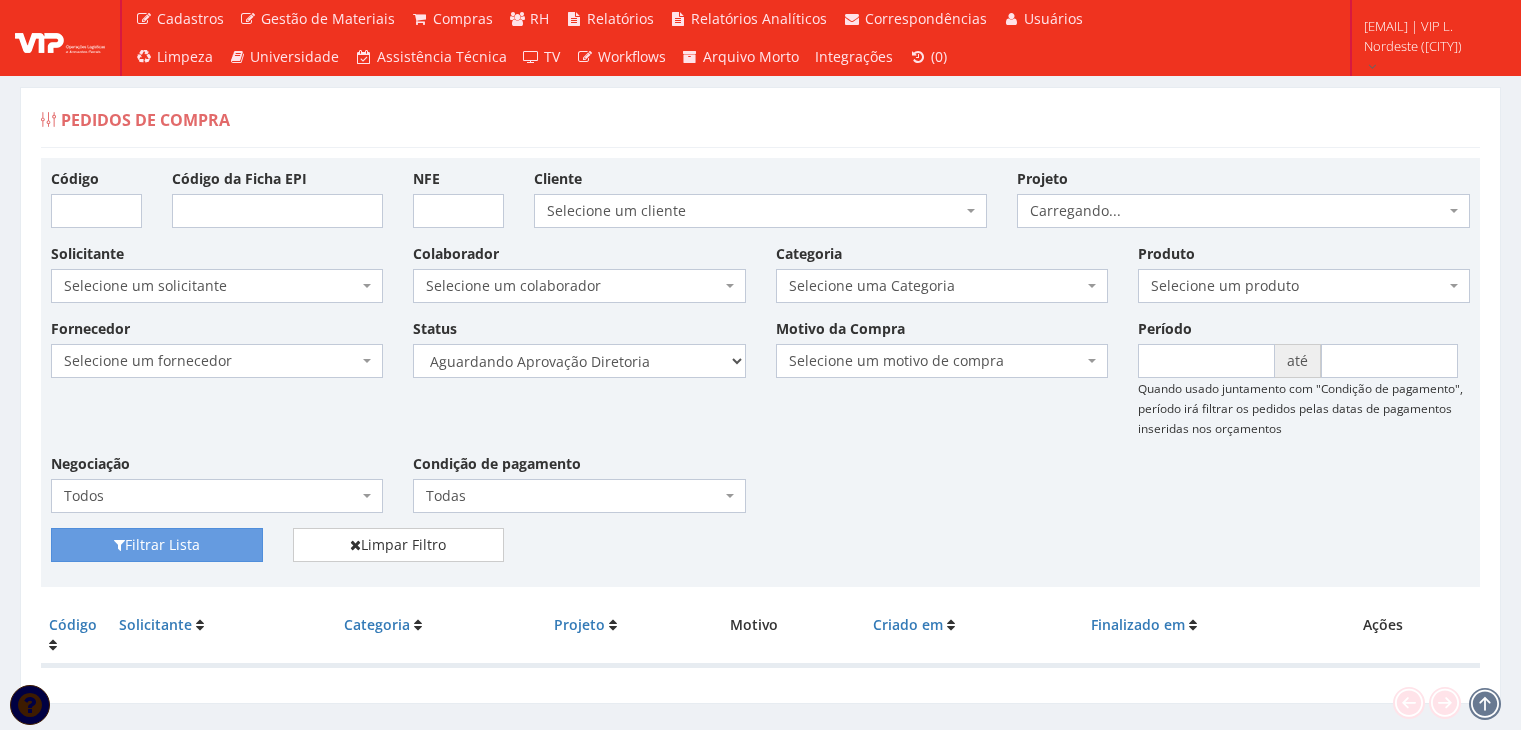 scroll, scrollTop: 0, scrollLeft: 0, axis: both 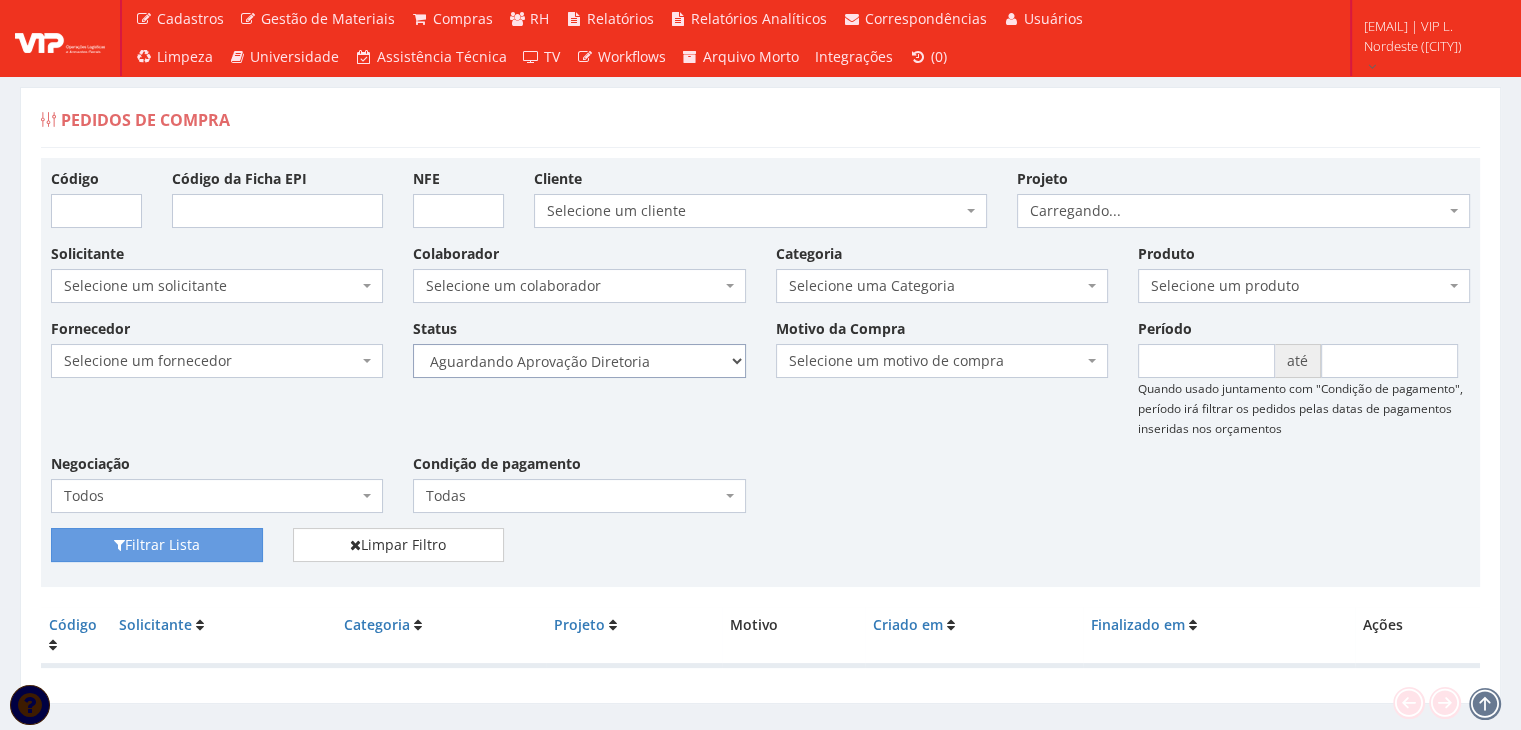 click on "Selecione um status Cancelado Aguardando Aprovação Diretoria Pedido Aprovado Aguardando Aprovação de Orçamento Orçamento Aprovado Compra Efetuada Entrega Efetuada Entrega Registrada" at bounding box center (579, 361) 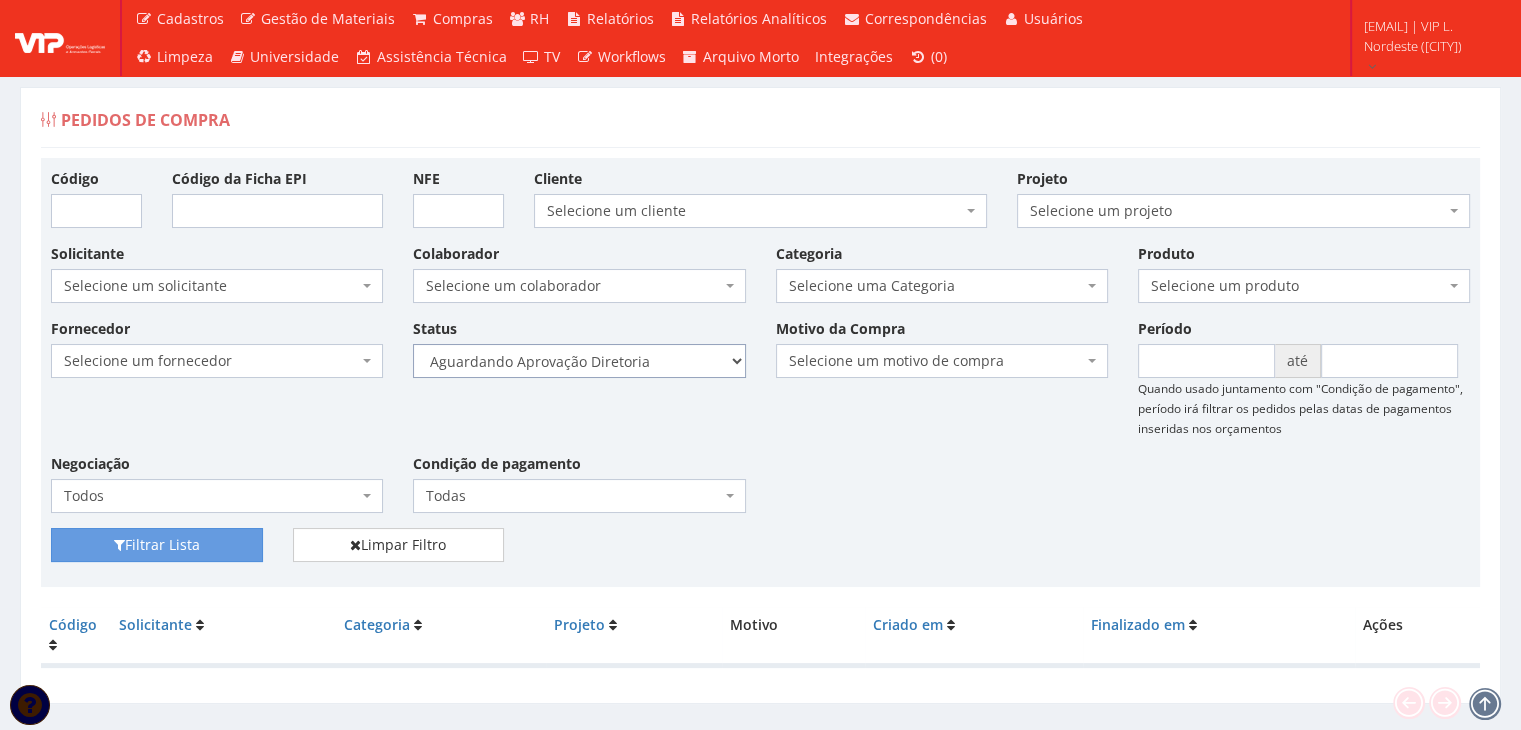 select on "4" 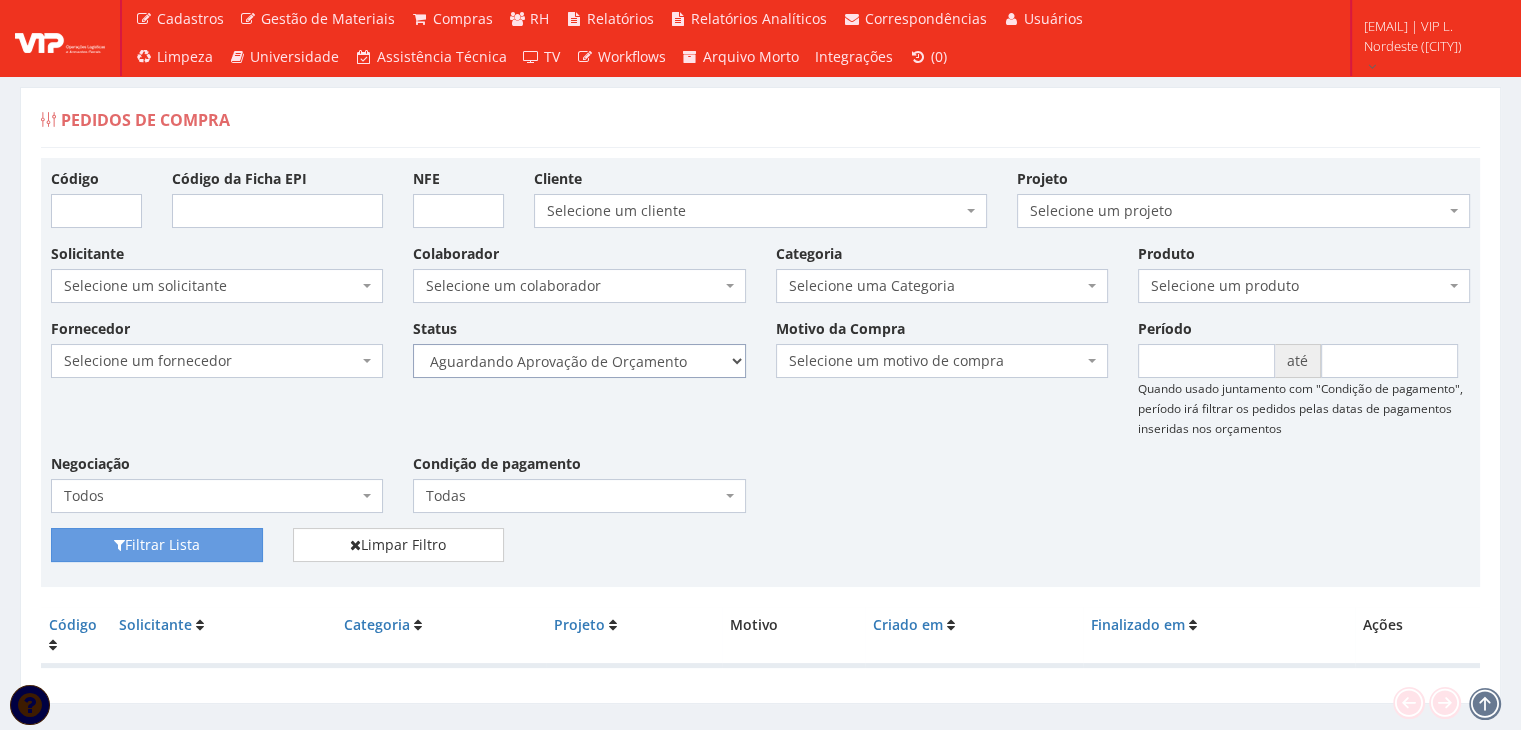 click on "Selecione um status Cancelado Aguardando Aprovação Diretoria Pedido Aprovado Aguardando Aprovação de Orçamento Orçamento Aprovado Compra Efetuada Entrega Efetuada Entrega Registrada" at bounding box center (579, 361) 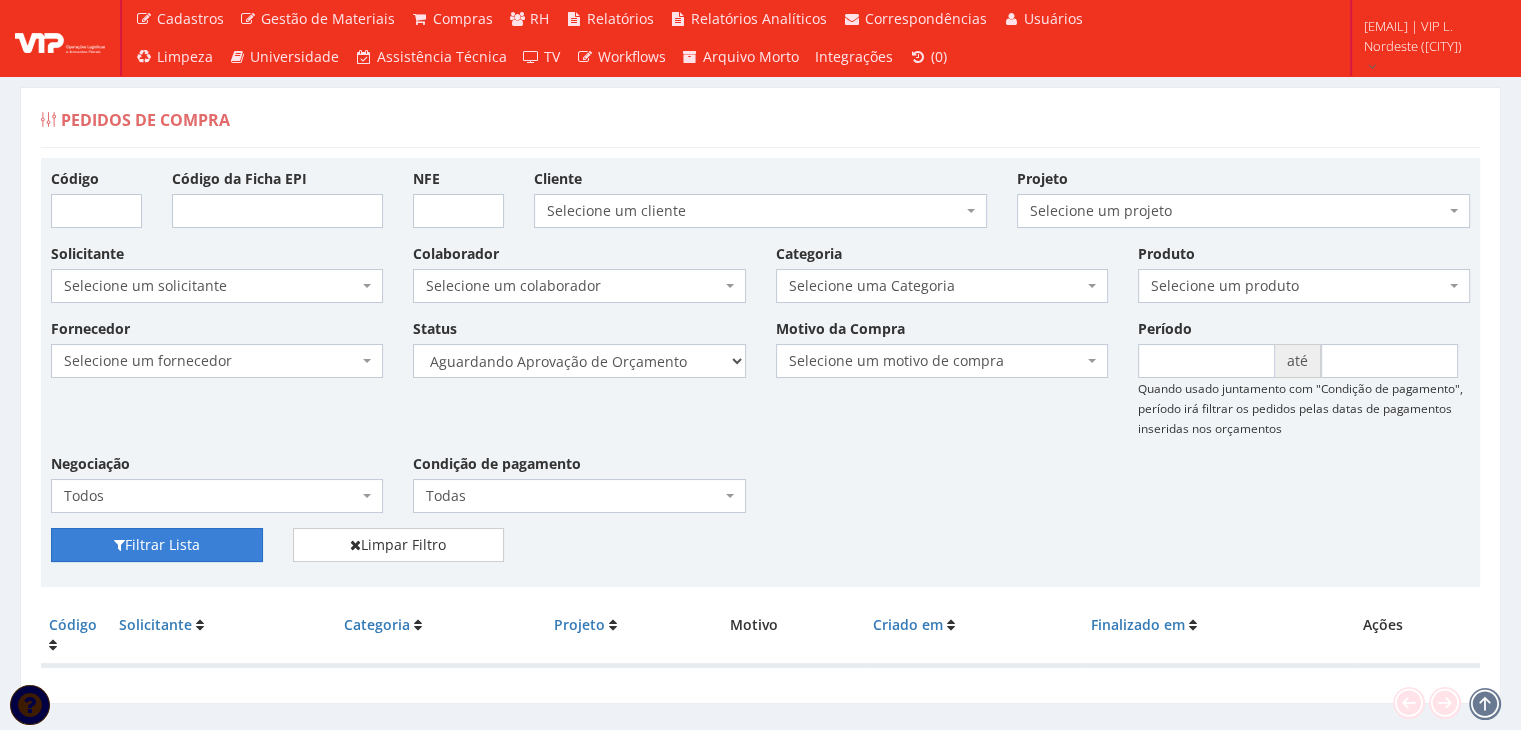 click on "Filtrar Lista" at bounding box center [157, 545] 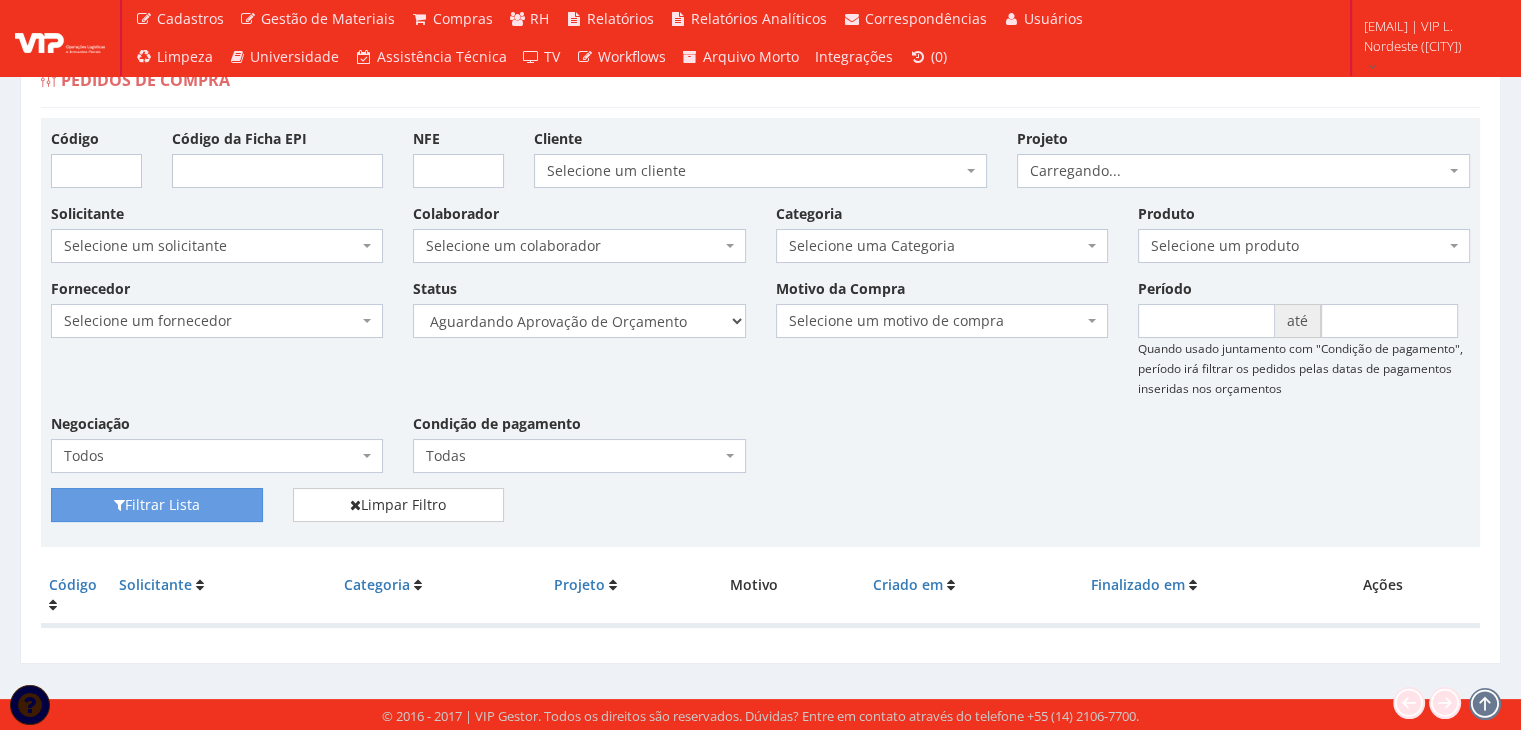 scroll, scrollTop: 40, scrollLeft: 0, axis: vertical 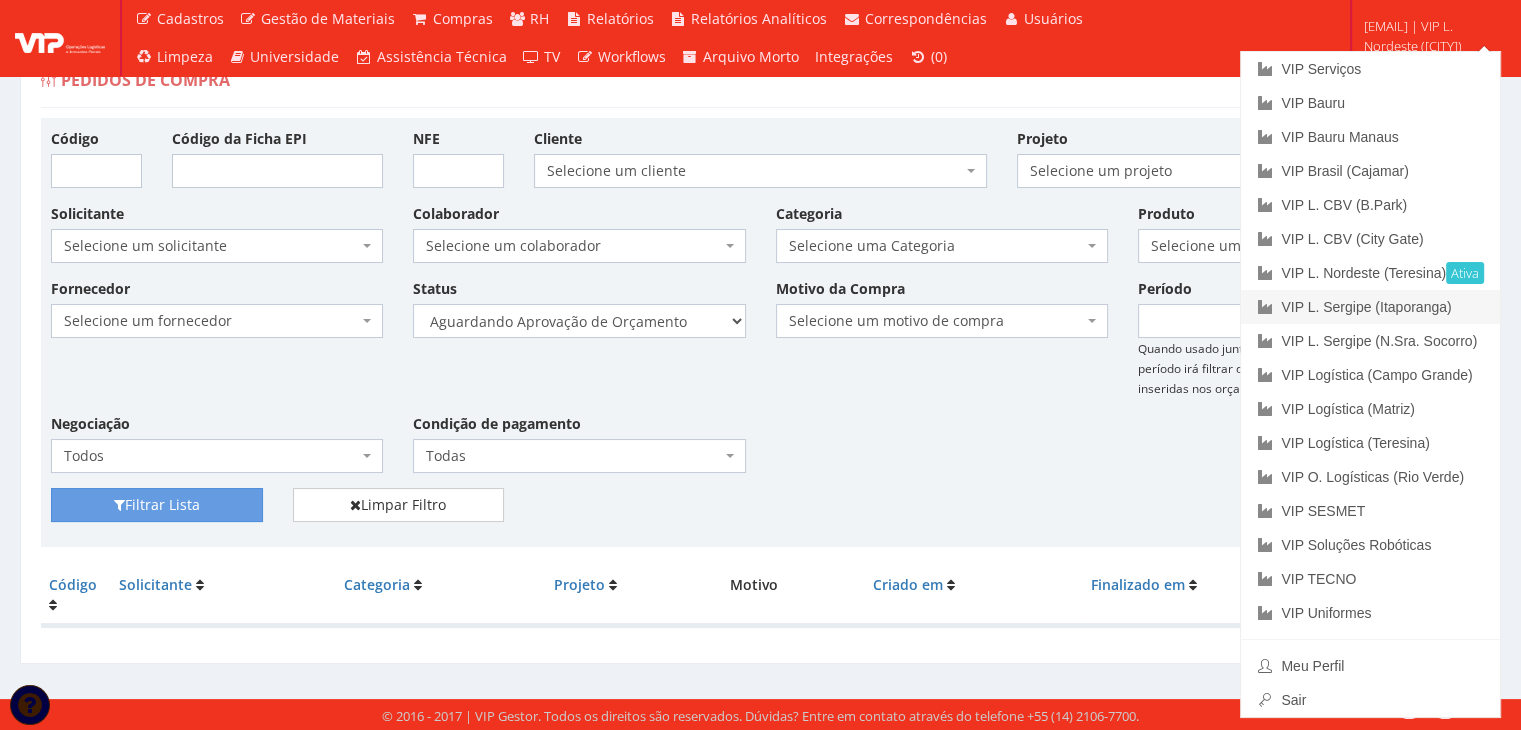 click on "VIP L. Sergipe (Itaporanga)" at bounding box center (1370, 307) 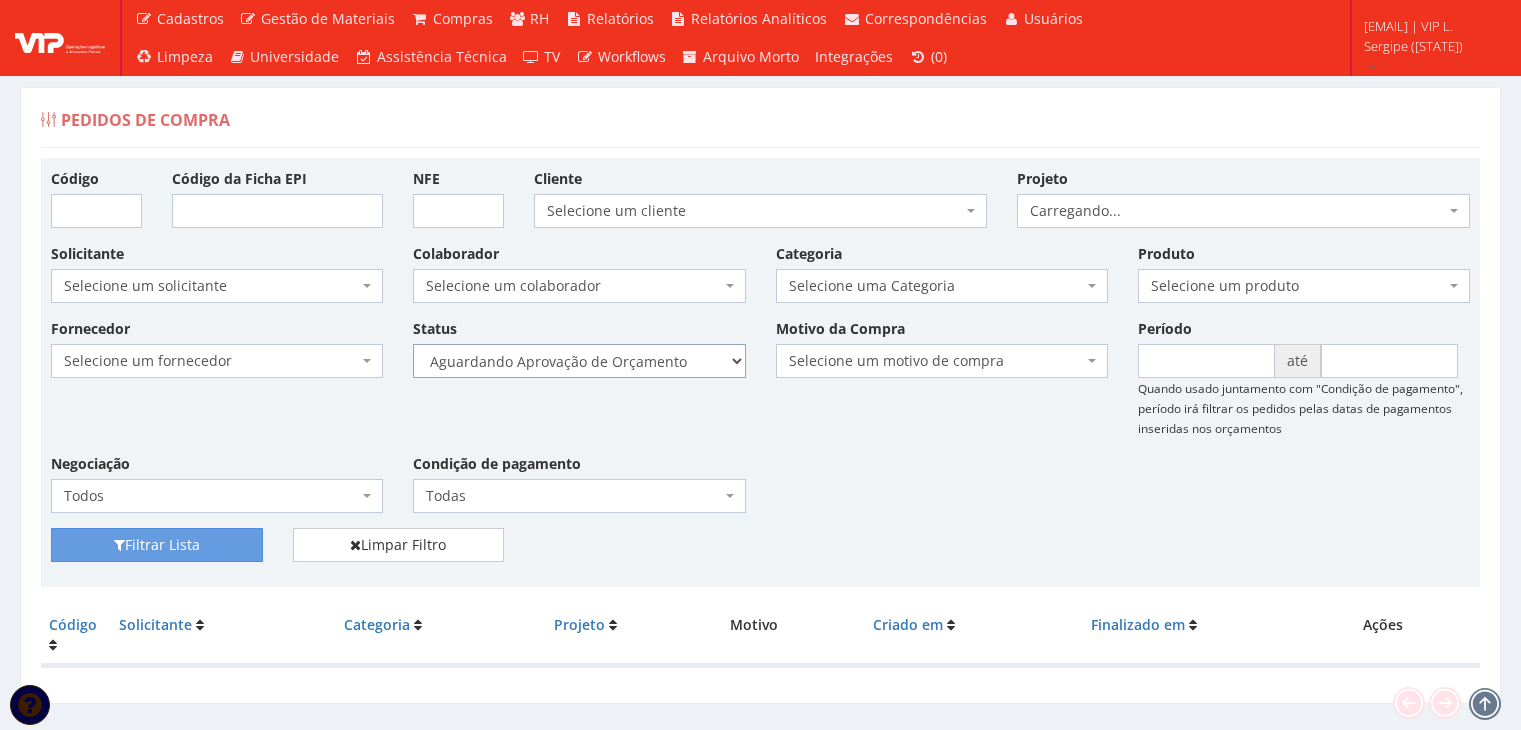 drag, startPoint x: 0, startPoint y: 0, endPoint x: 629, endPoint y: 345, distance: 717.4023 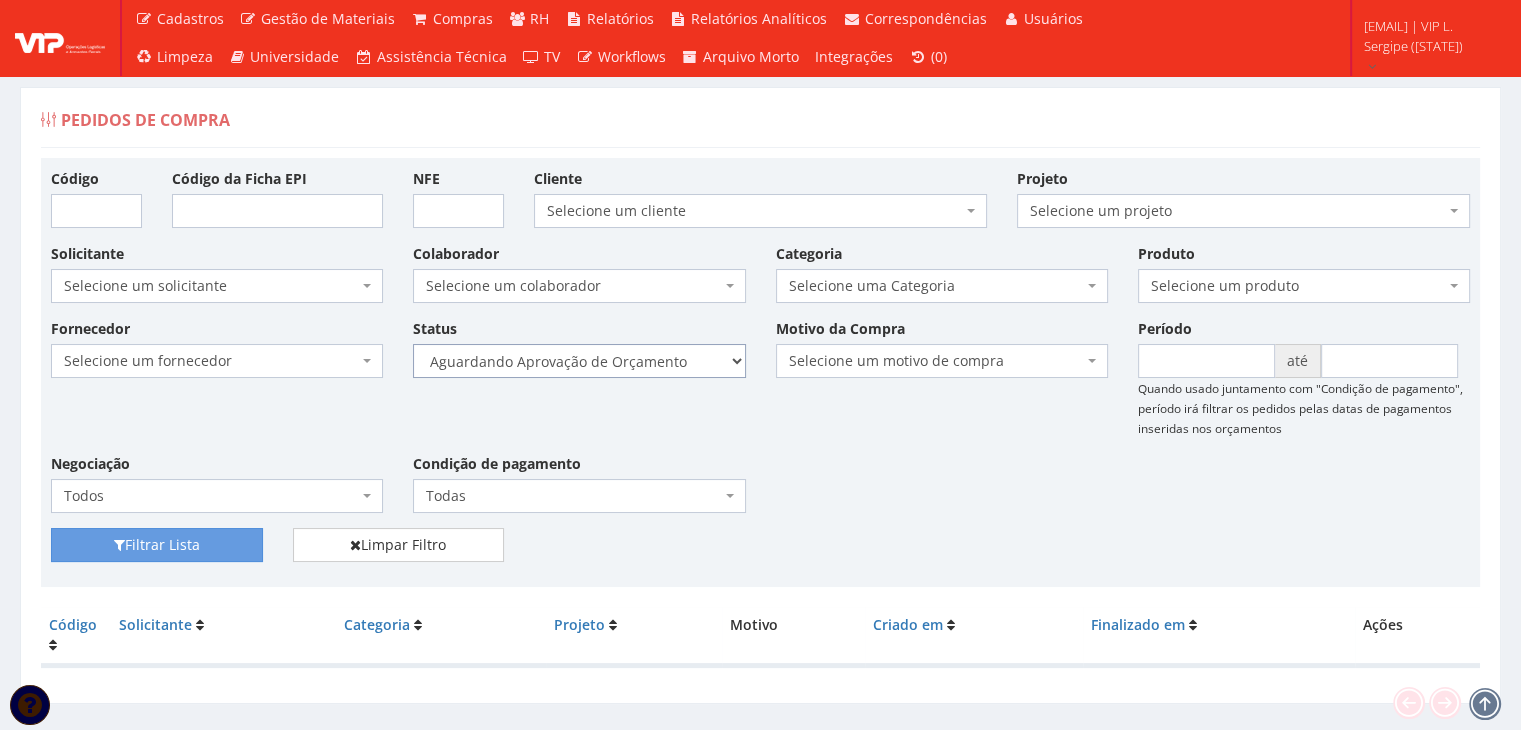 select on "1" 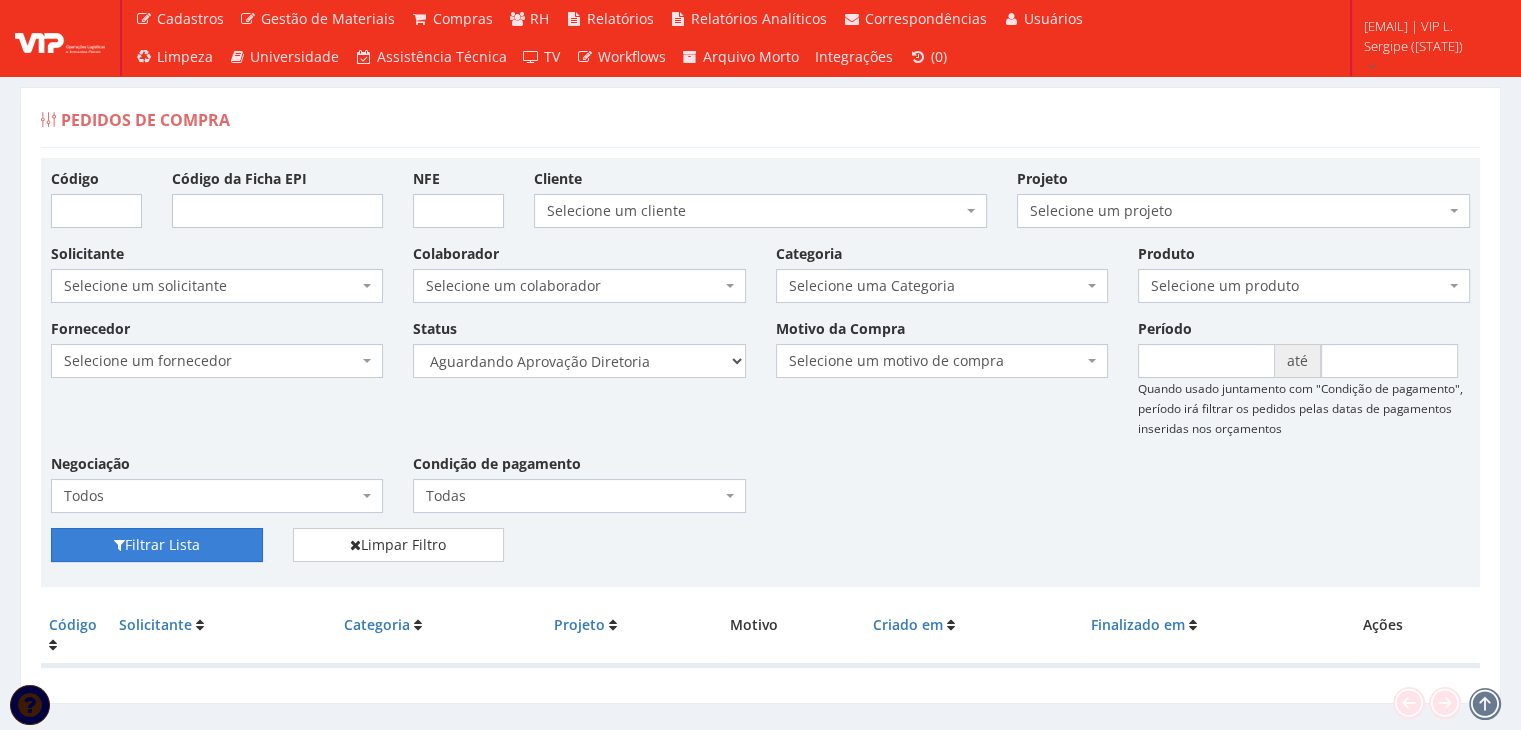 click on "Filtrar Lista" at bounding box center [157, 545] 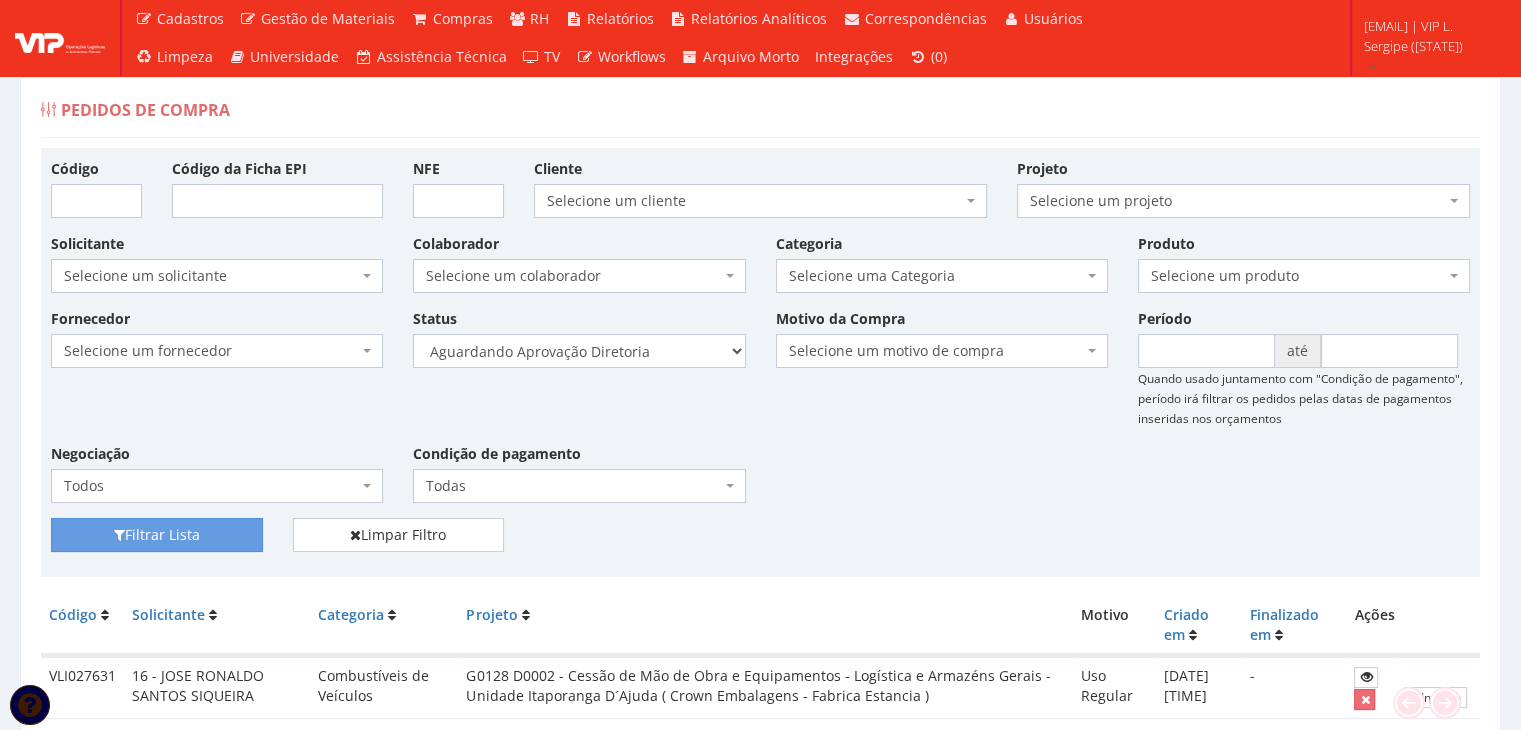 scroll, scrollTop: 0, scrollLeft: 0, axis: both 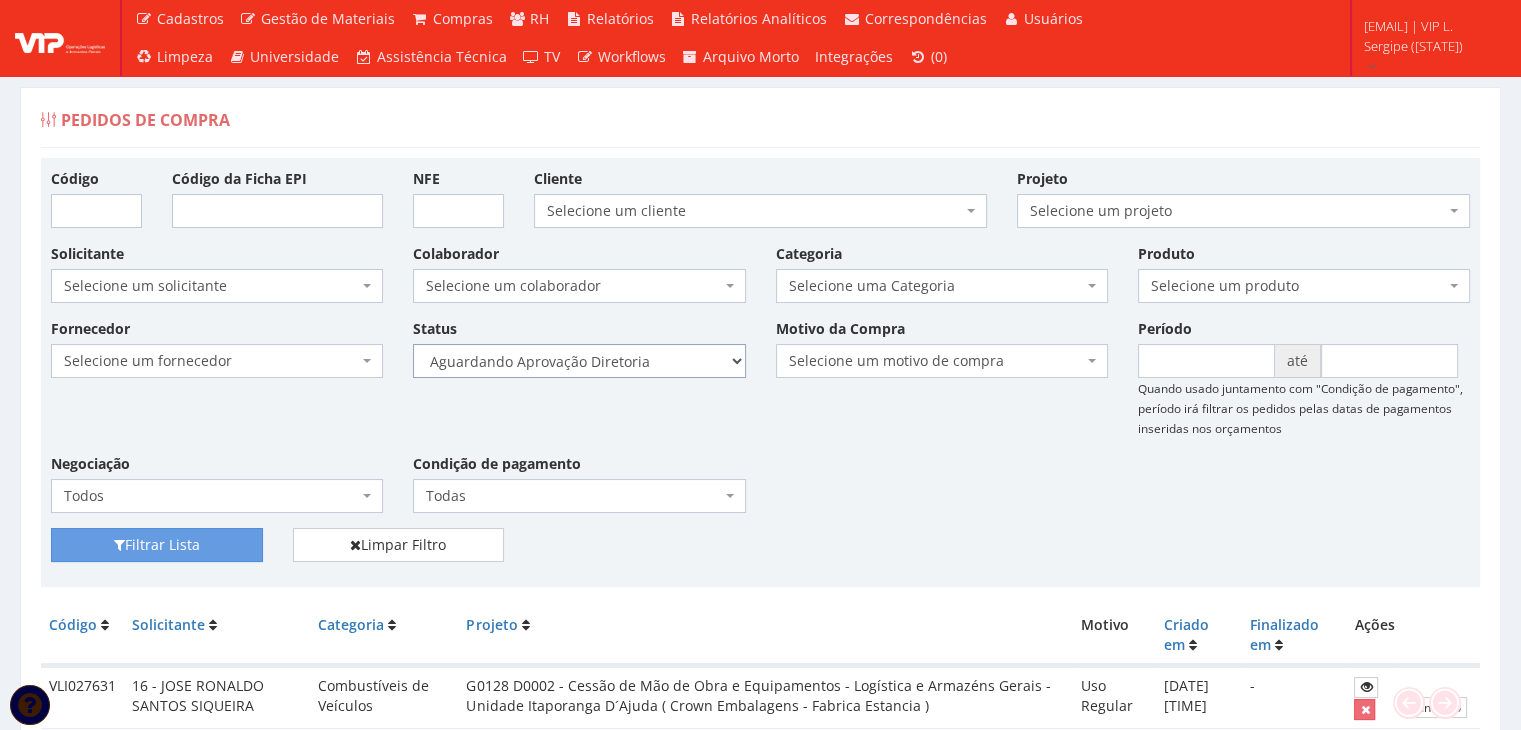 click on "Selecione um status Cancelado Aguardando Aprovação Diretoria Pedido Aprovado Aguardando Aprovação de Orçamento Orçamento Aprovado Compra Efetuada Entrega Efetuada Entrega Registrada" at bounding box center (579, 361) 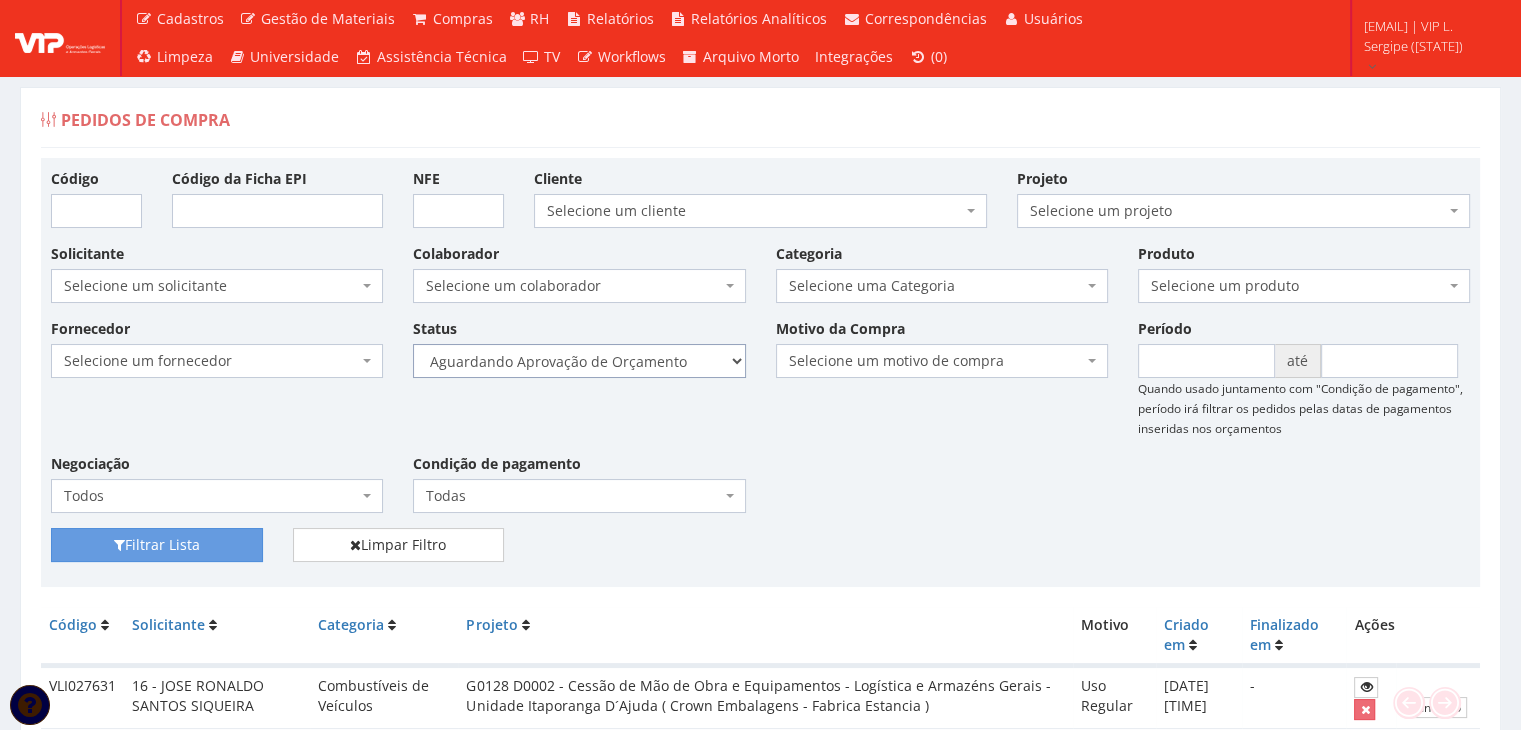 click on "Selecione um status Cancelado Aguardando Aprovação Diretoria Pedido Aprovado Aguardando Aprovação de Orçamento Orçamento Aprovado Compra Efetuada Entrega Efetuada Entrega Registrada" at bounding box center (579, 361) 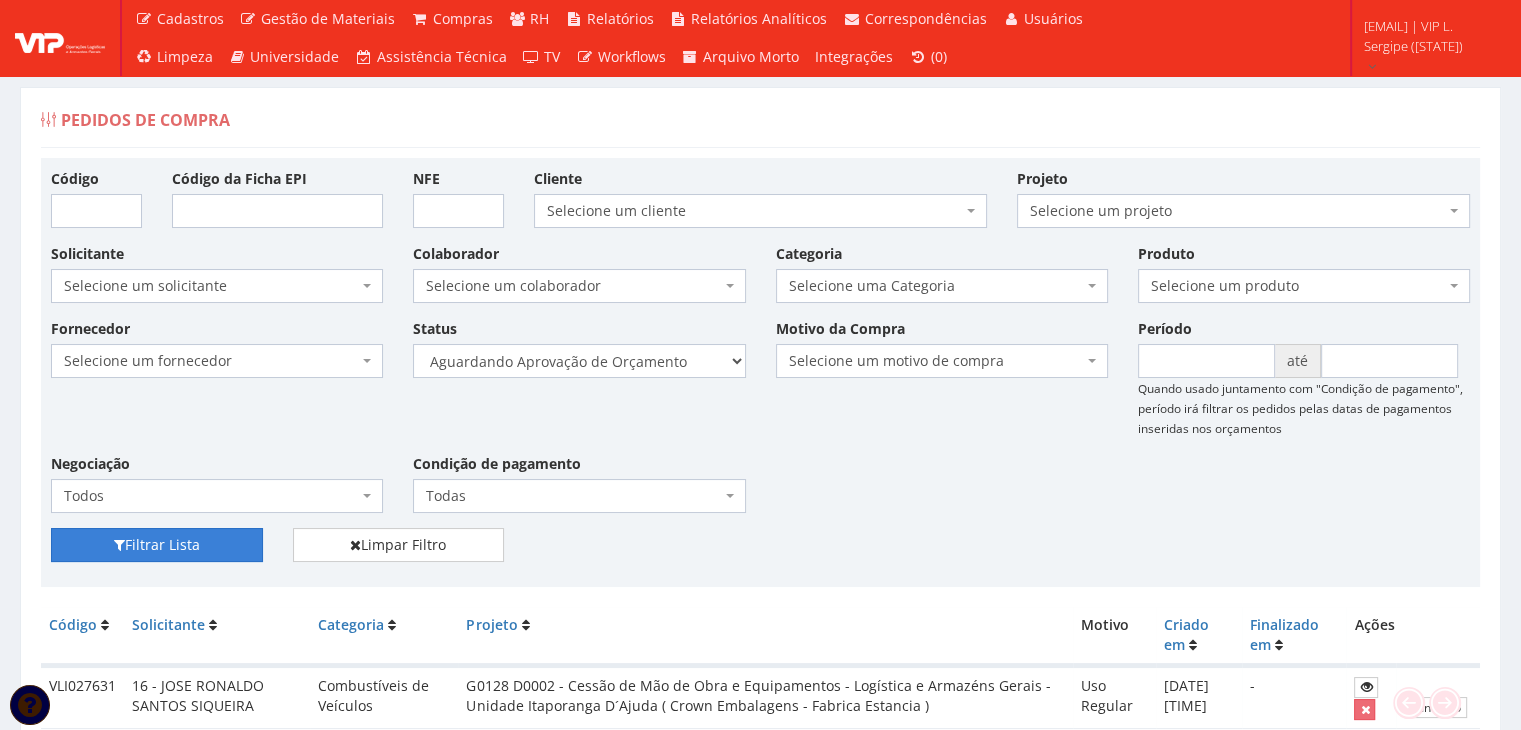 drag, startPoint x: 176, startPoint y: 537, endPoint x: 240, endPoint y: 526, distance: 64.93843 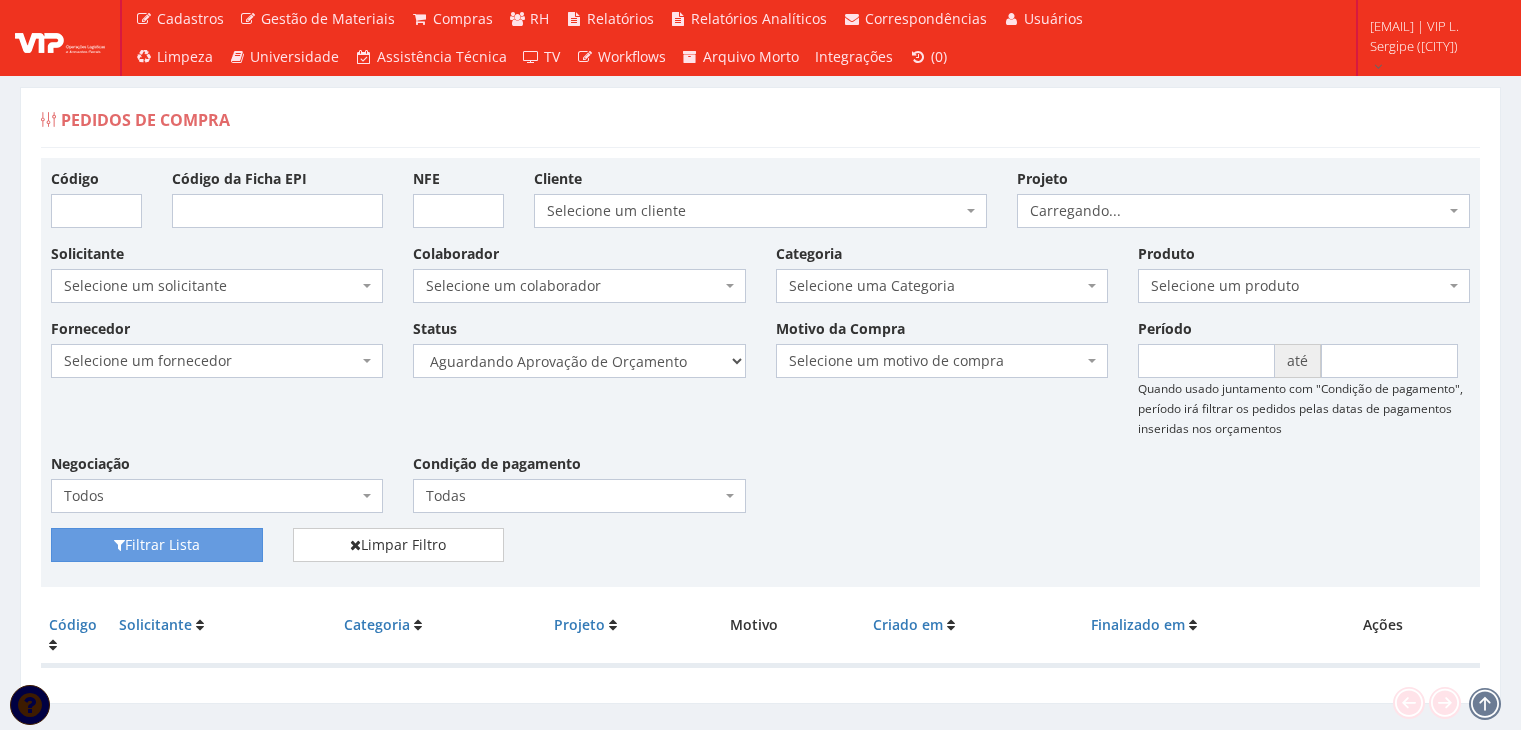 scroll, scrollTop: 40, scrollLeft: 0, axis: vertical 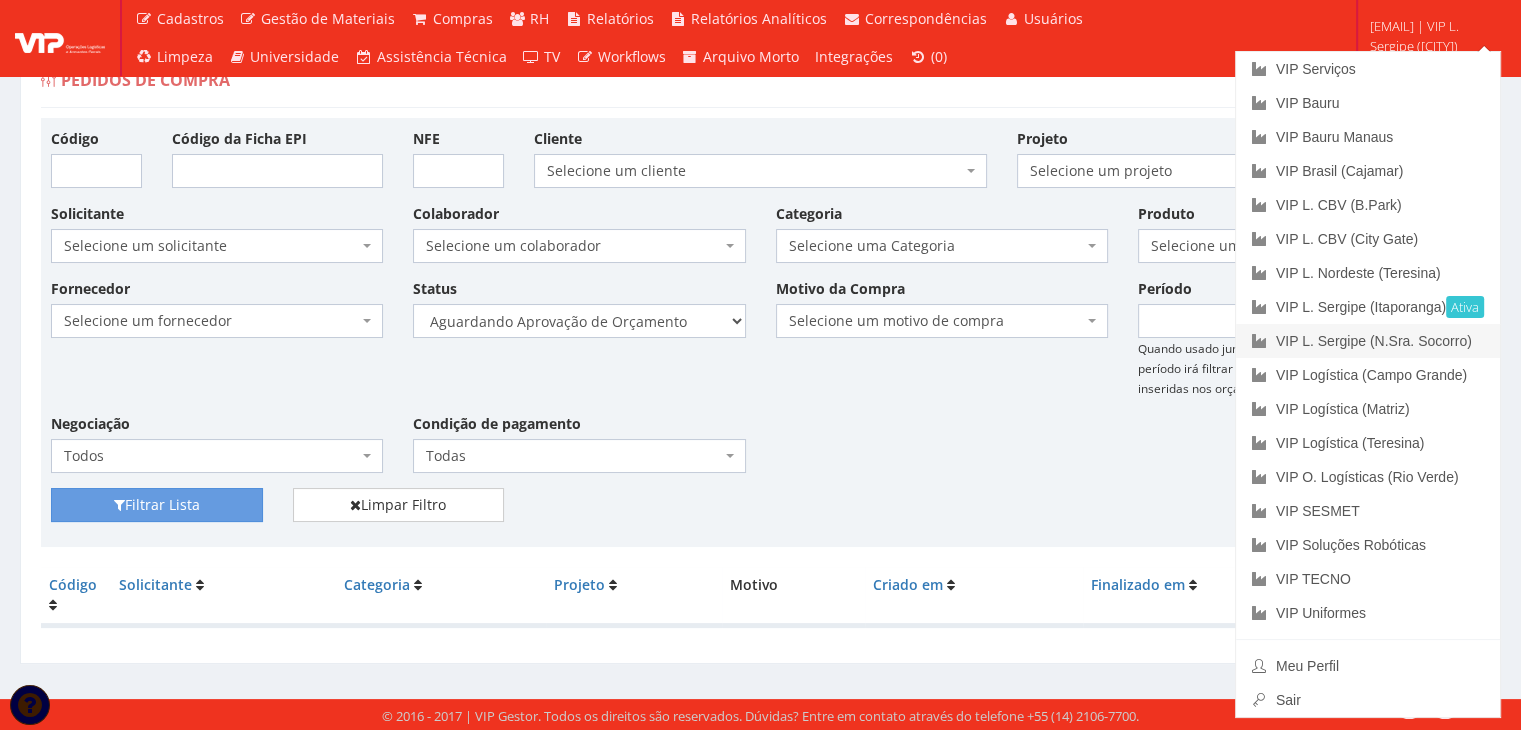 click on "VIP L. Sergipe (N.Sra. Socorro)" at bounding box center (1368, 341) 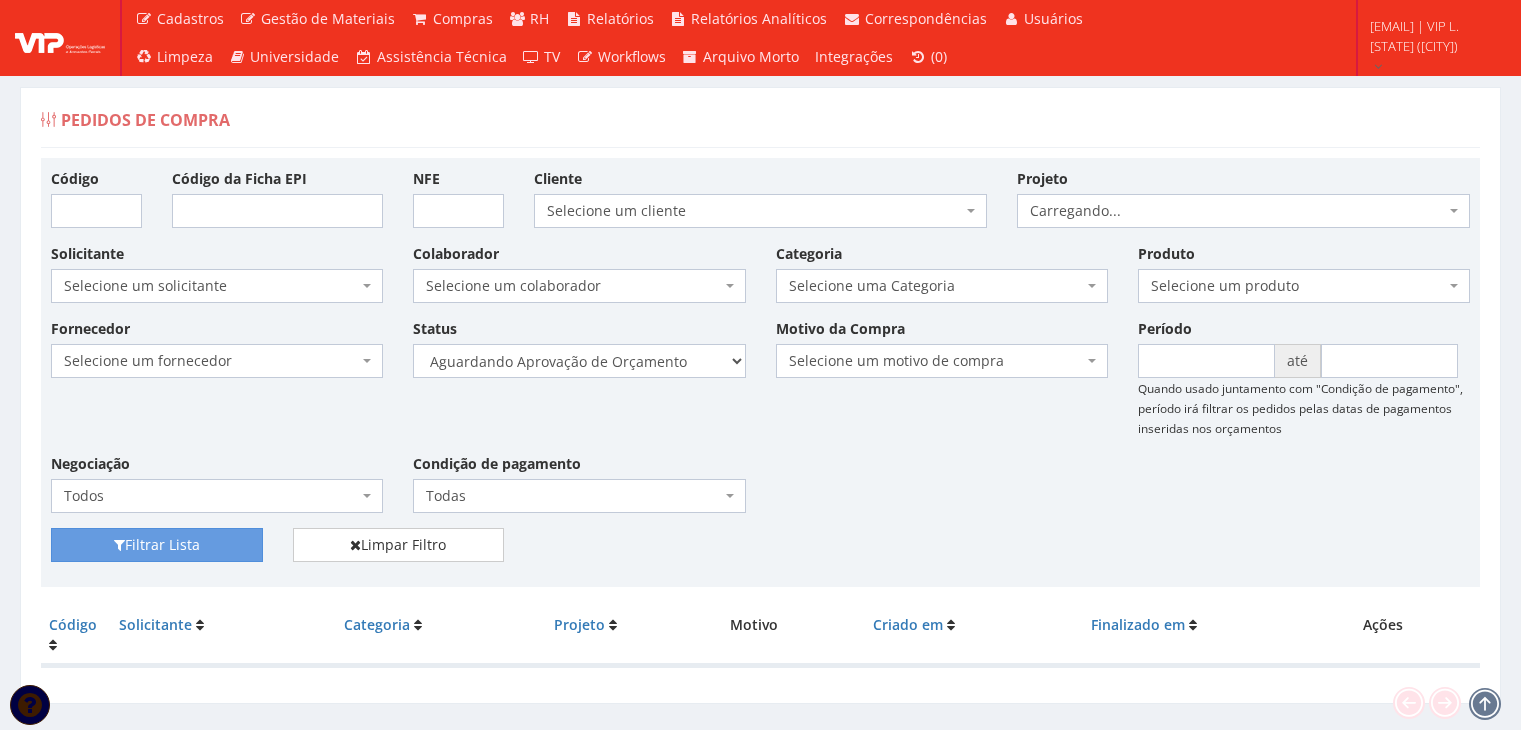 scroll, scrollTop: 0, scrollLeft: 0, axis: both 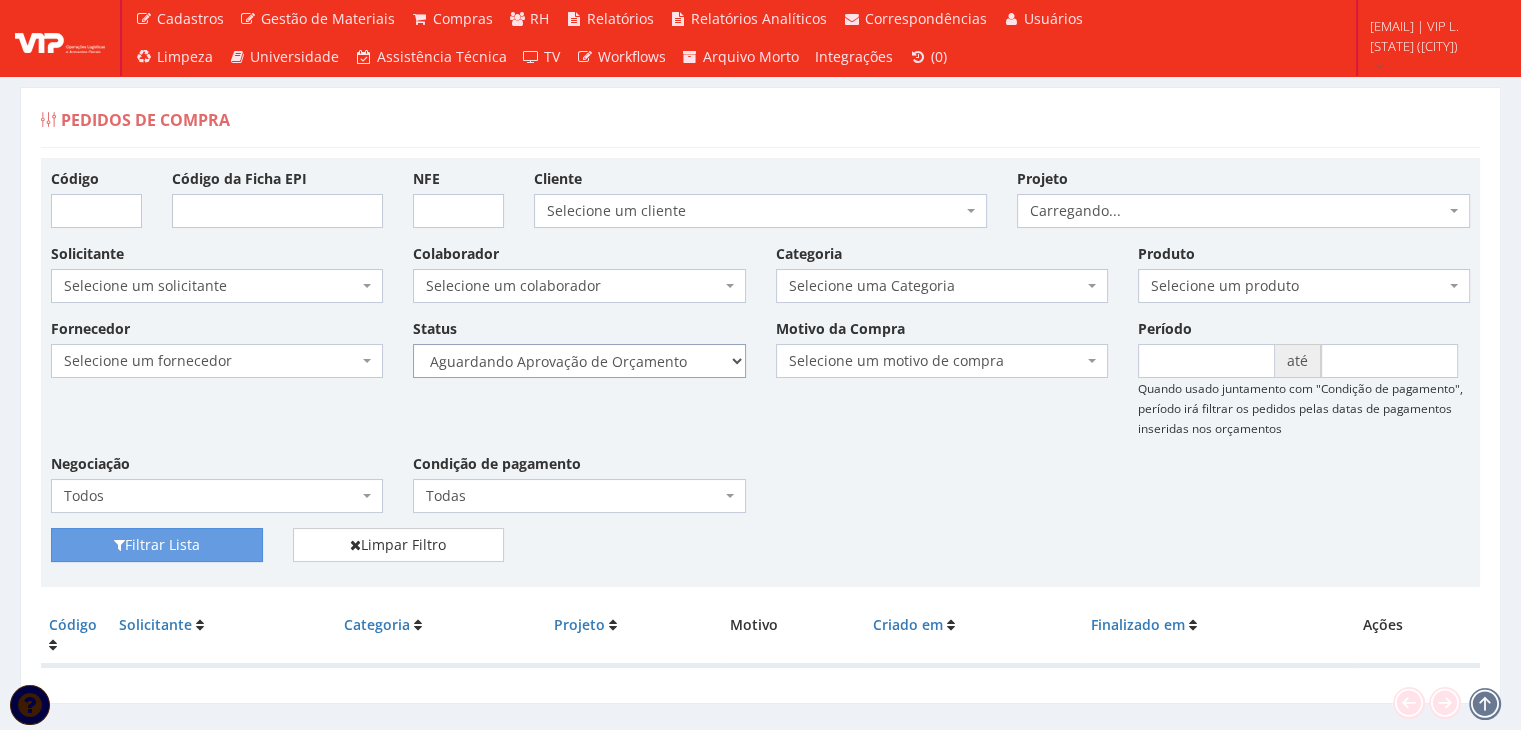 click on "Selecione um status Cancelado Aguardando Aprovação Diretoria Pedido Aprovado Aguardando Aprovação de Orçamento Orçamento Aprovado Compra Efetuada Entrega Efetuada Entrega Registrada" at bounding box center [579, 361] 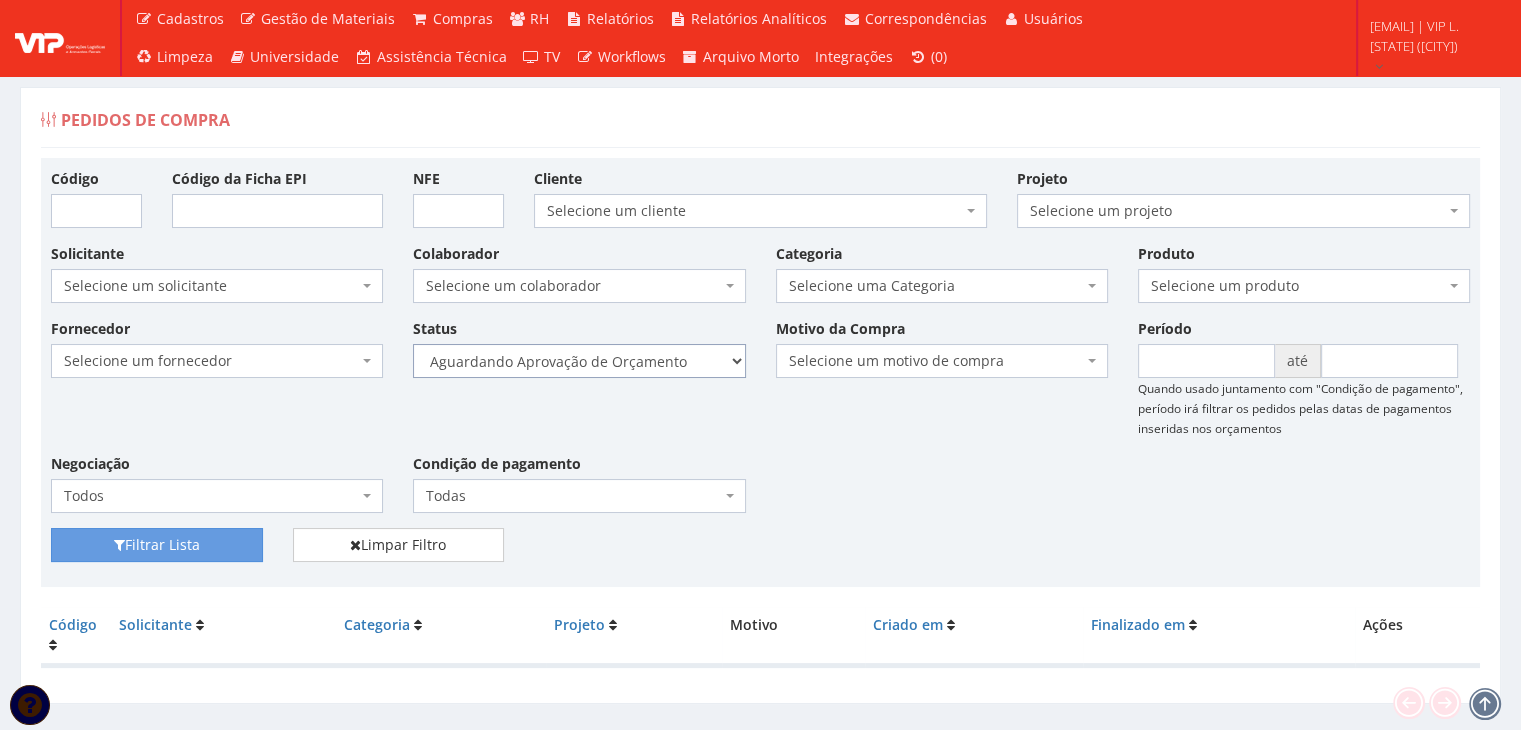 select on "1" 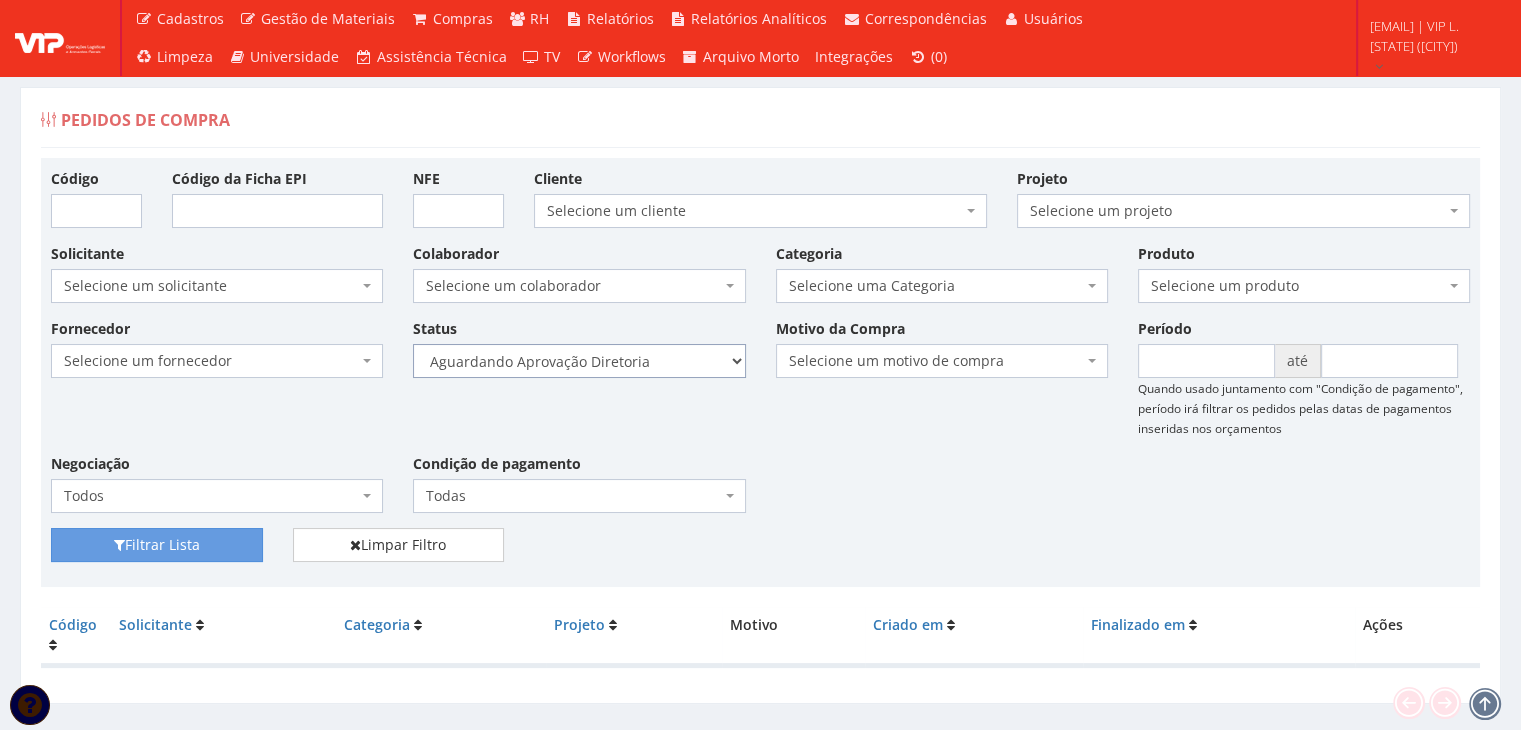 click on "Selecione um status Cancelado Aguardando Aprovação Diretoria Pedido Aprovado Aguardando Aprovação de Orçamento Orçamento Aprovado Compra Efetuada Entrega Efetuada Entrega Registrada" at bounding box center (579, 361) 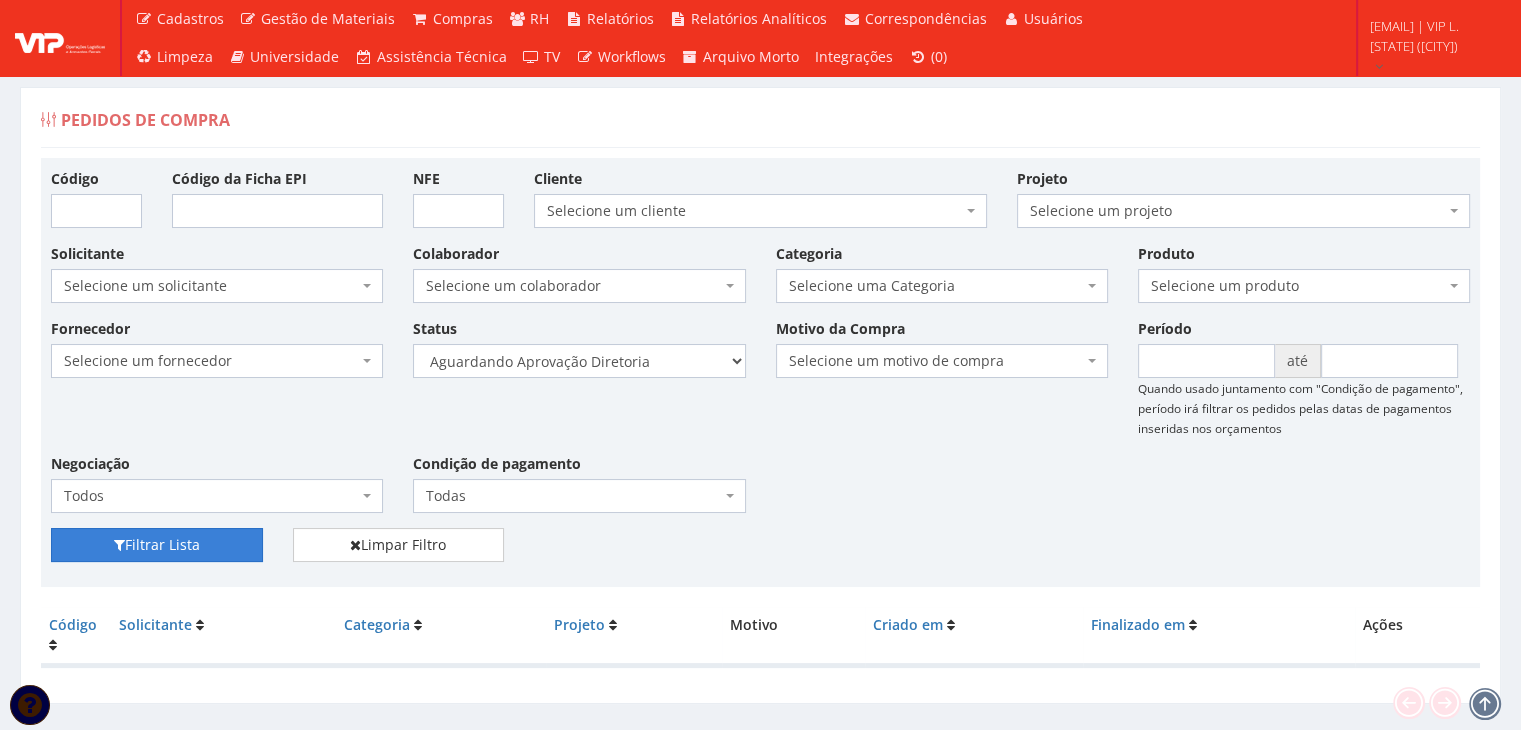 click on "Filtrar Lista" at bounding box center (157, 545) 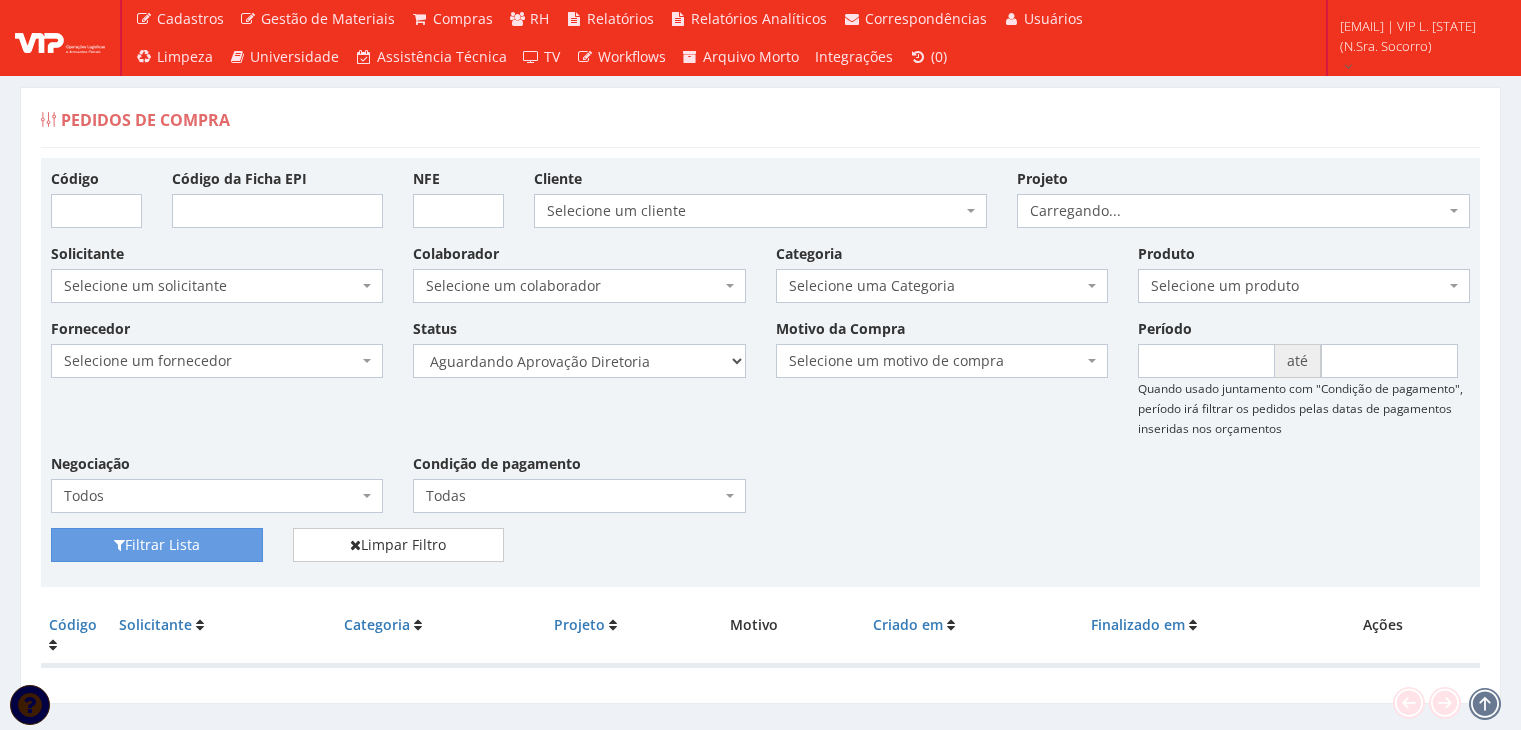 click on "Selecione um status Cancelado Aguardando Aprovação Diretoria Pedido Aprovado Aguardando Aprovação de Orçamento Orçamento Aprovado Compra Efetuada Entrega Efetuada Entrega Registrada" at bounding box center [579, 361] 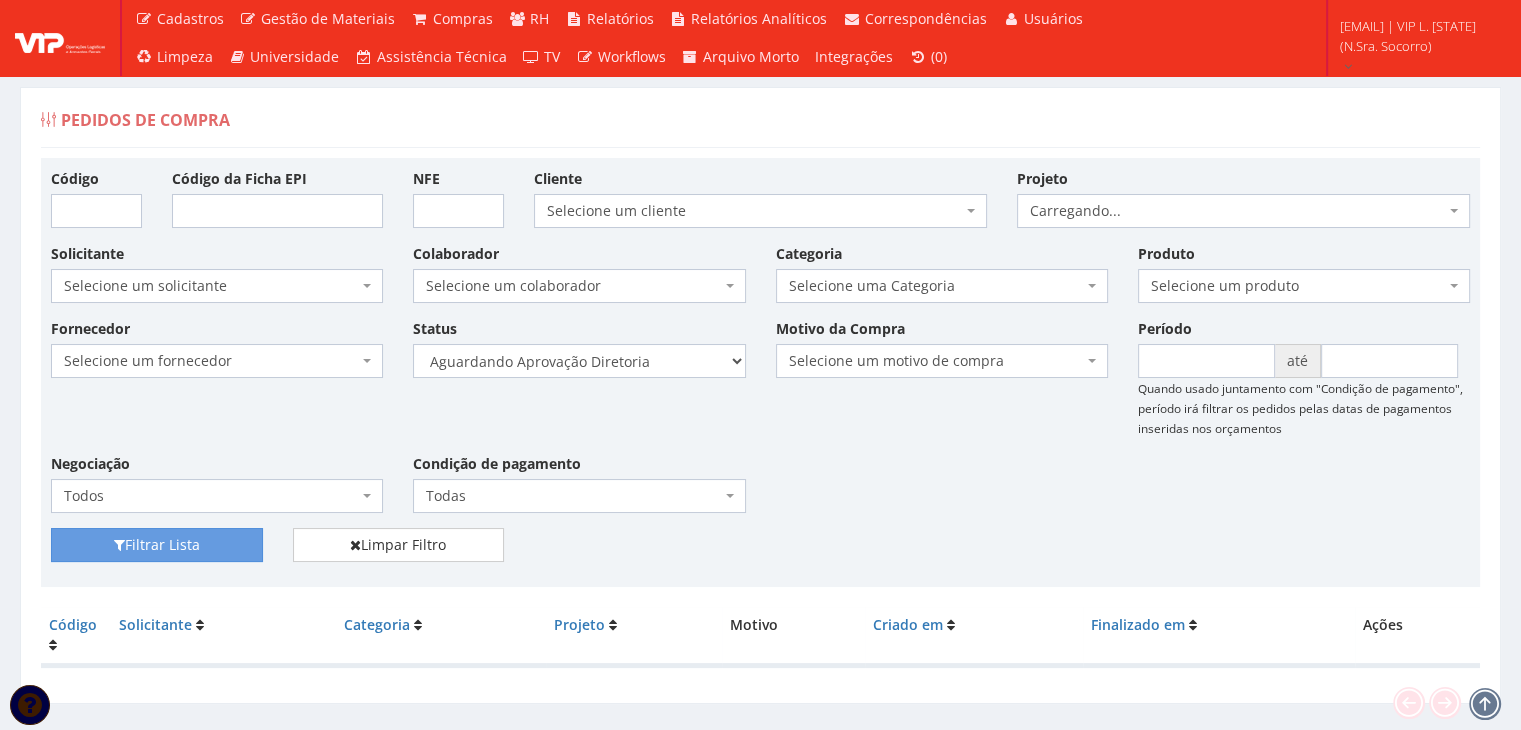 select on "4" 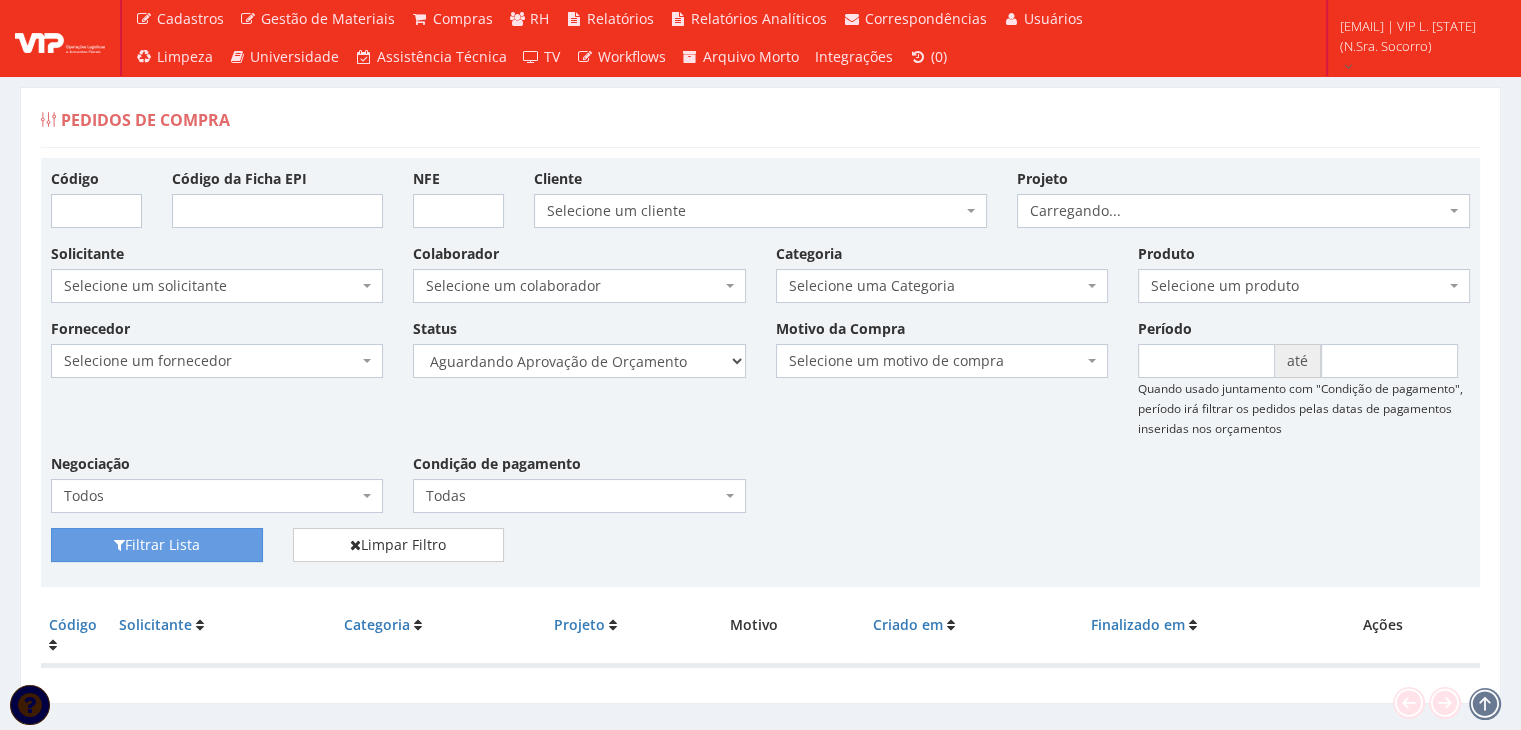 click on "Selecione um status Cancelado Aguardando Aprovação Diretoria Pedido Aprovado Aguardando Aprovação de Orçamento Orçamento Aprovado Compra Efetuada Entrega Efetuada Entrega Registrada" at bounding box center [579, 361] 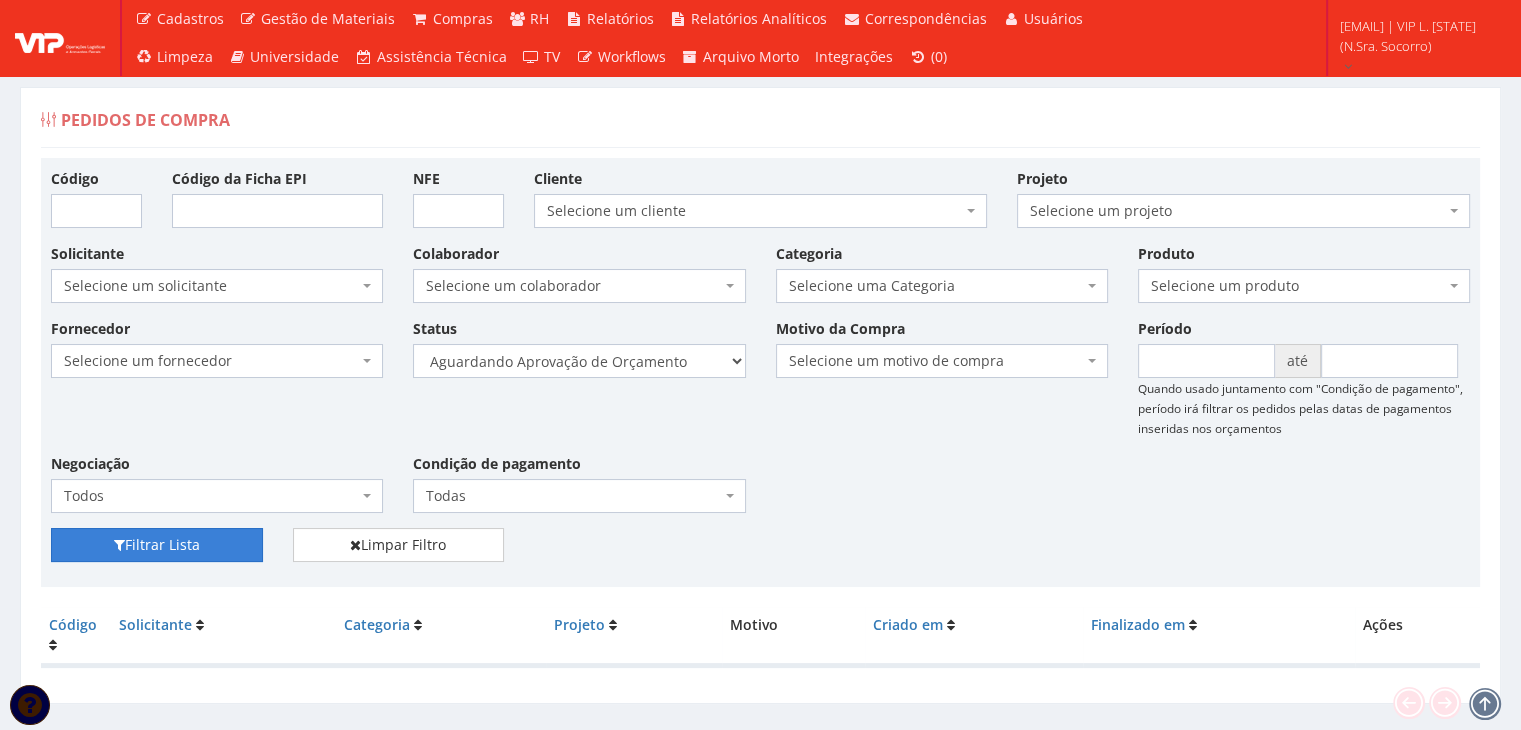 drag, startPoint x: 239, startPoint y: 537, endPoint x: 563, endPoint y: 461, distance: 332.79422 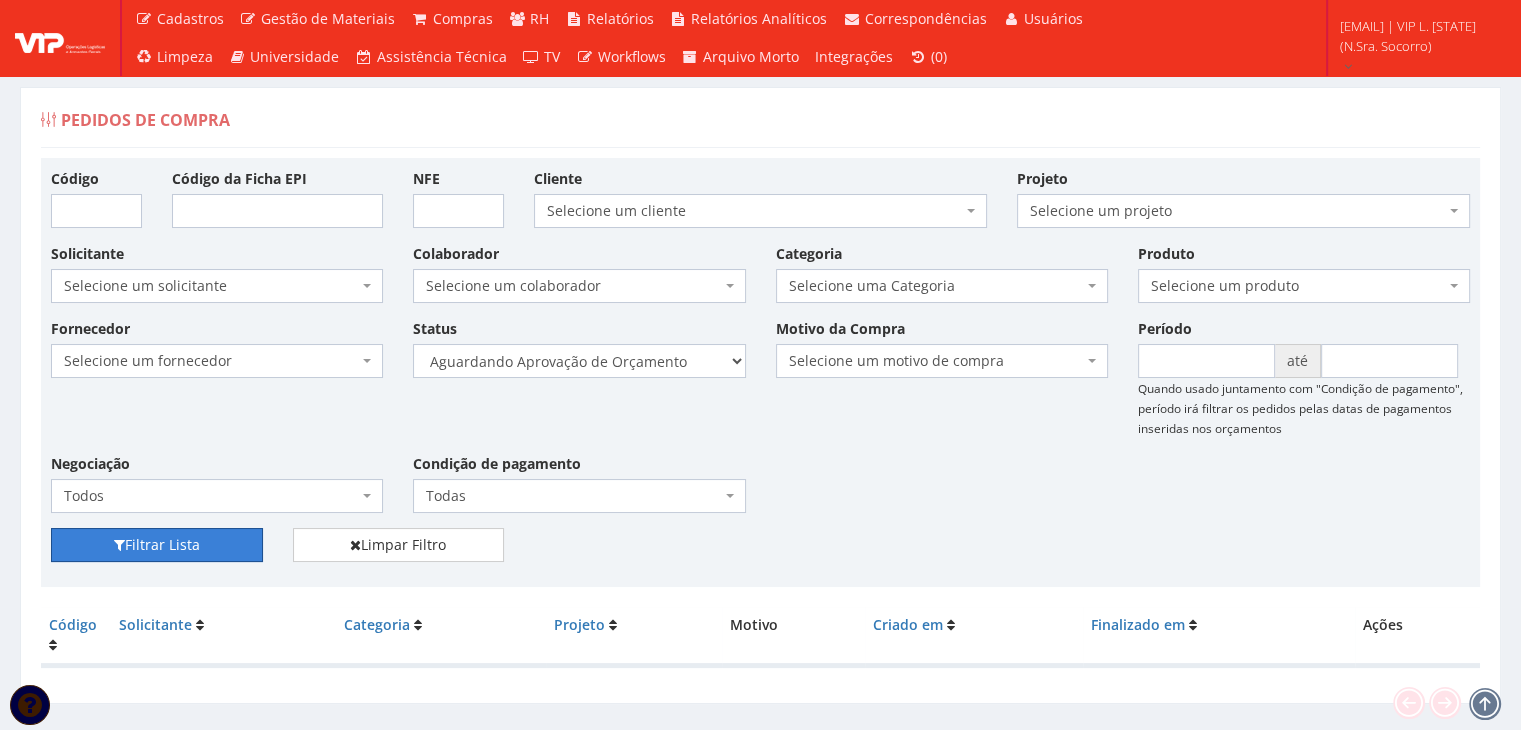 click on "Filtrar Lista" at bounding box center [157, 545] 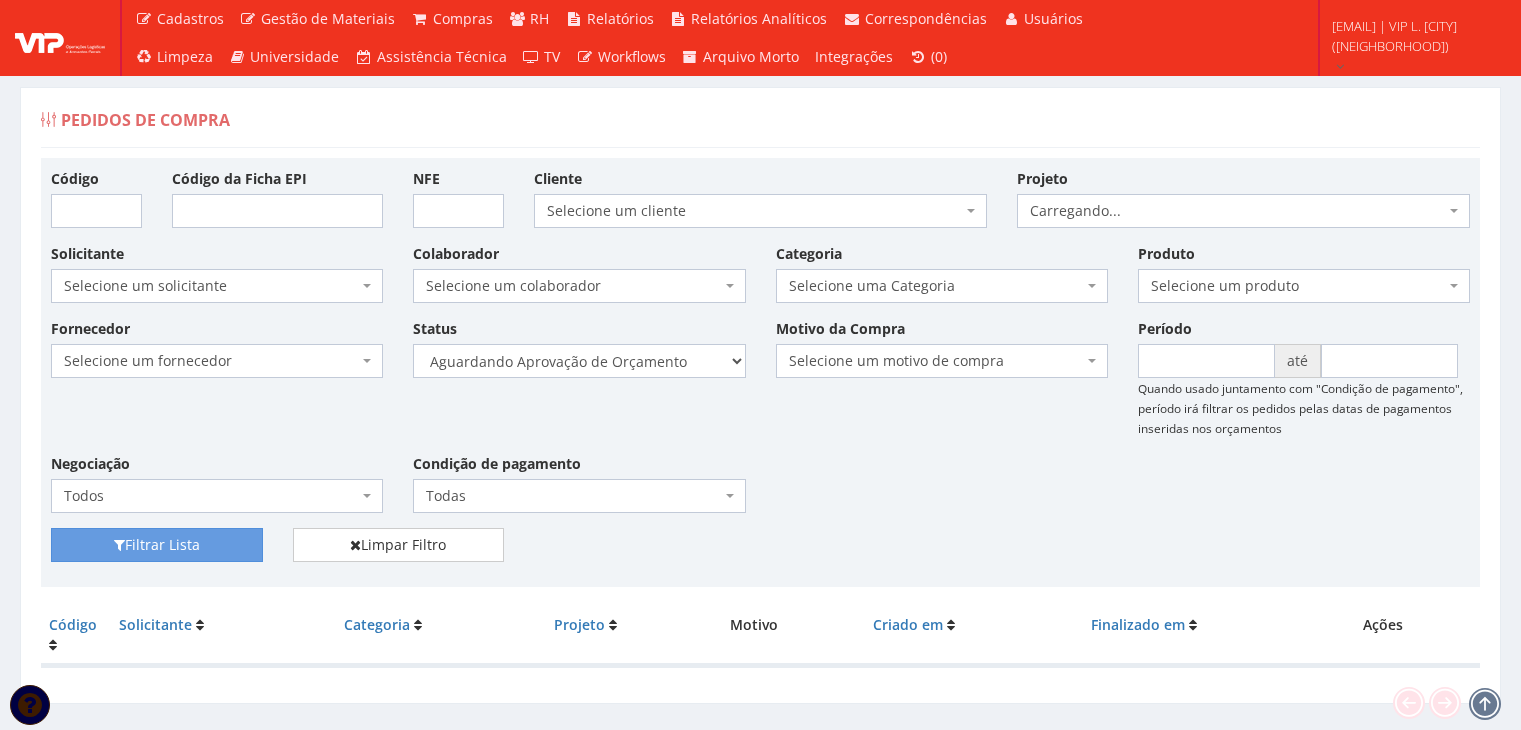 scroll, scrollTop: 40, scrollLeft: 0, axis: vertical 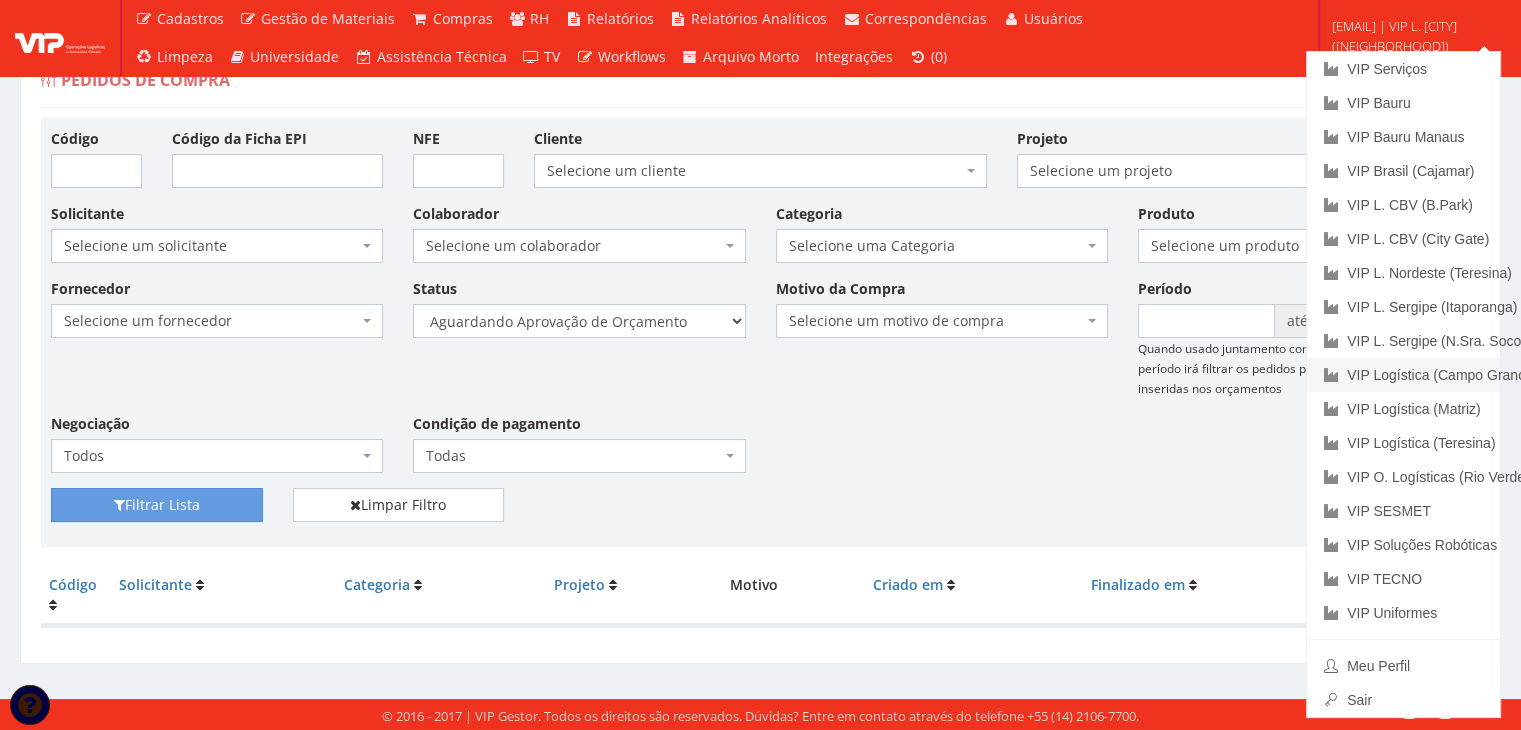 click on "VIP Logística (Campo Grande)" at bounding box center (1403, 375) 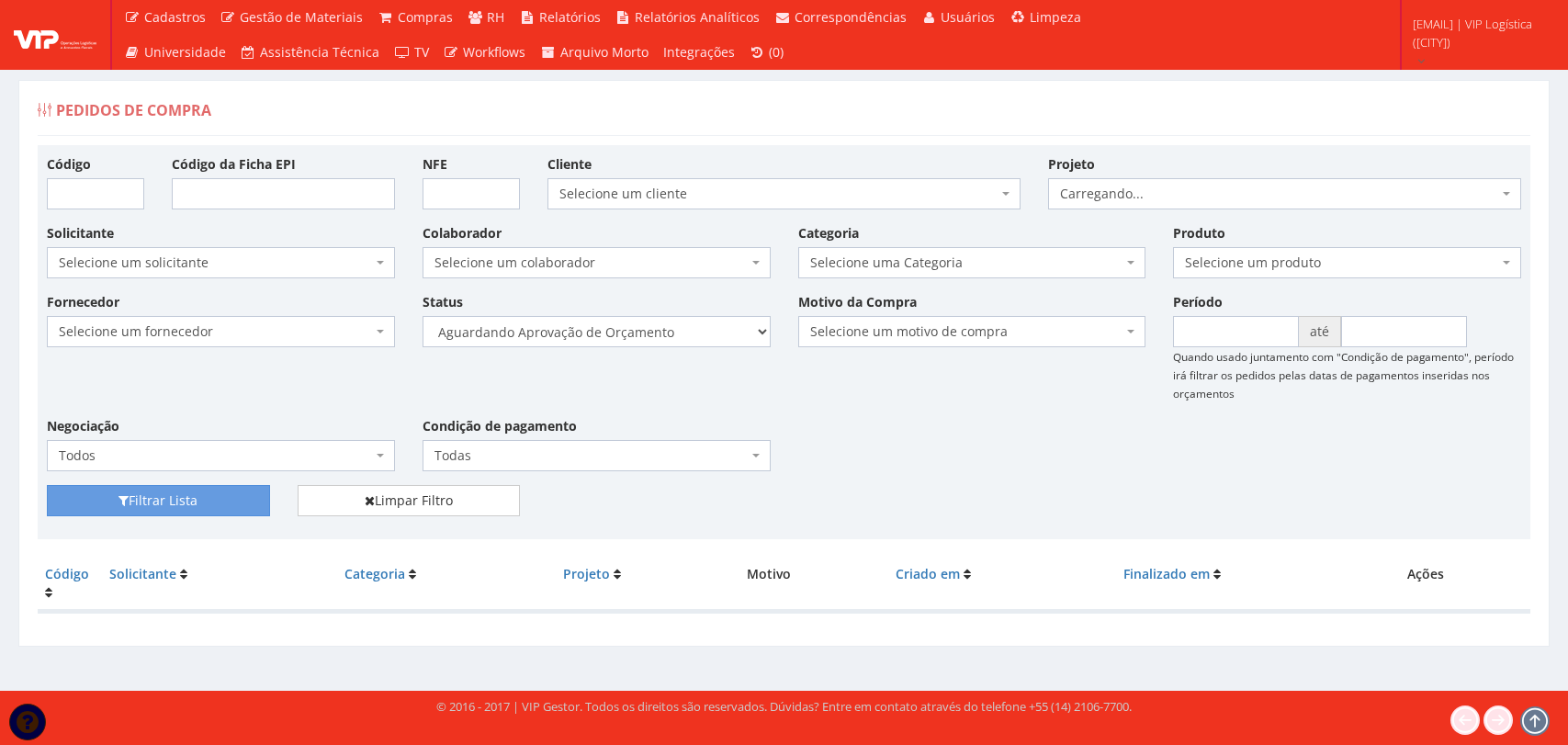 scroll, scrollTop: 0, scrollLeft: 0, axis: both 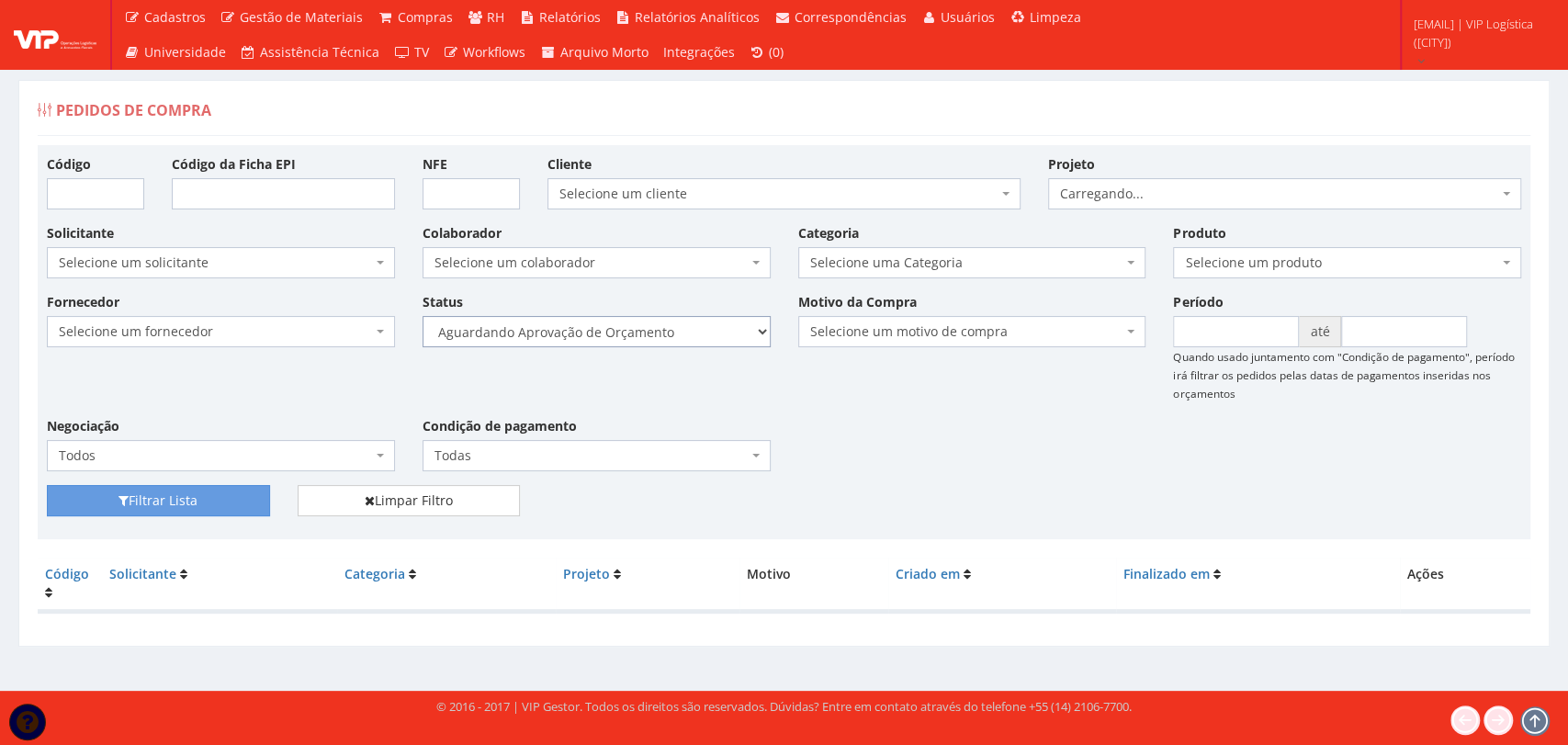 click on "Selecione um status Cancelado Aguardando Aprovação Diretoria Pedido Aprovado Aguardando Aprovação de Orçamento Orçamento Aprovado Compra Efetuada Entrega Efetuada Entrega Registrada" at bounding box center (596, 332) 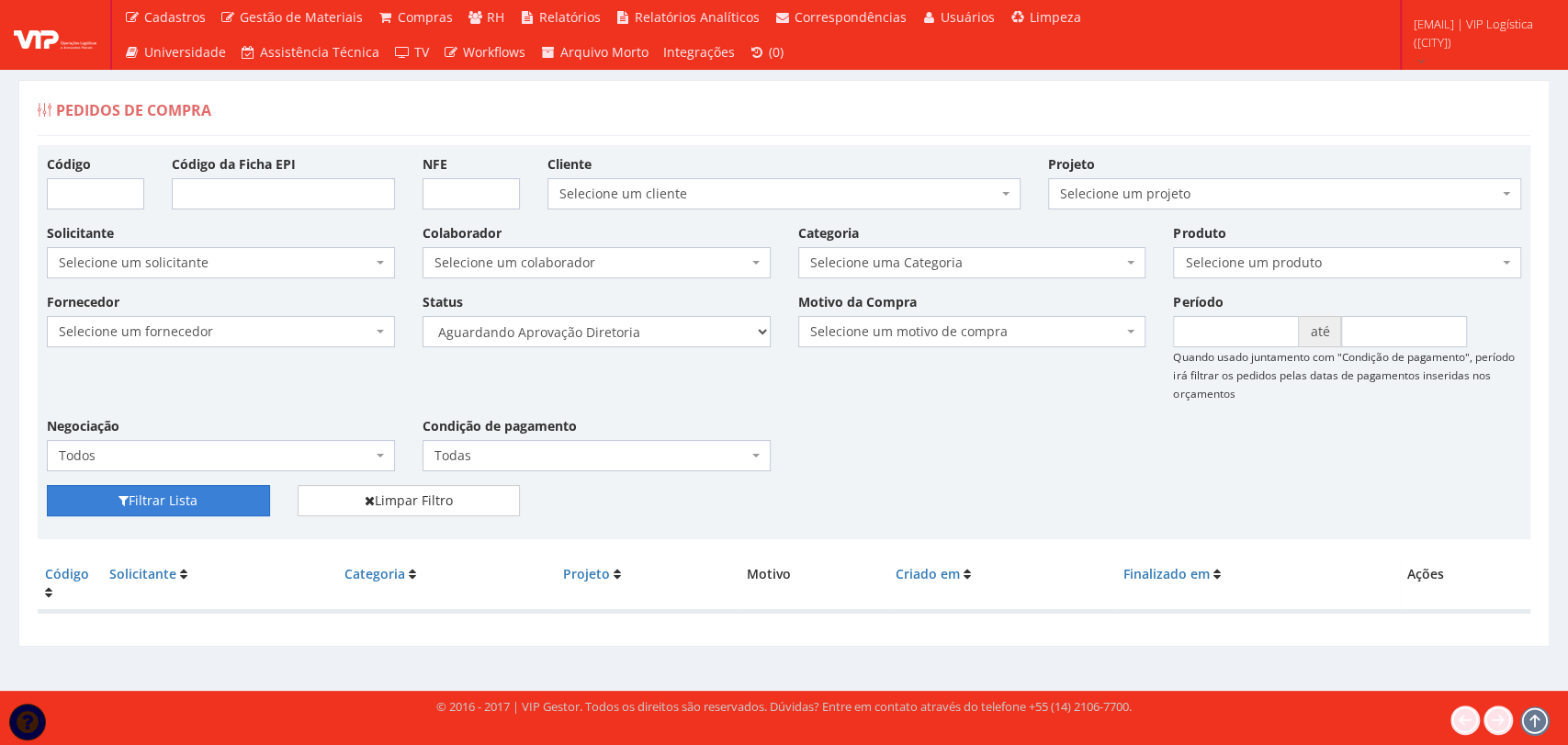 click on "Filtrar Lista" at bounding box center [158, 501] 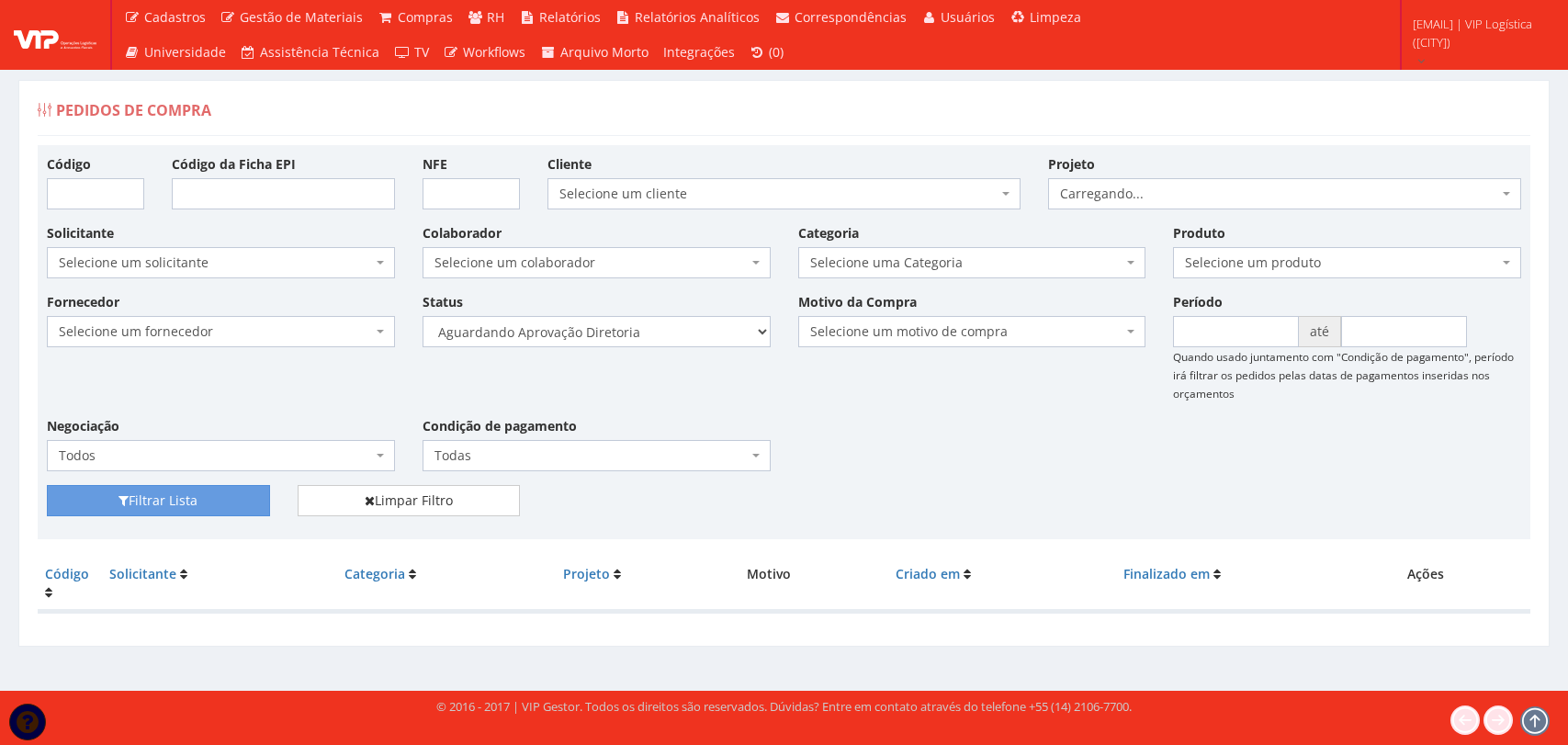 scroll, scrollTop: 0, scrollLeft: 0, axis: both 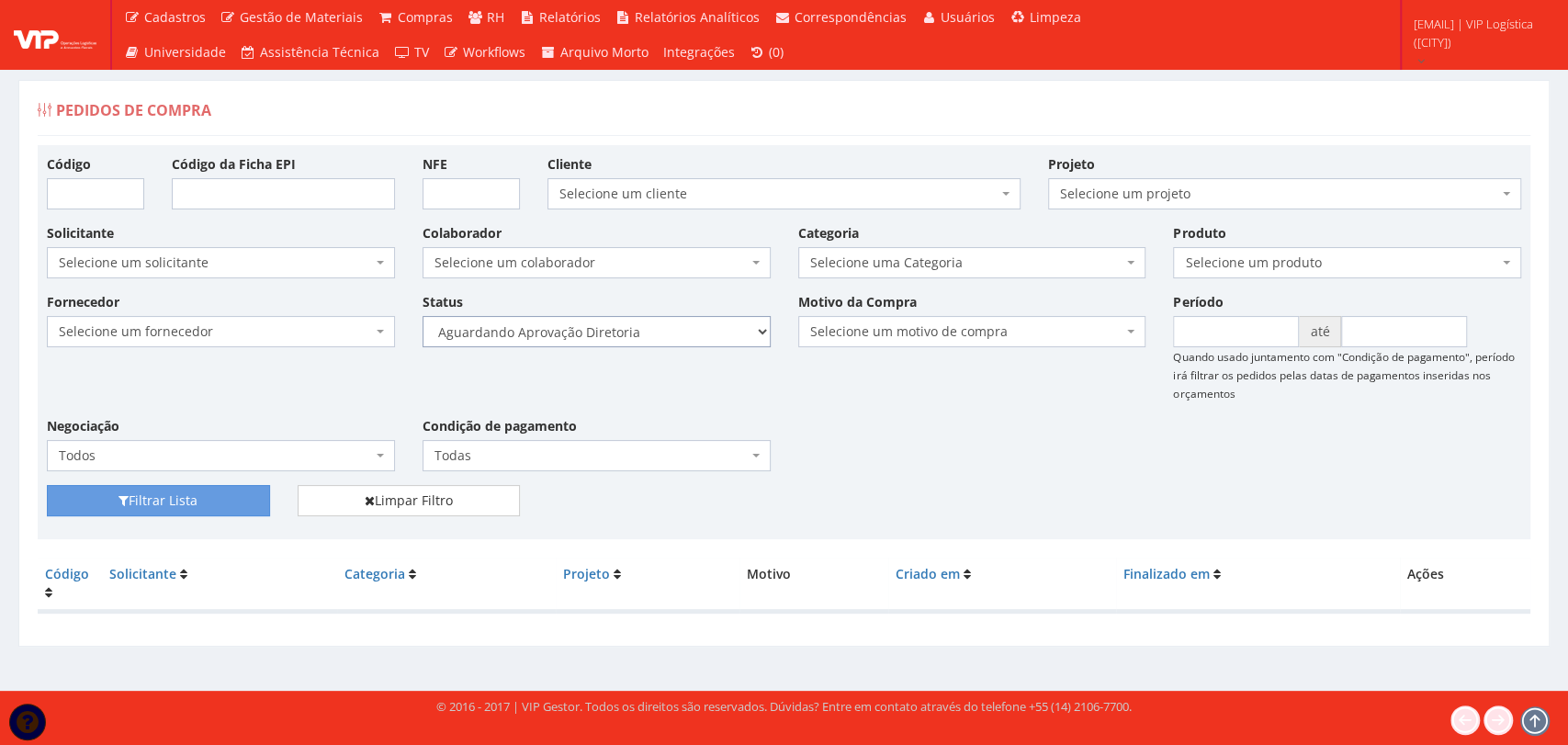 drag, startPoint x: 646, startPoint y: 331, endPoint x: 648, endPoint y: 340, distance: 9.219544 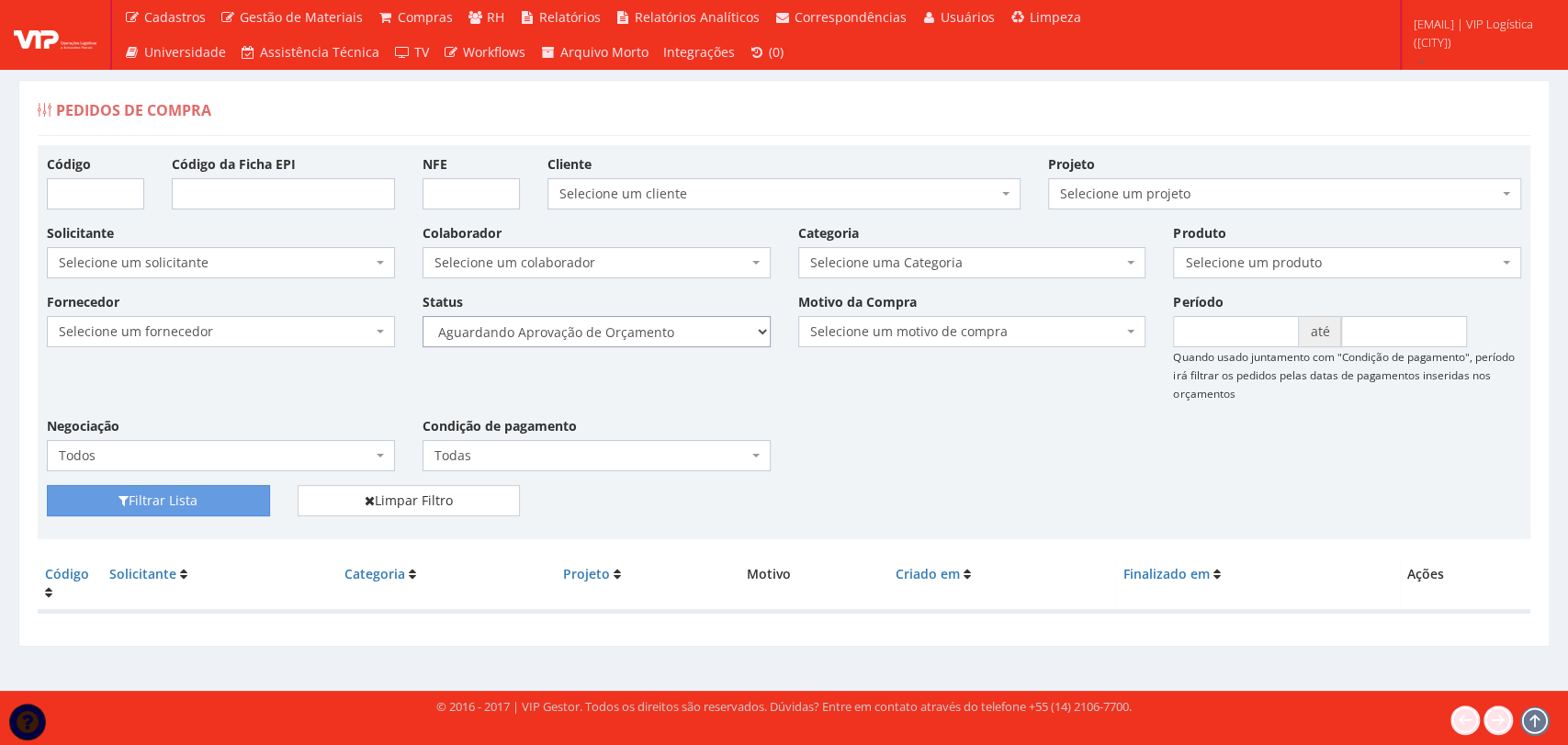click on "Selecione um status Cancelado Aguardando Aprovação Diretoria Pedido Aprovado Aguardando Aprovação de Orçamento Orçamento Aprovado Compra Efetuada Entrega Efetuada Entrega Registrada" at bounding box center [596, 332] 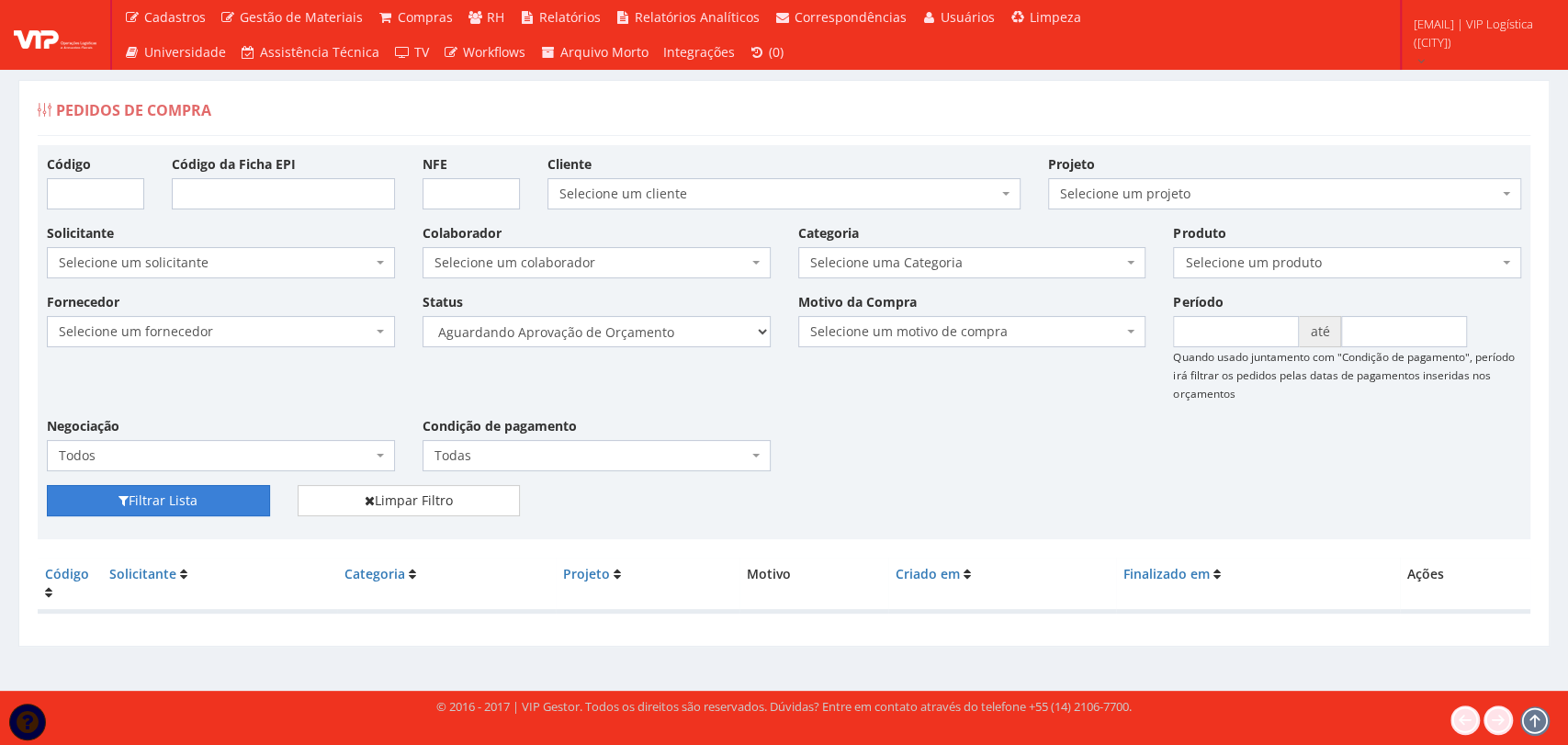 click on "Filtrar Lista" at bounding box center (158, 501) 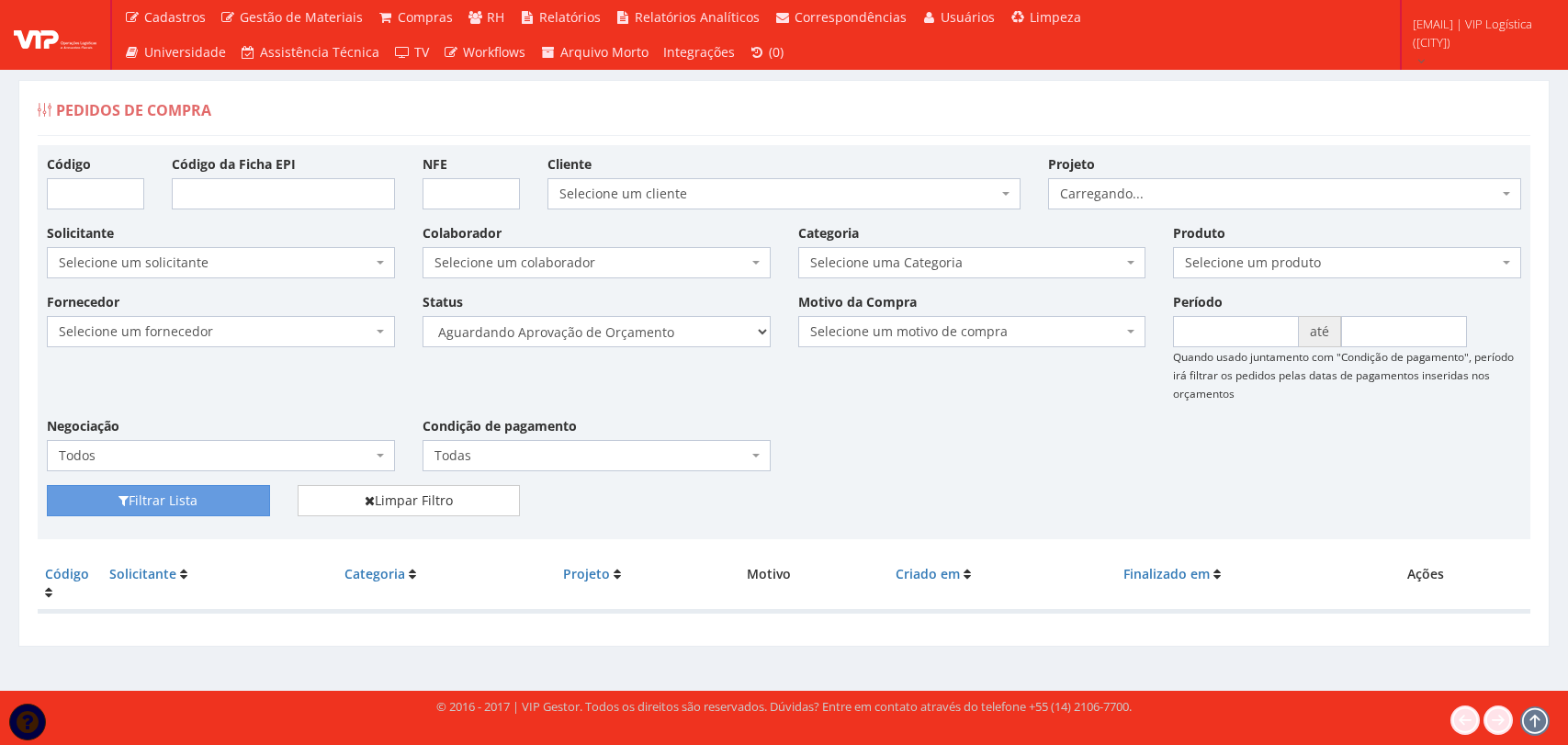 scroll, scrollTop: 0, scrollLeft: 0, axis: both 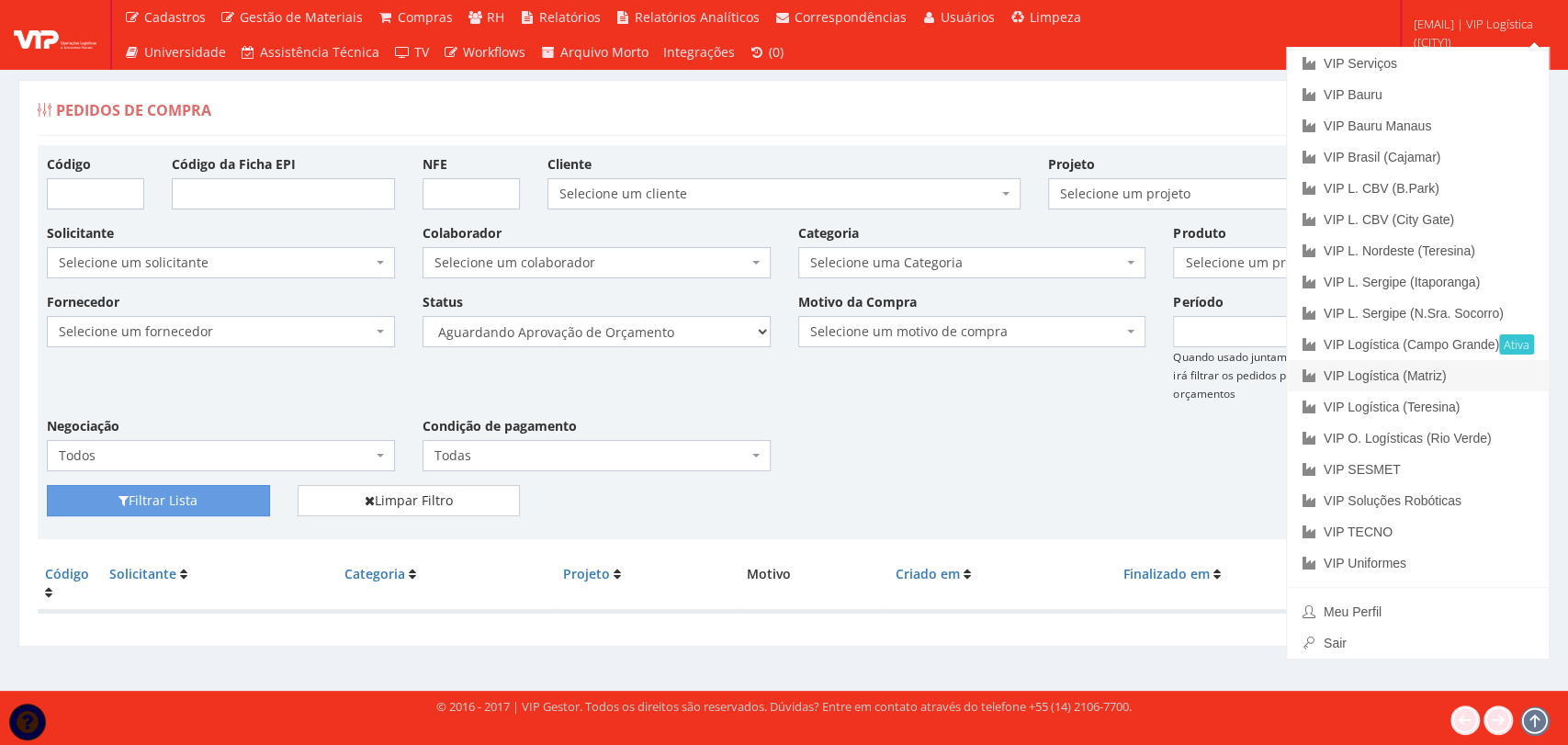 click on "VIP Logística (Matriz)" at bounding box center (1417, 376) 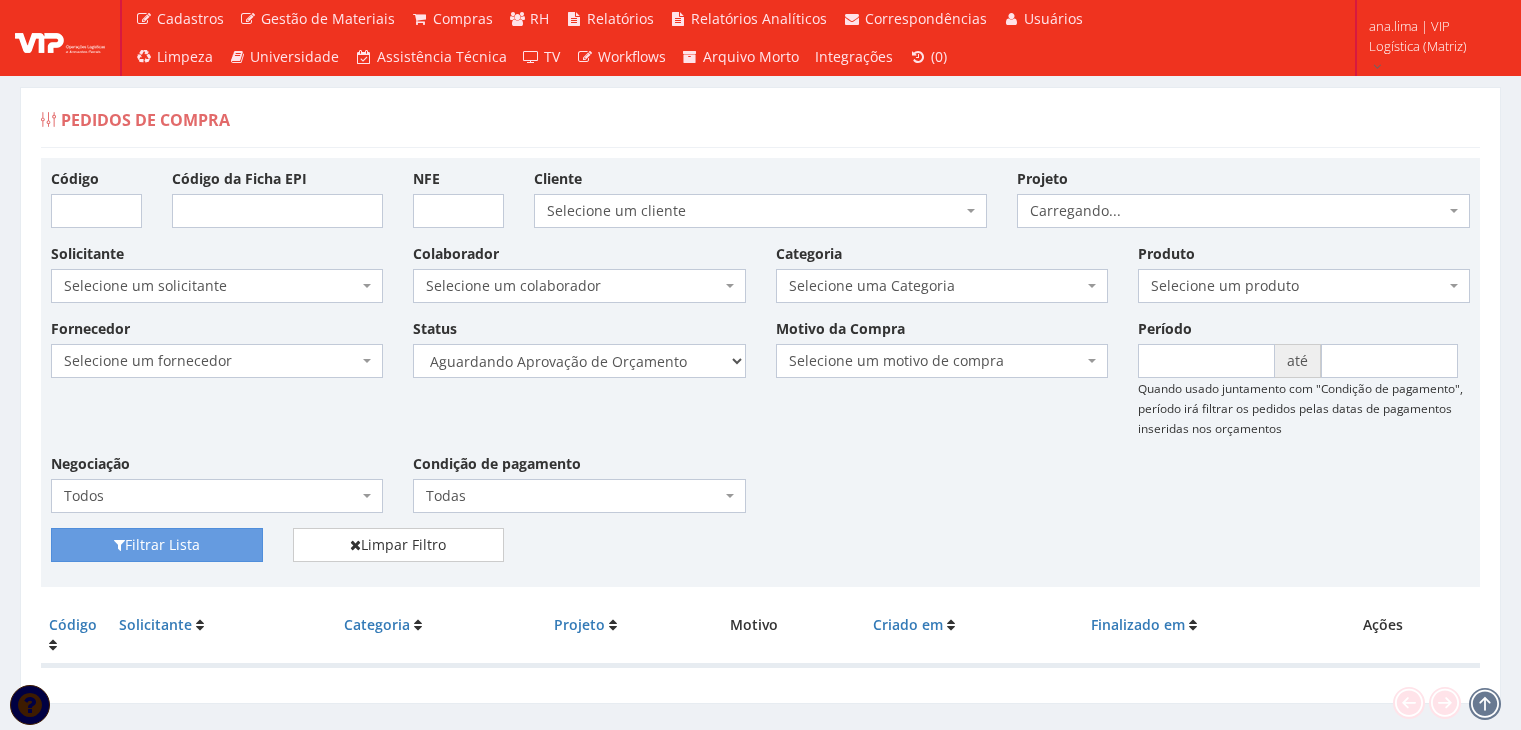 scroll, scrollTop: 0, scrollLeft: 0, axis: both 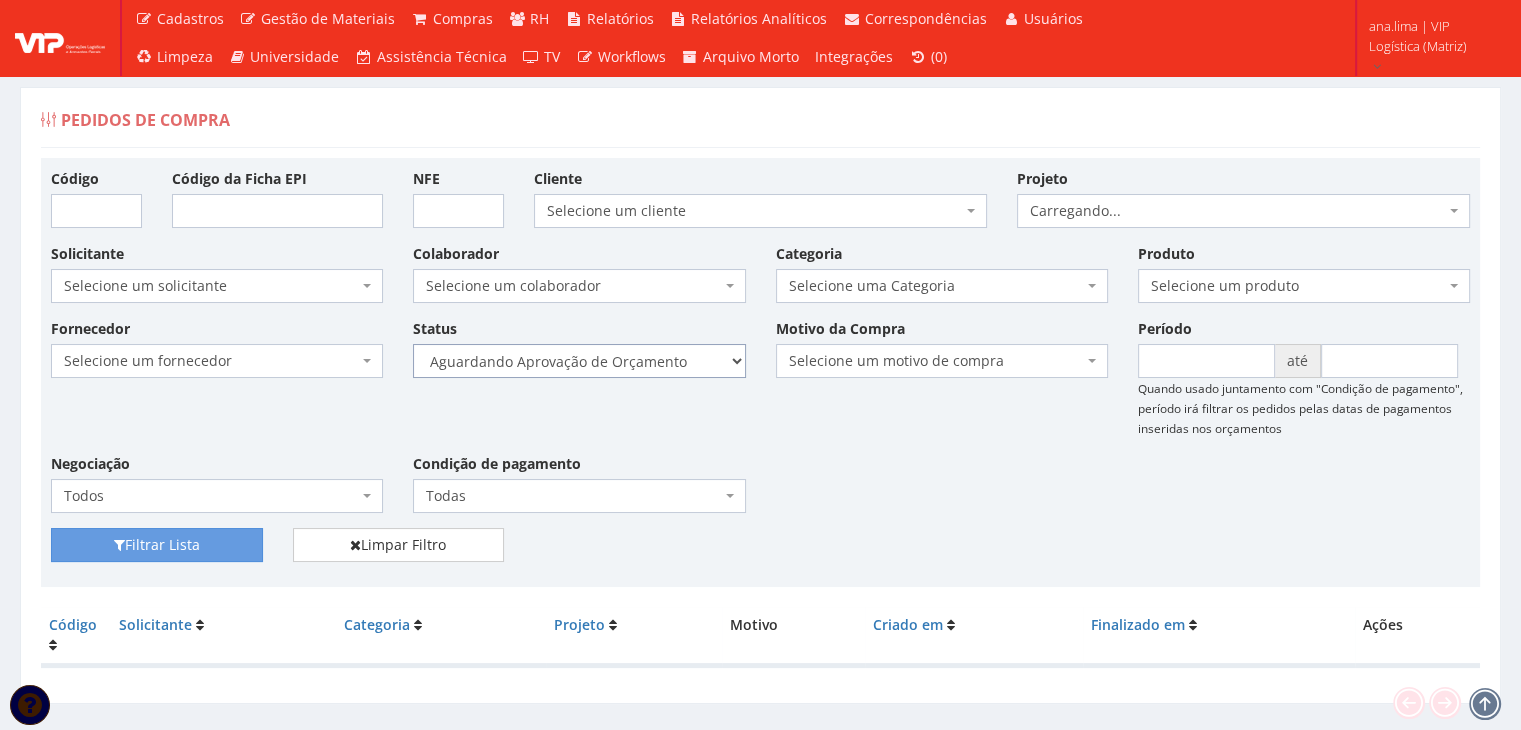 click on "Selecione um status Cancelado Aguardando Aprovação Diretoria Pedido Aprovado Aguardando Aprovação de Orçamento Orçamento Aprovado Compra Efetuada Entrega Efetuada Entrega Registrada" at bounding box center (579, 361) 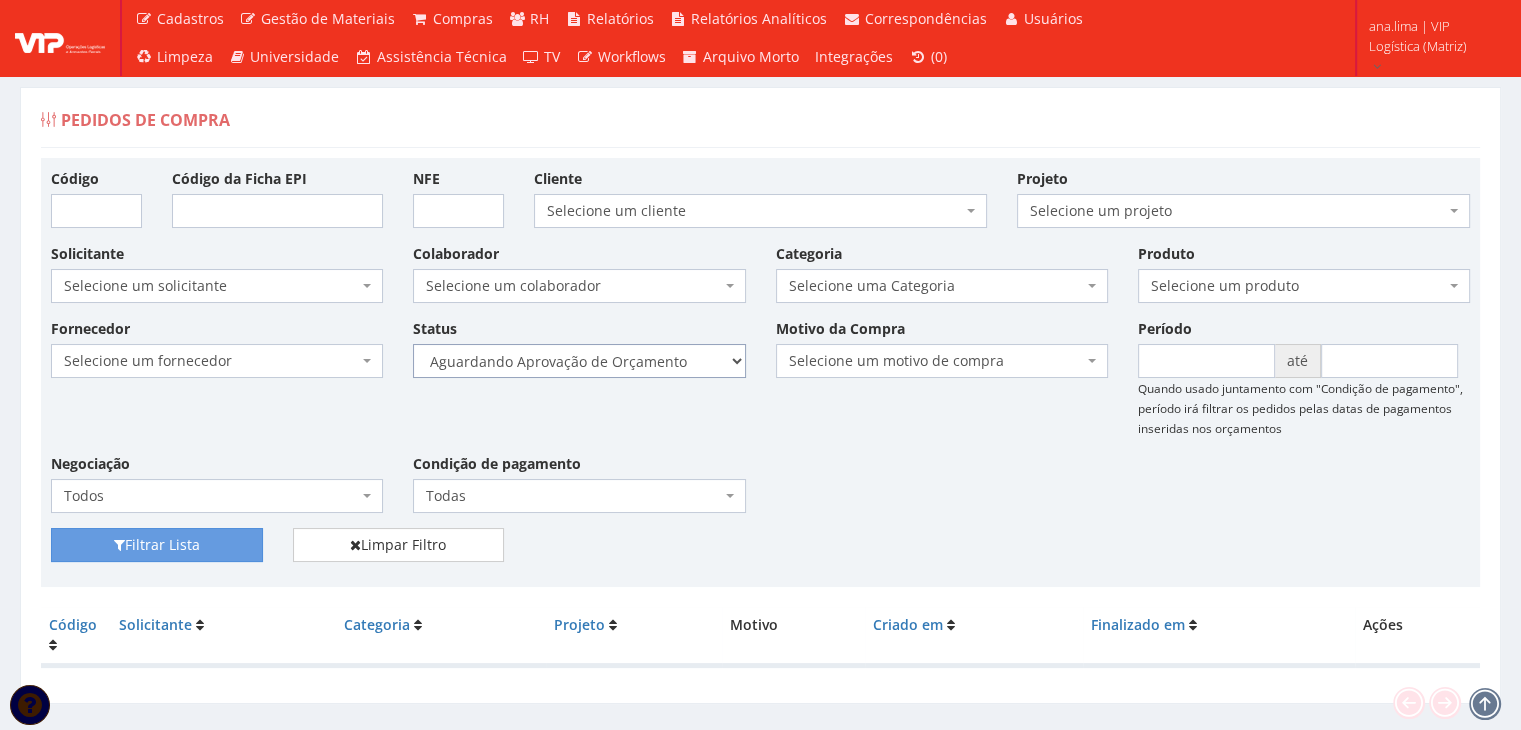 select on "1" 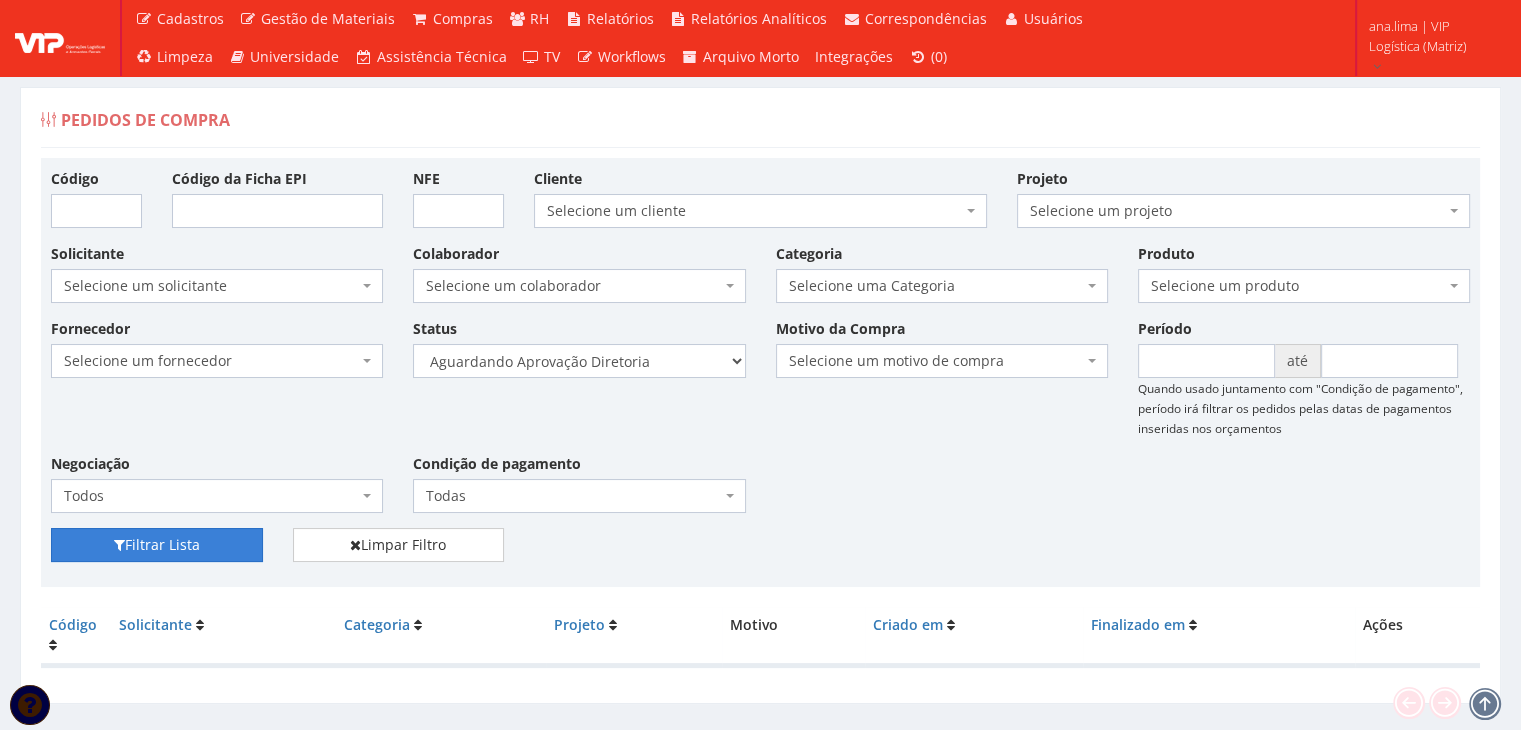 click on "Filtrar Lista" at bounding box center (157, 545) 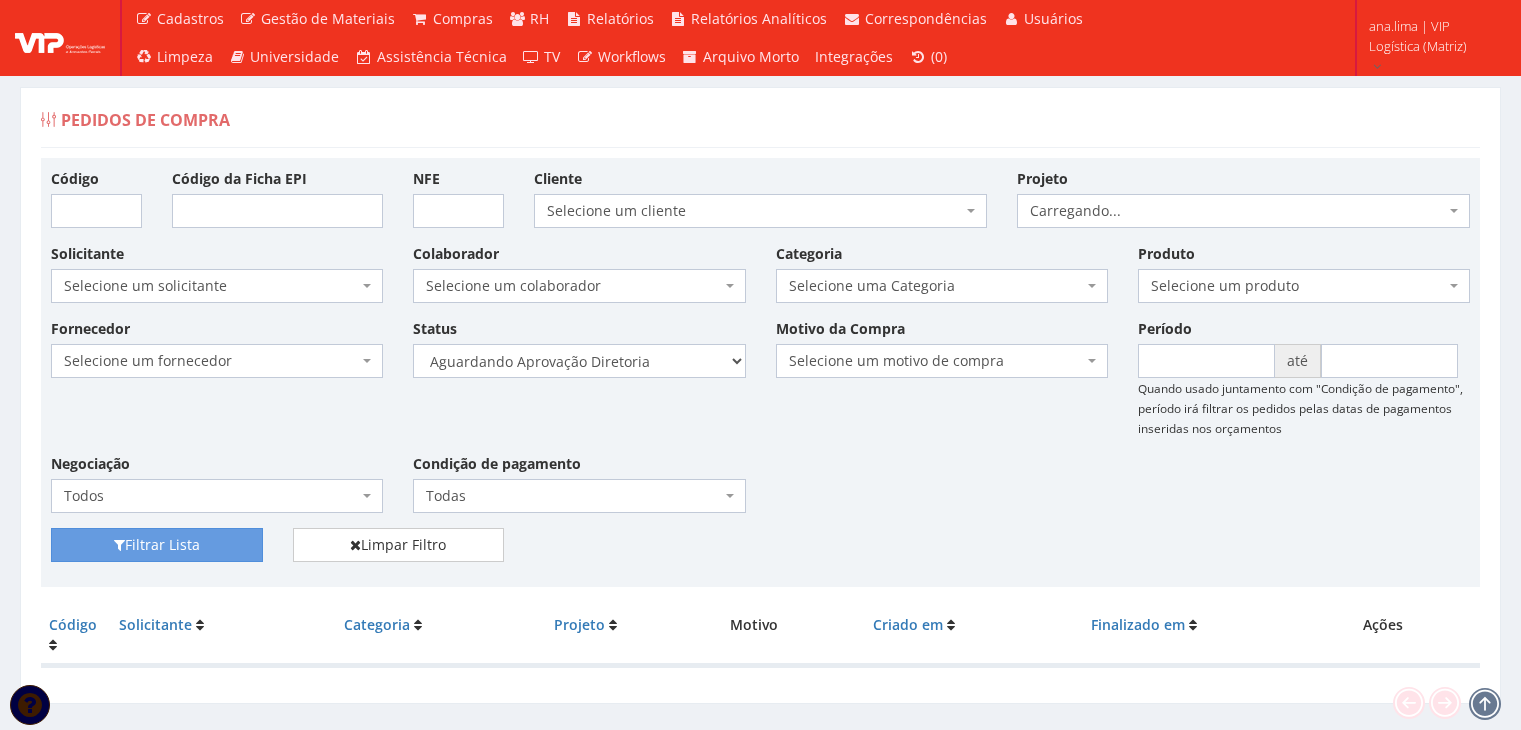 click on "Selecione um status Cancelado Aguardando Aprovação Diretoria Pedido Aprovado Aguardando Aprovação de Orçamento Orçamento Aprovado Compra Efetuada Entrega Efetuada Entrega Registrada" at bounding box center (579, 361) 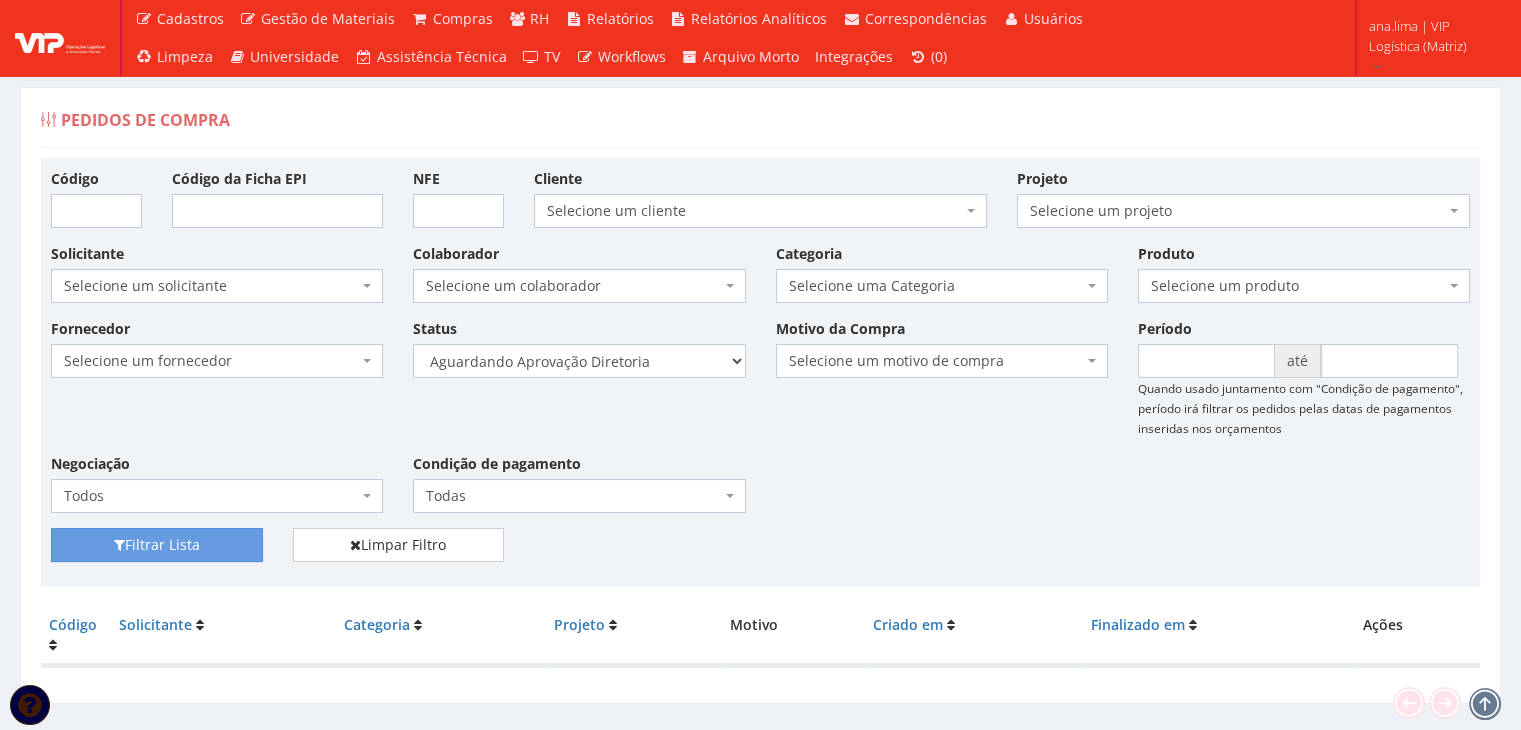 select on "4" 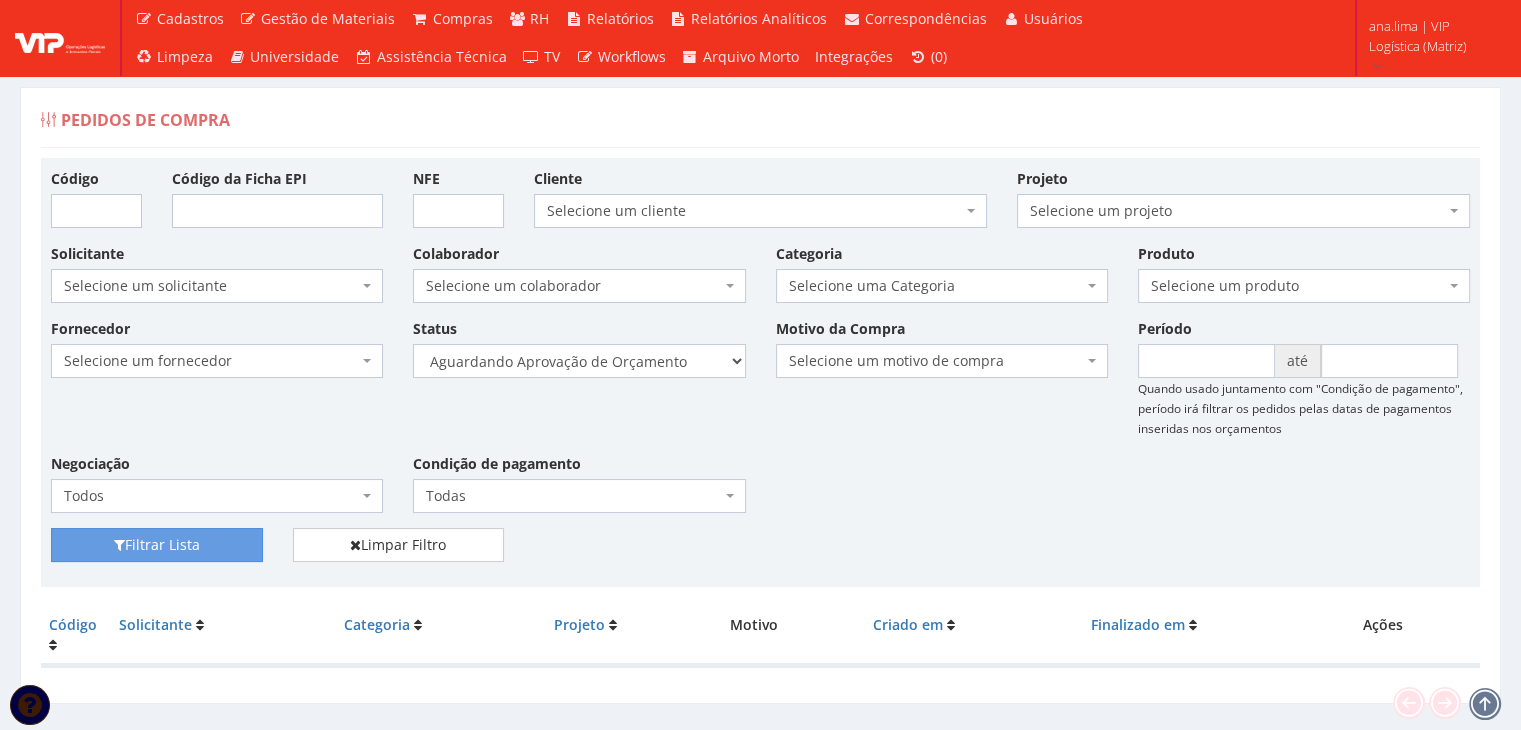 click on "Selecione um status Cancelado Aguardando Aprovação Diretoria Pedido Aprovado Aguardando Aprovação de Orçamento Orçamento Aprovado Compra Efetuada Entrega Efetuada Entrega Registrada" at bounding box center [579, 361] 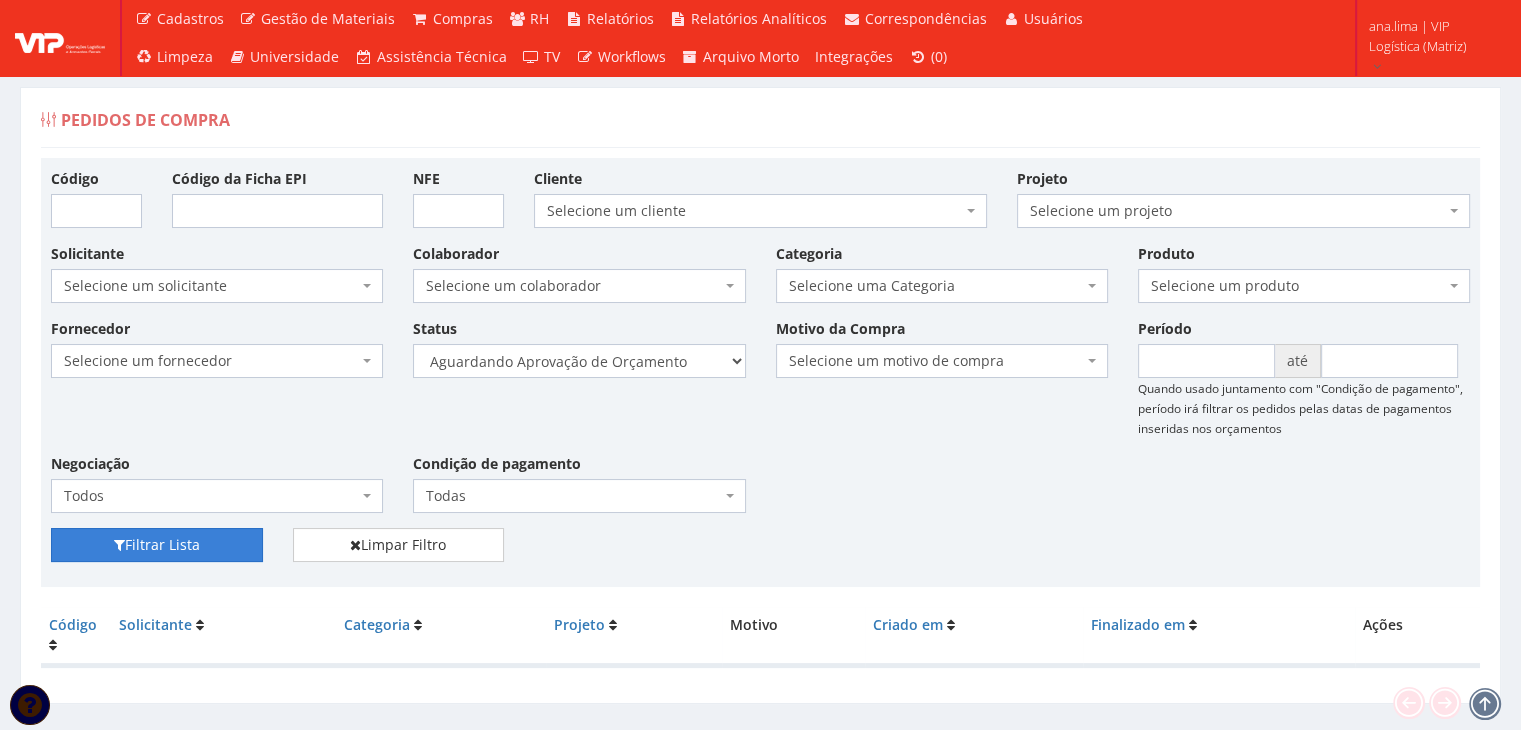click on "Filtrar Lista" at bounding box center (157, 545) 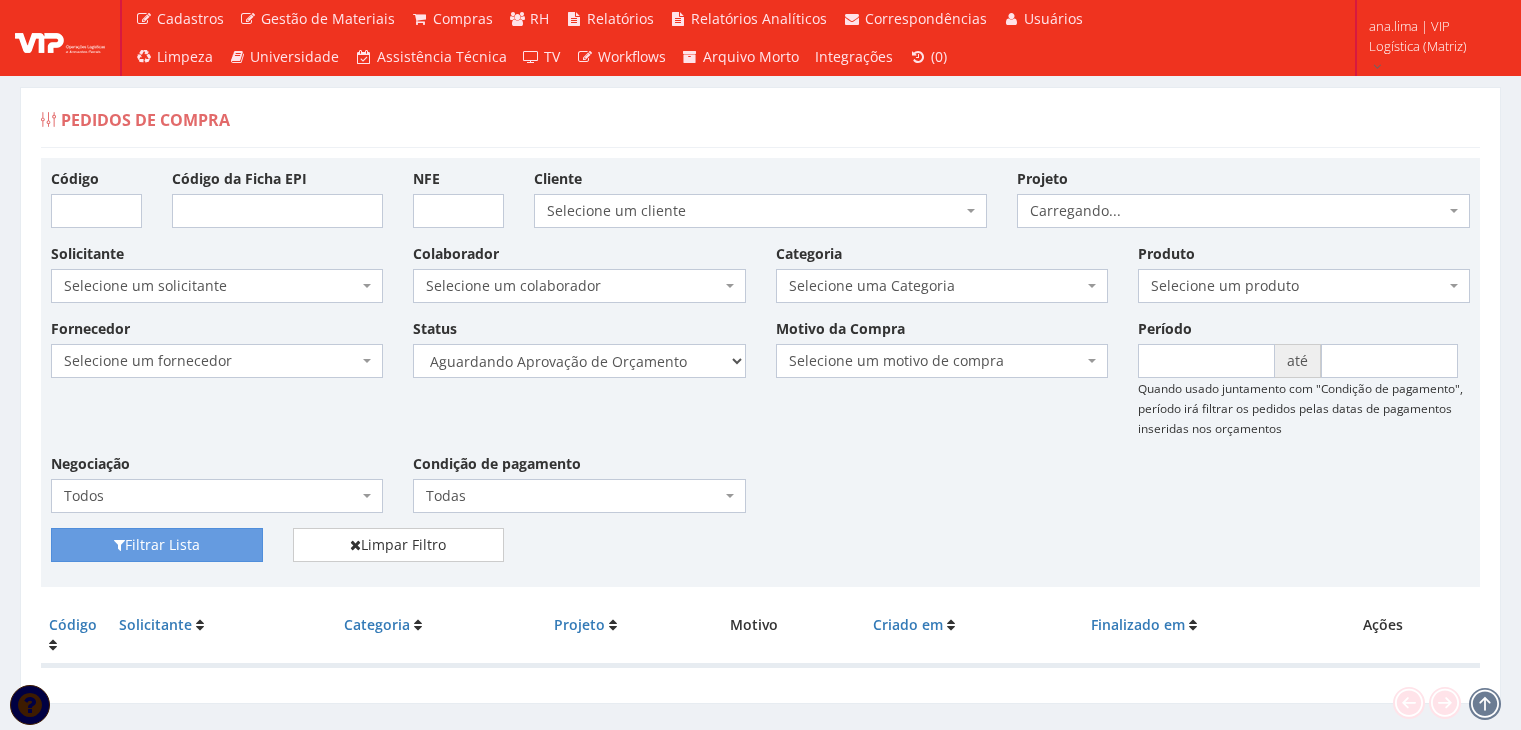 scroll, scrollTop: 40, scrollLeft: 0, axis: vertical 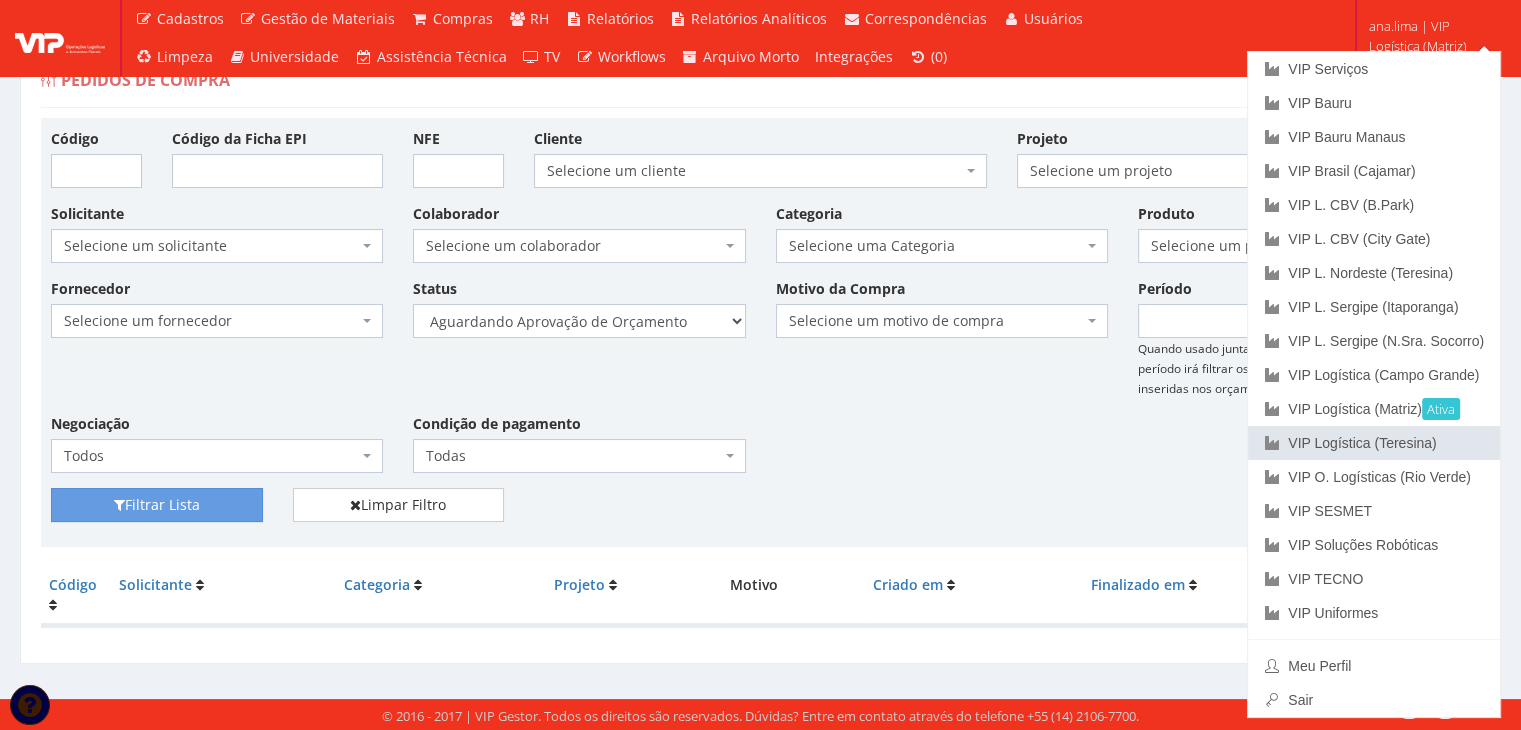 drag, startPoint x: 1411, startPoint y: 437, endPoint x: 1398, endPoint y: 437, distance: 13 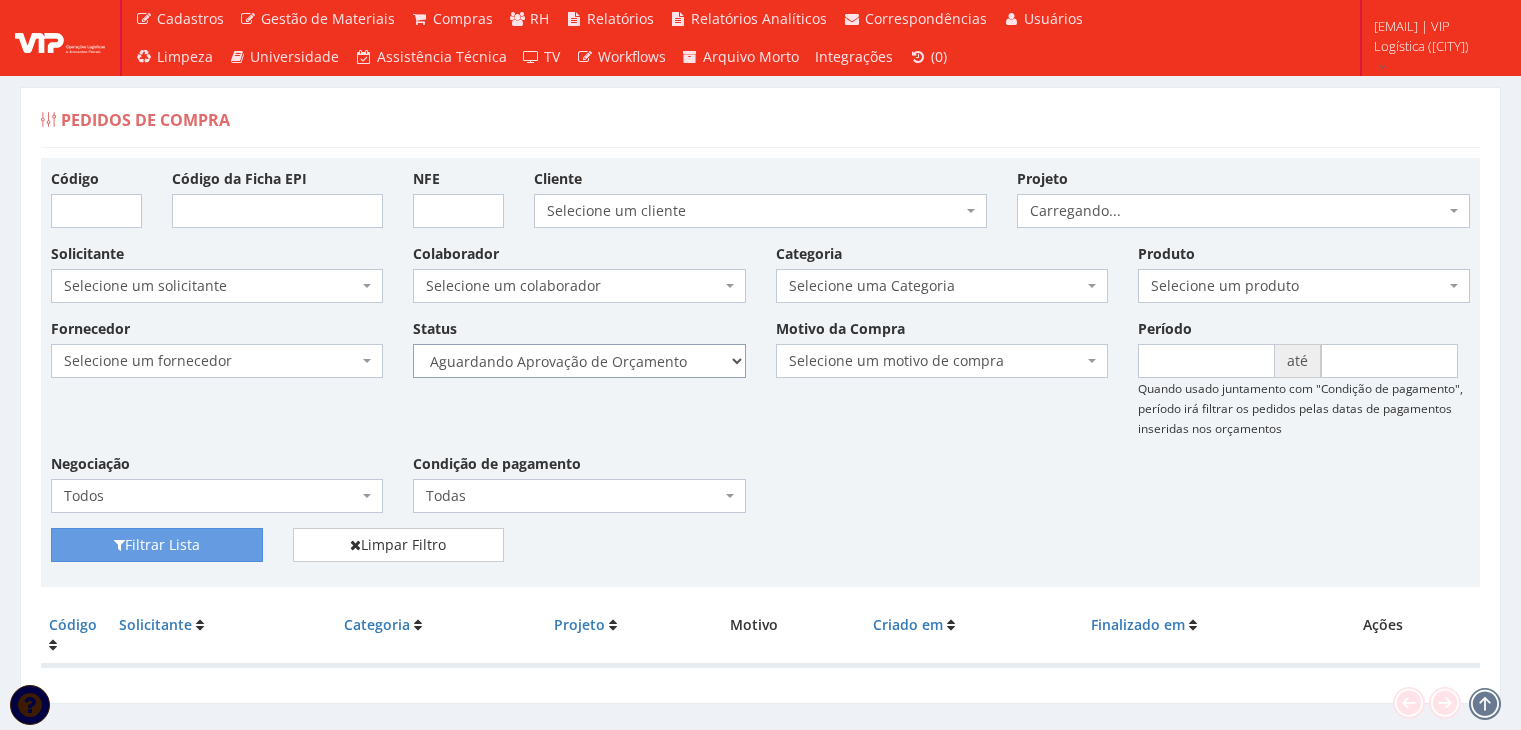 scroll, scrollTop: 0, scrollLeft: 0, axis: both 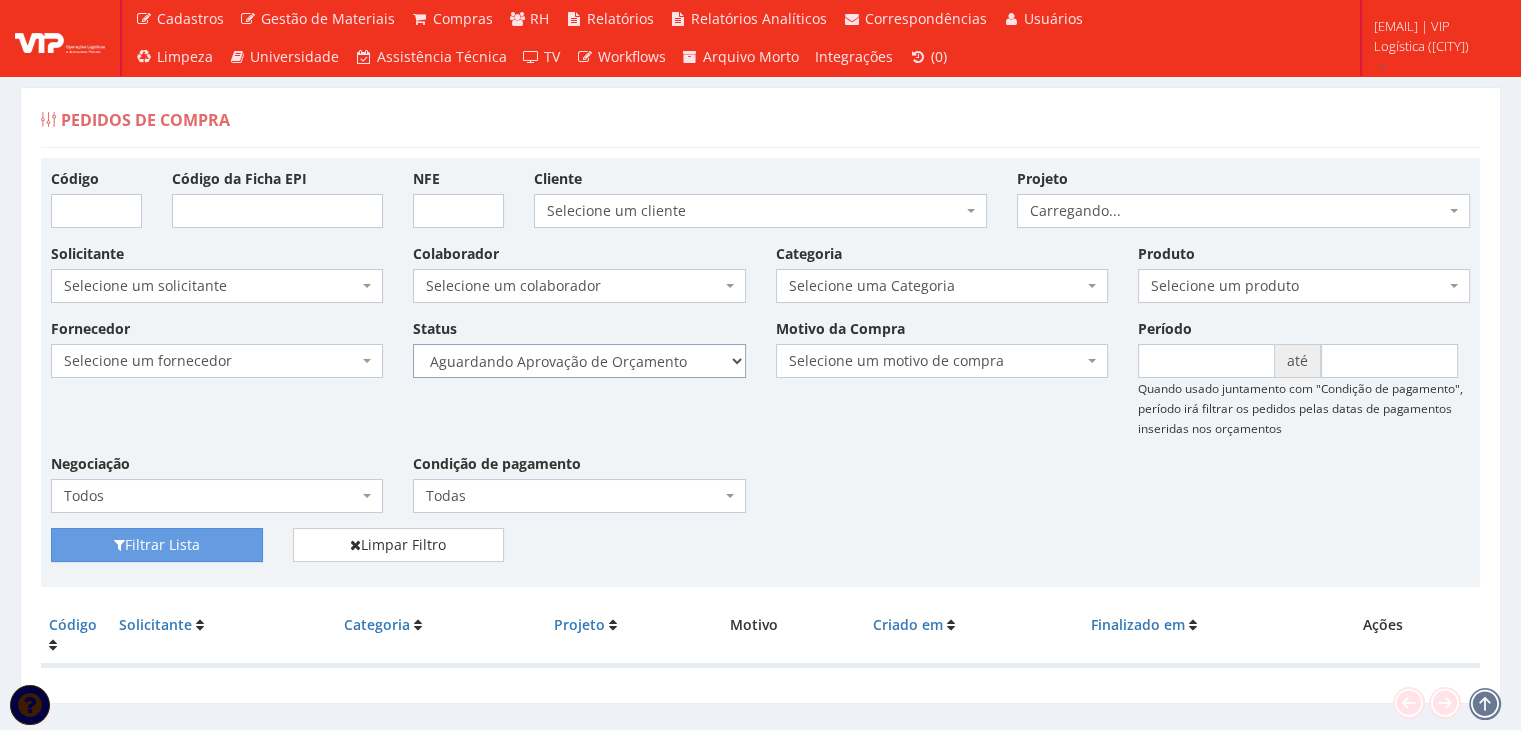 click on "Selecione um status Cancelado Aguardando Aprovação Diretoria Pedido Aprovado Aguardando Aprovação de Orçamento Orçamento Aprovado Compra Efetuada Entrega Efetuada Entrega Registrada" at bounding box center [579, 361] 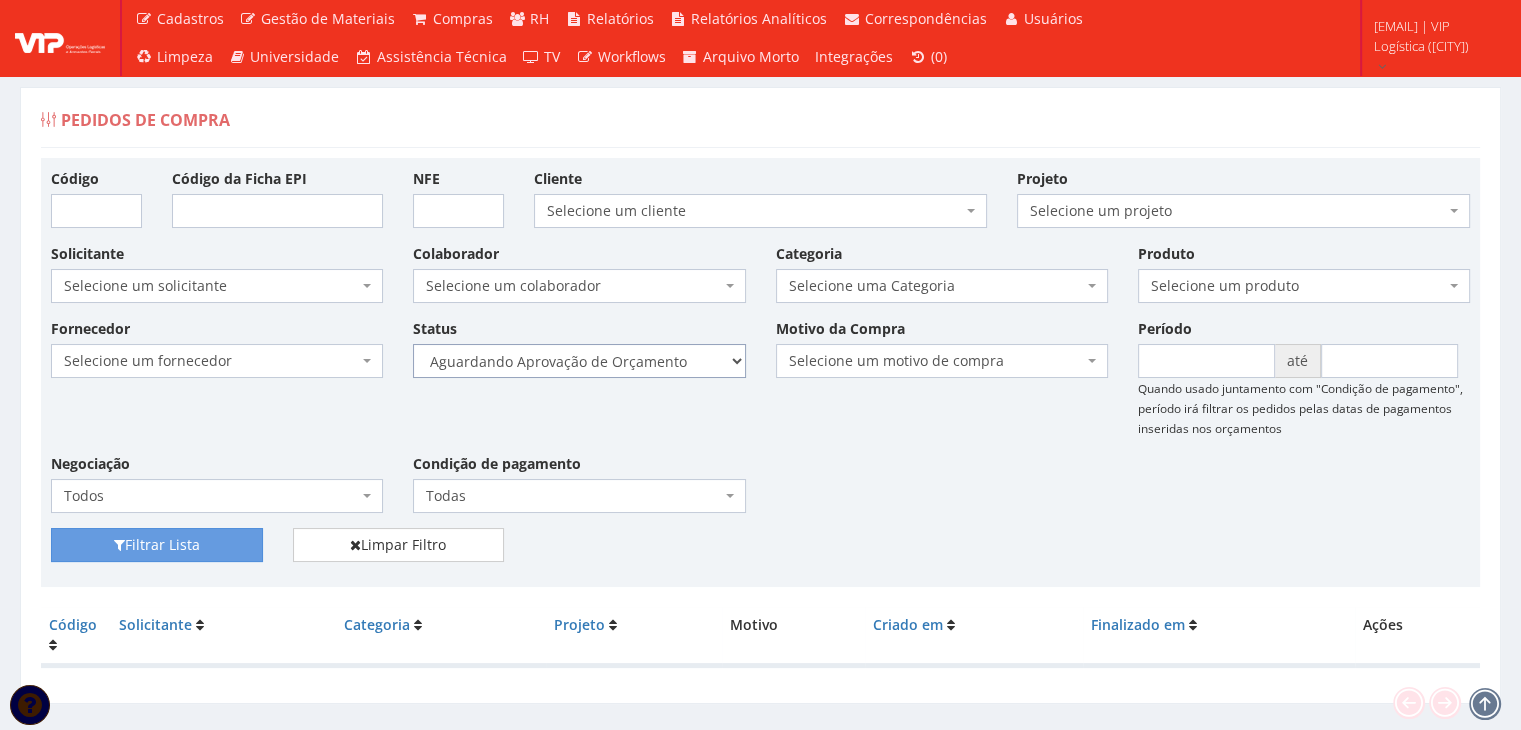 select on "1" 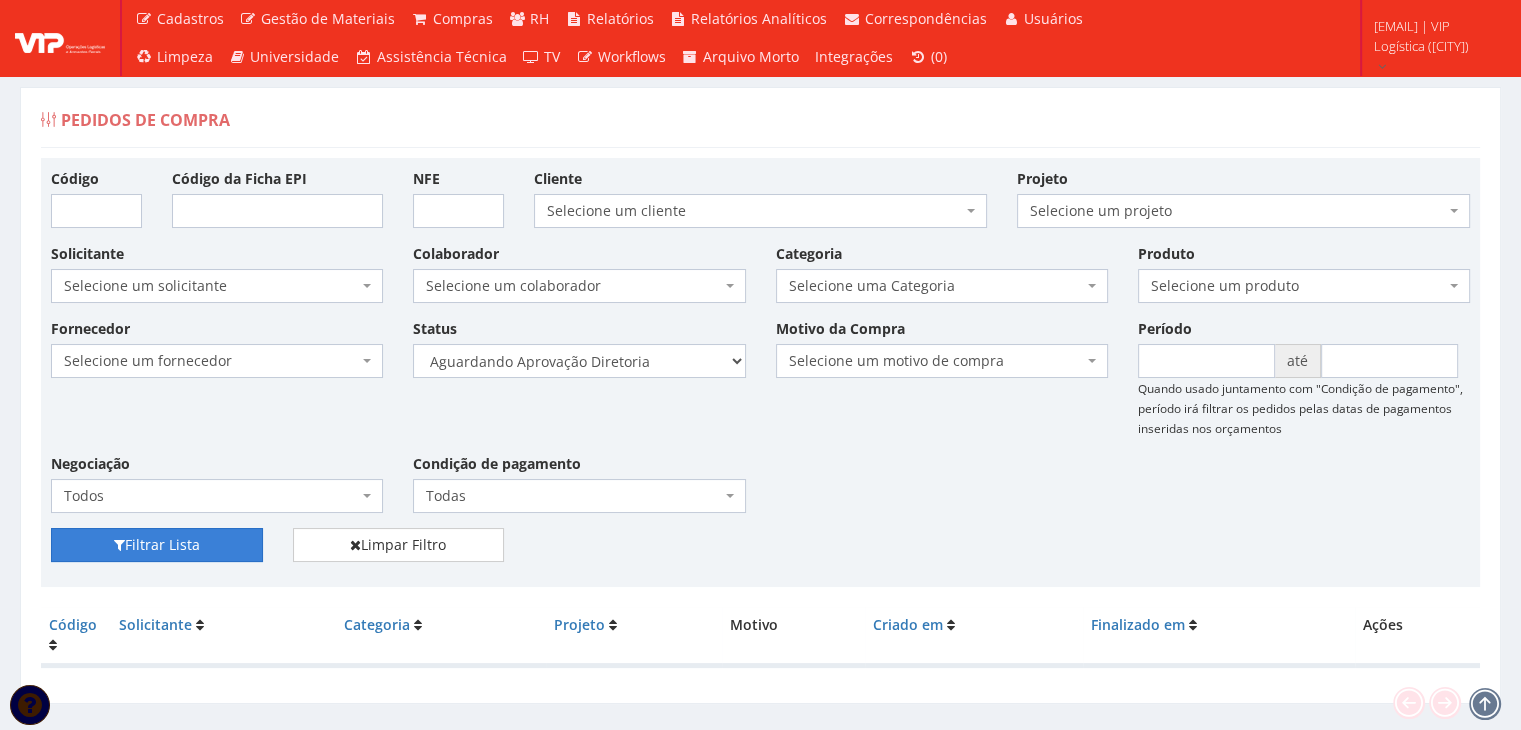 click on "Filtrar Lista" at bounding box center [157, 545] 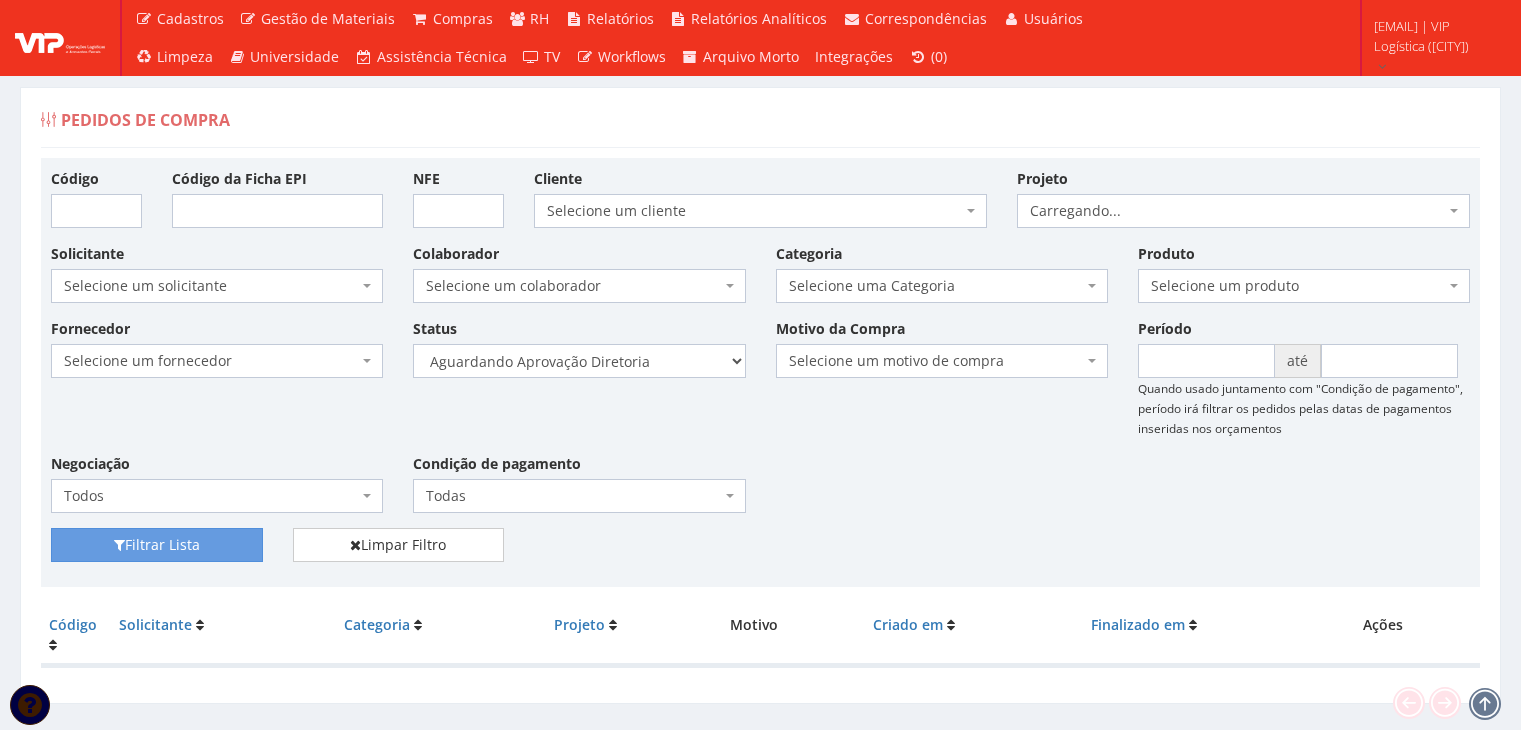 scroll, scrollTop: 0, scrollLeft: 0, axis: both 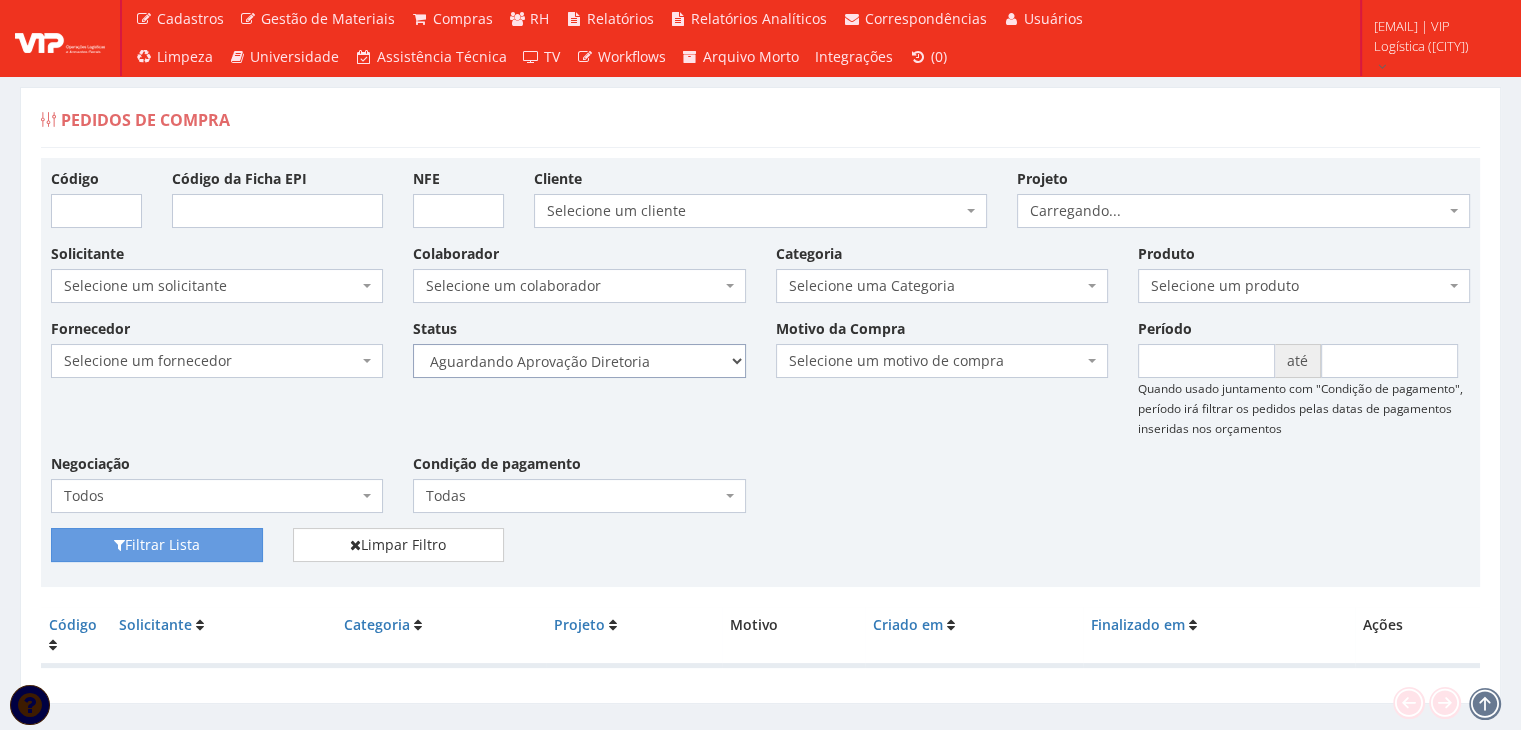 click on "Selecione um status Cancelado Aguardando Aprovação Diretoria Pedido Aprovado Aguardando Aprovação de Orçamento Orçamento Aprovado Compra Efetuada Entrega Efetuada Entrega Registrada" at bounding box center (579, 361) 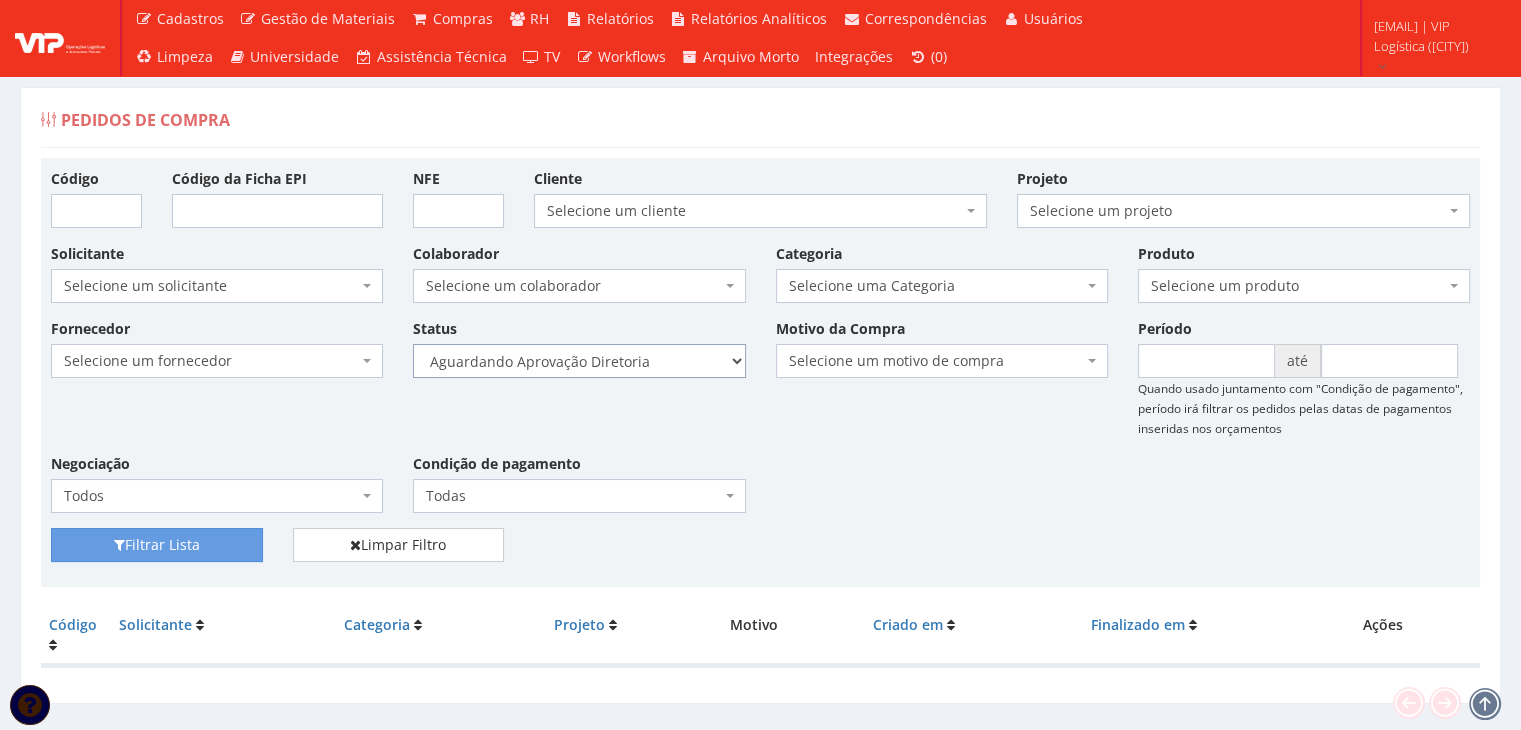 select on "4" 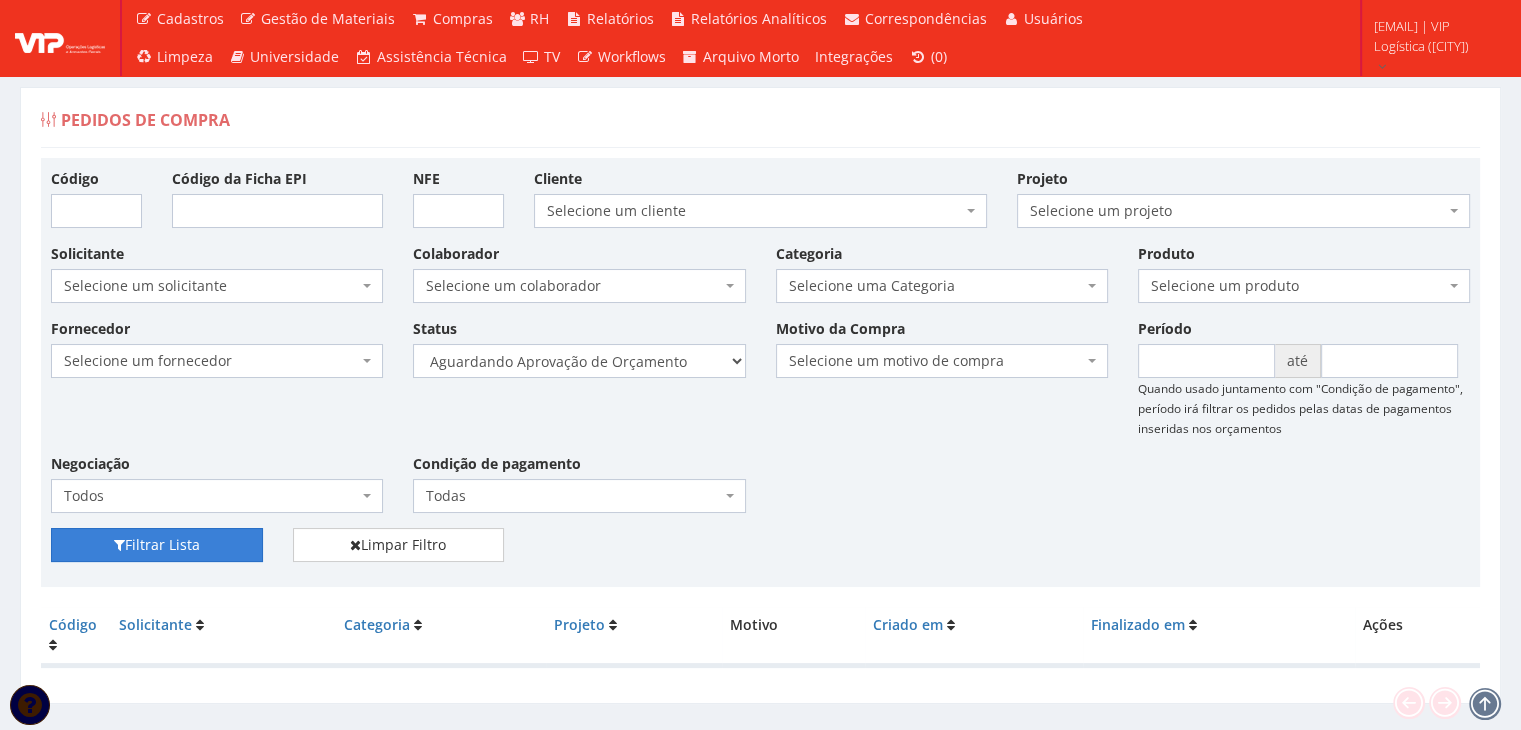 click on "Filtrar Lista" at bounding box center (157, 545) 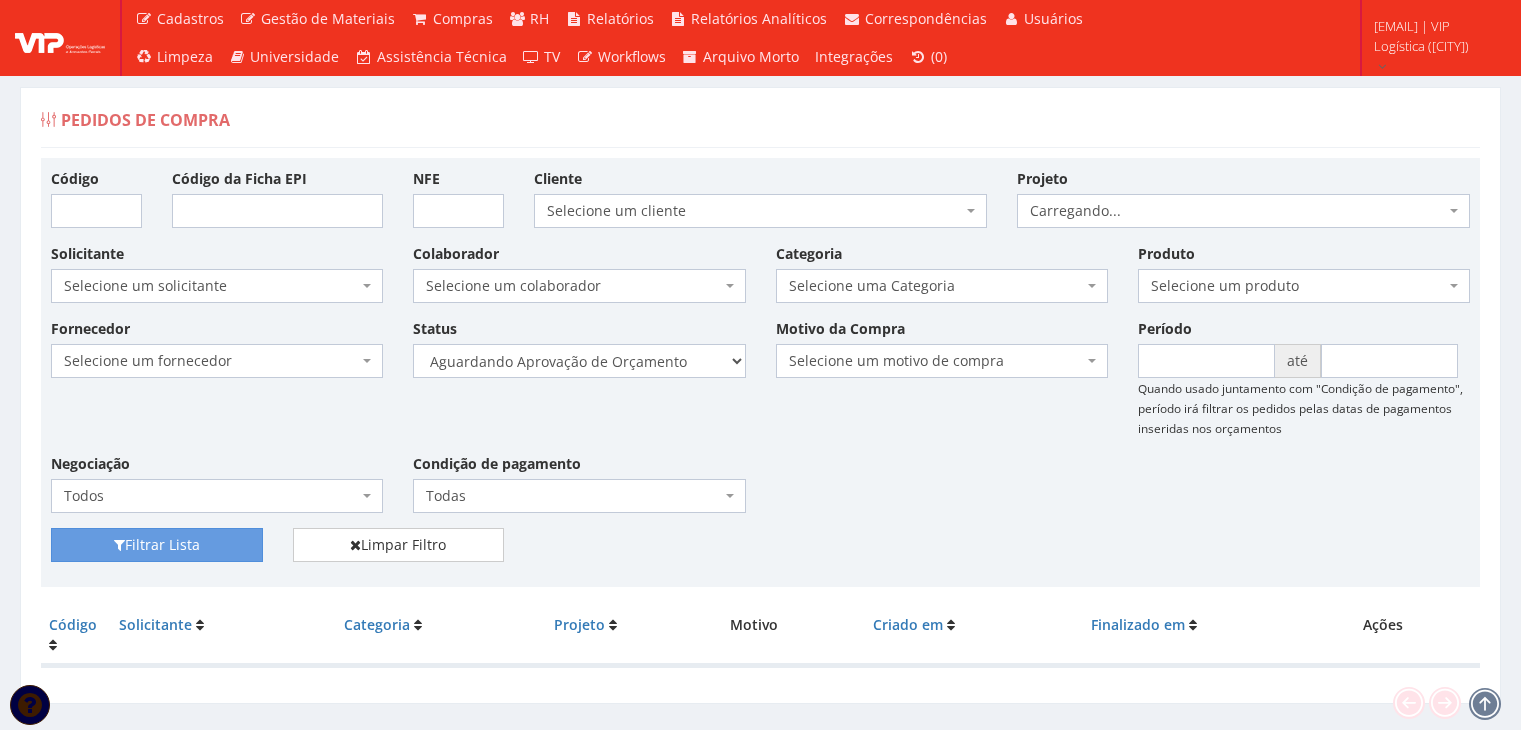 scroll, scrollTop: 40, scrollLeft: 0, axis: vertical 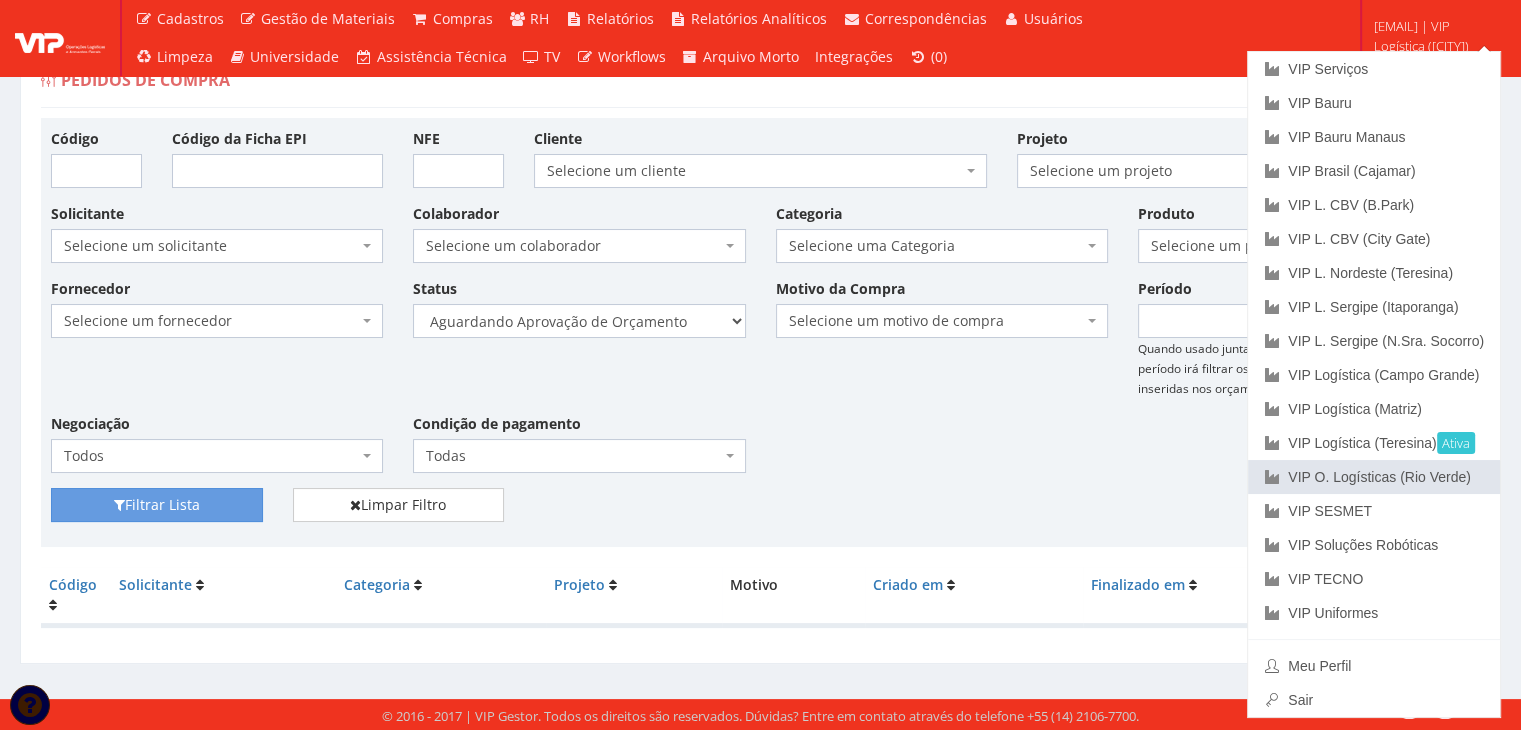drag, startPoint x: 1412, startPoint y: 478, endPoint x: 1263, endPoint y: 481, distance: 149.0302 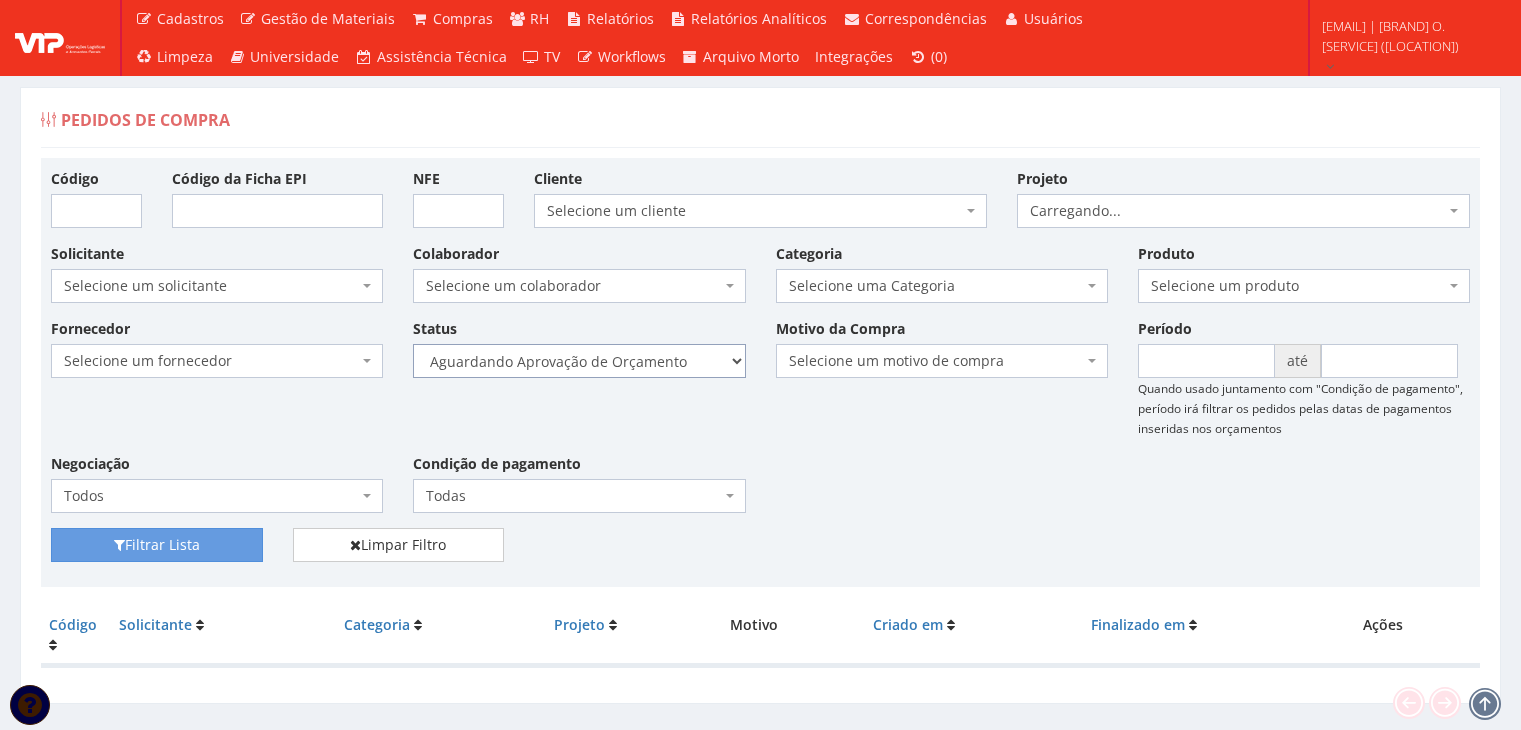 scroll, scrollTop: 0, scrollLeft: 0, axis: both 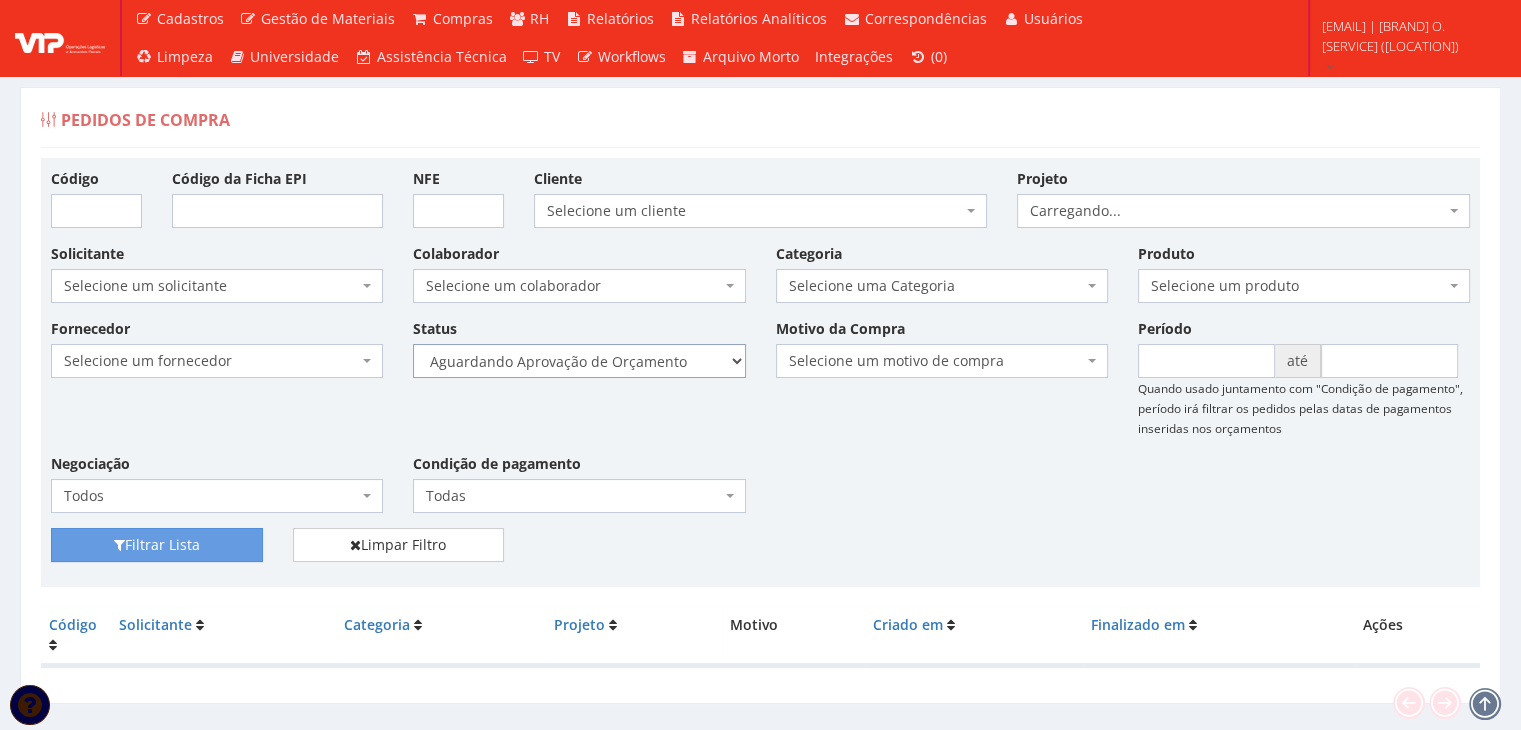 drag, startPoint x: 0, startPoint y: 0, endPoint x: 593, endPoint y: 373, distance: 700.5555 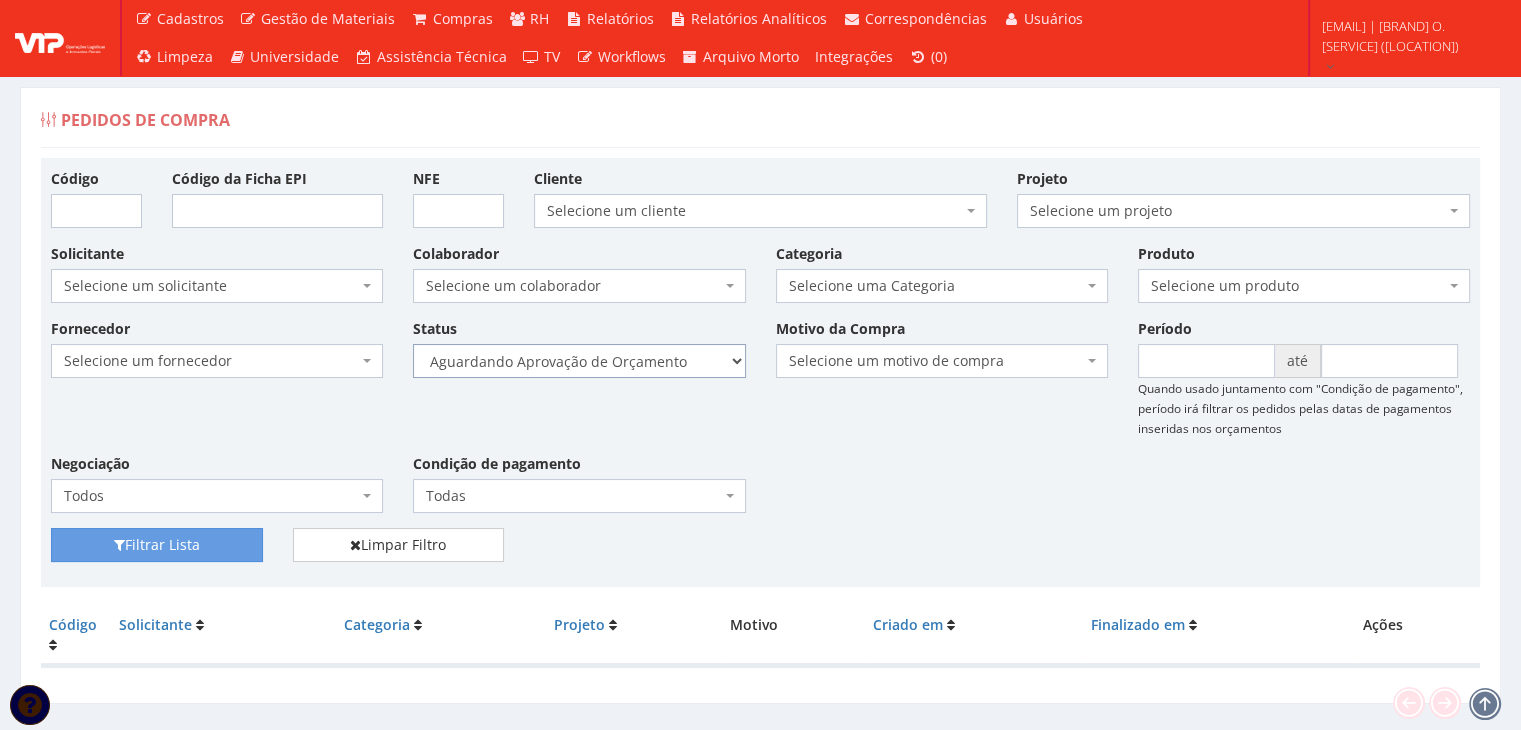 select on "1" 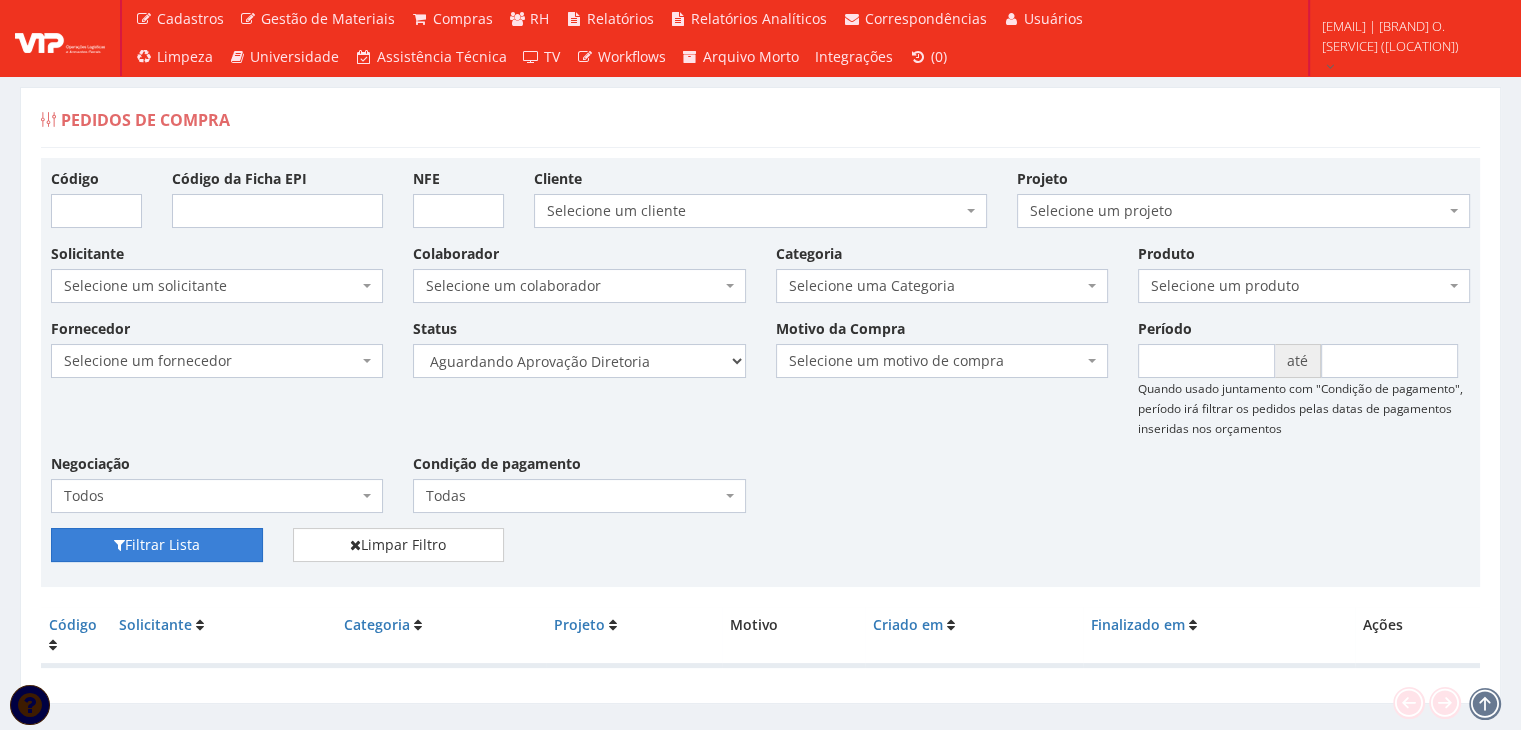 click on "Filtrar Lista" at bounding box center (157, 545) 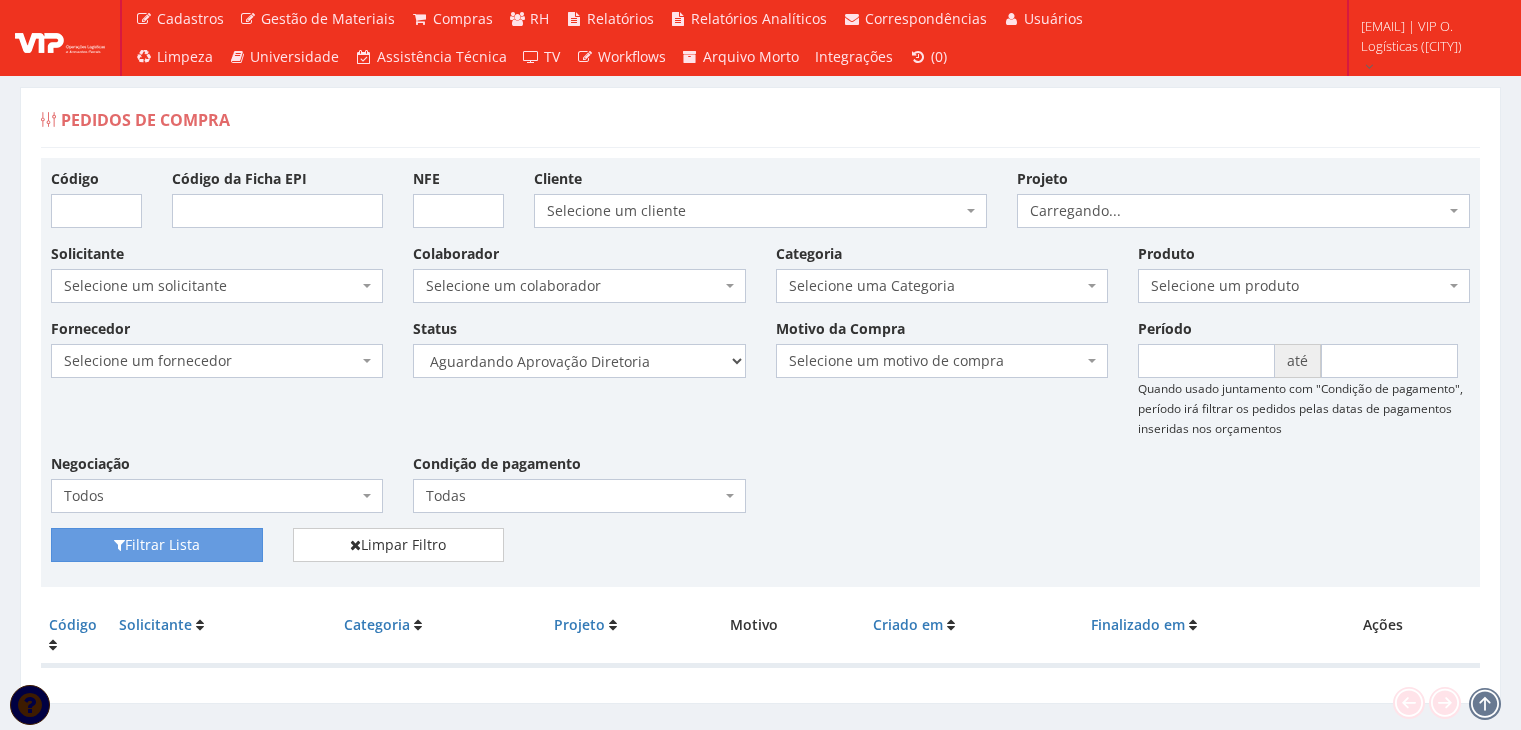 scroll, scrollTop: 0, scrollLeft: 0, axis: both 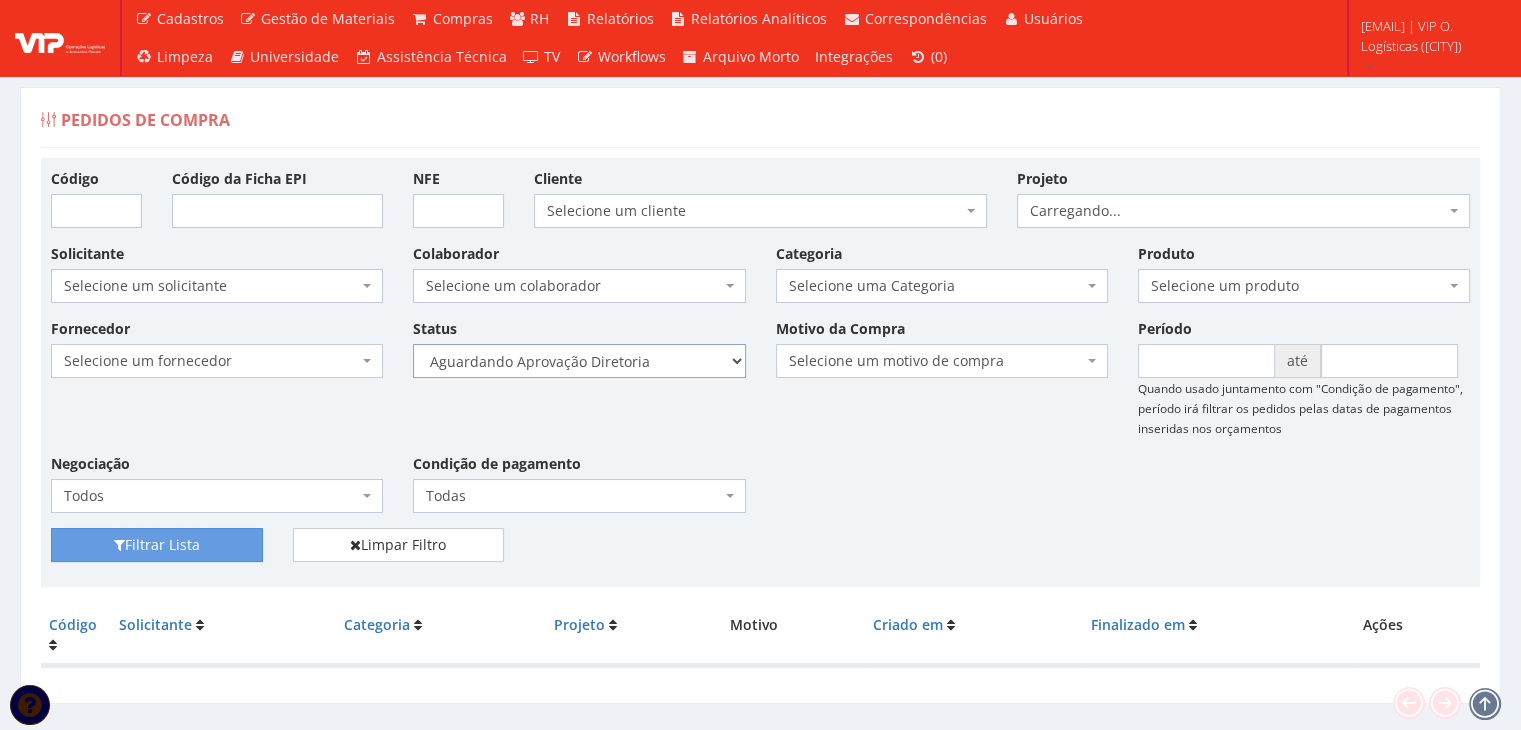 click on "Selecione um status Cancelado Aguardando Aprovação Diretoria Pedido Aprovado Aguardando Aprovação de Orçamento Orçamento Aprovado Compra Efetuada Entrega Efetuada Entrega Registrada" at bounding box center (579, 361) 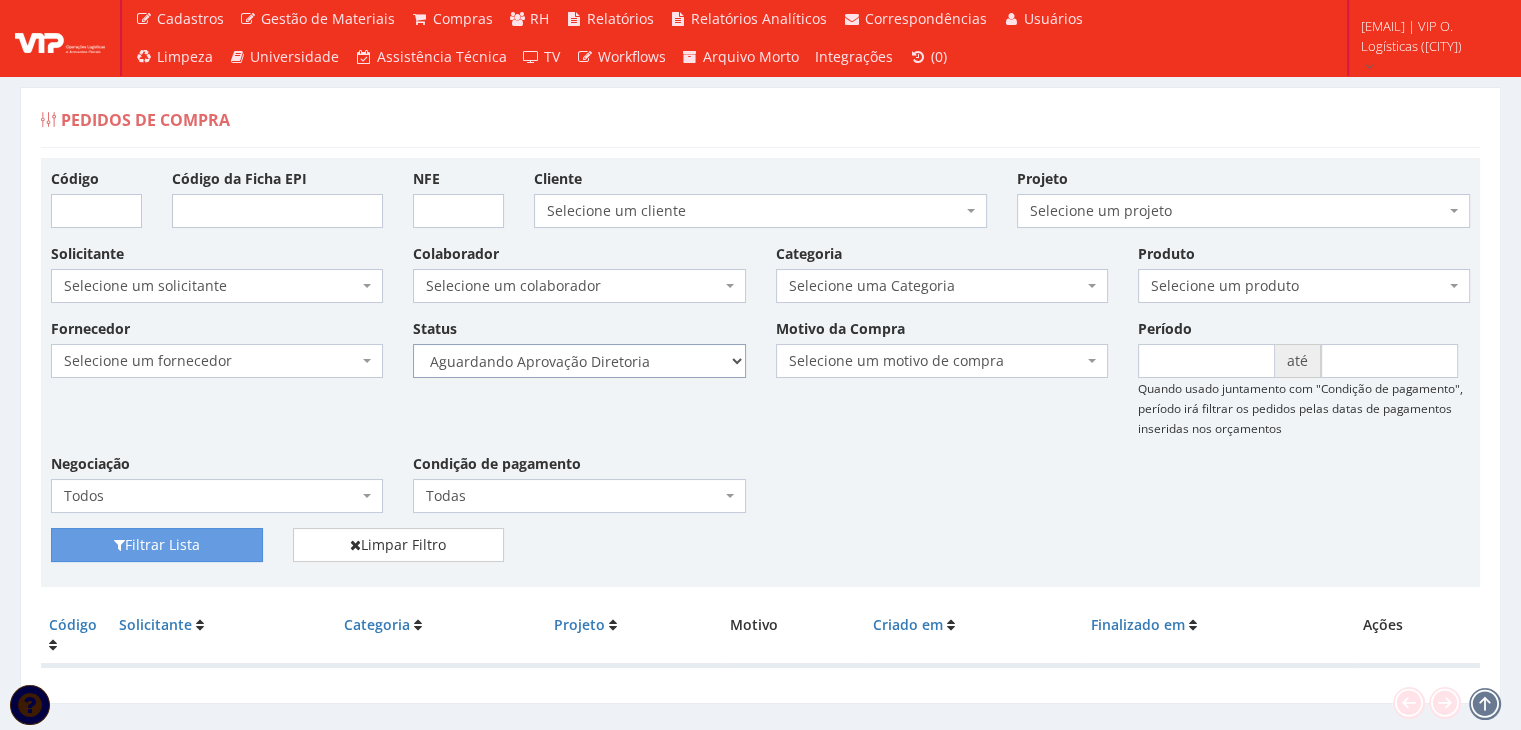 select on "4" 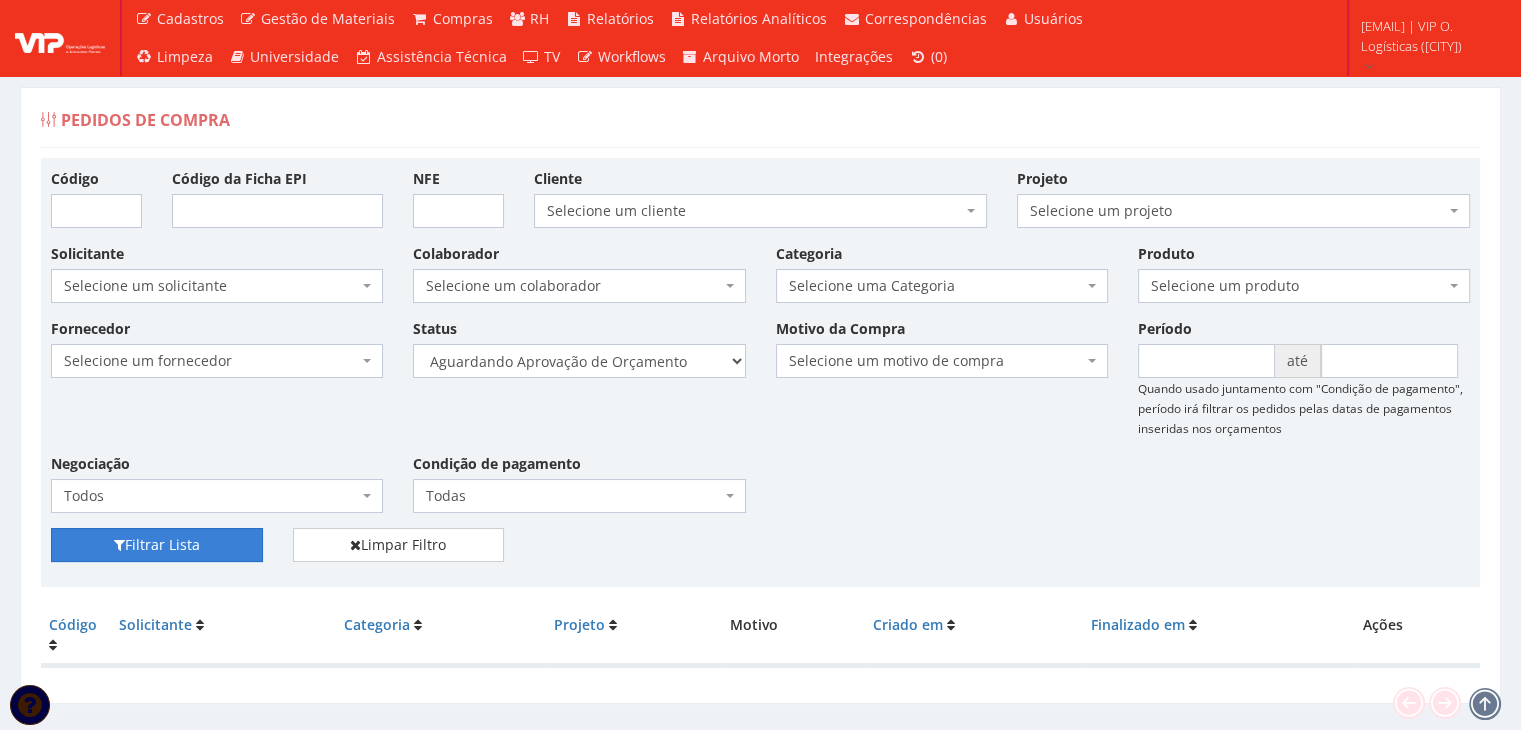 click on "Filtrar Lista" at bounding box center [157, 545] 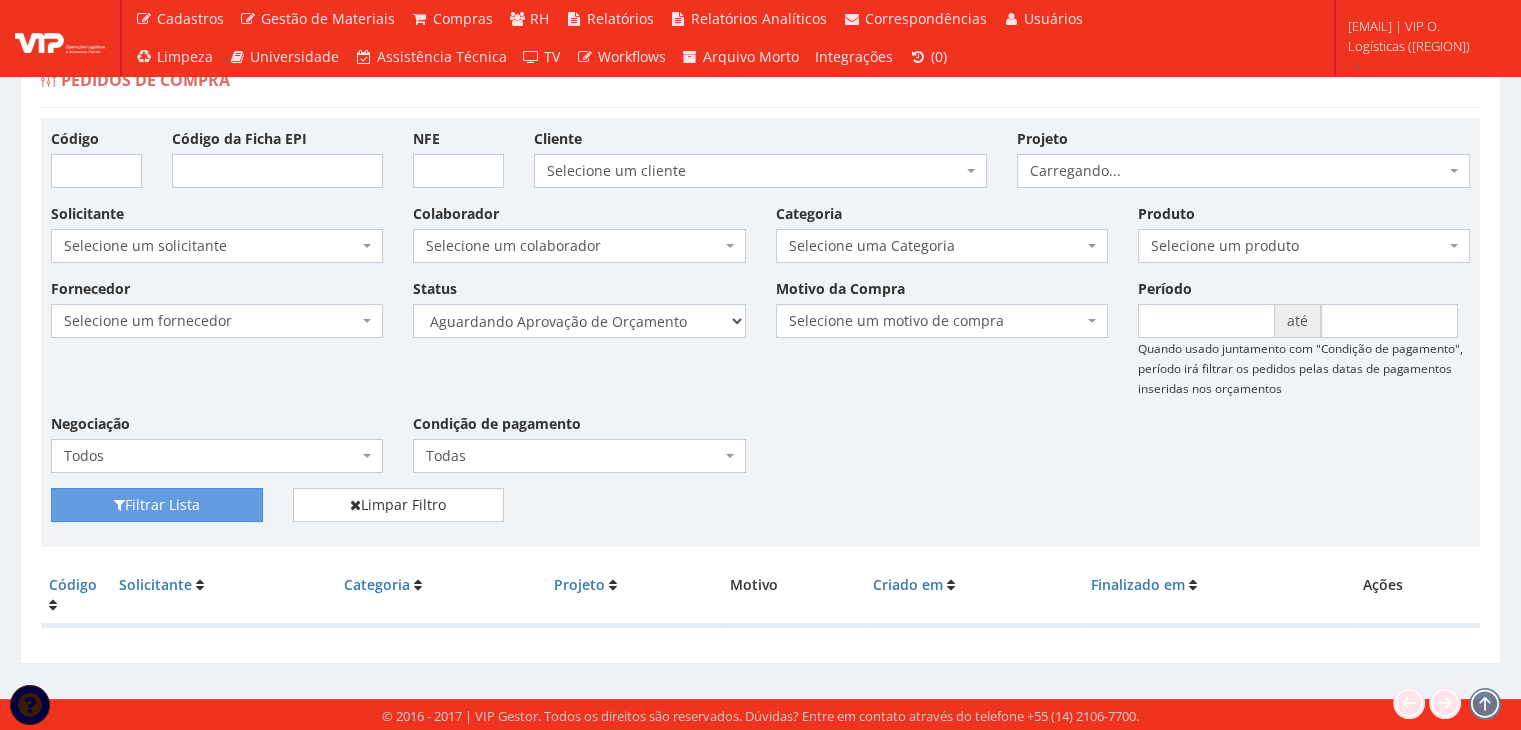 scroll, scrollTop: 40, scrollLeft: 0, axis: vertical 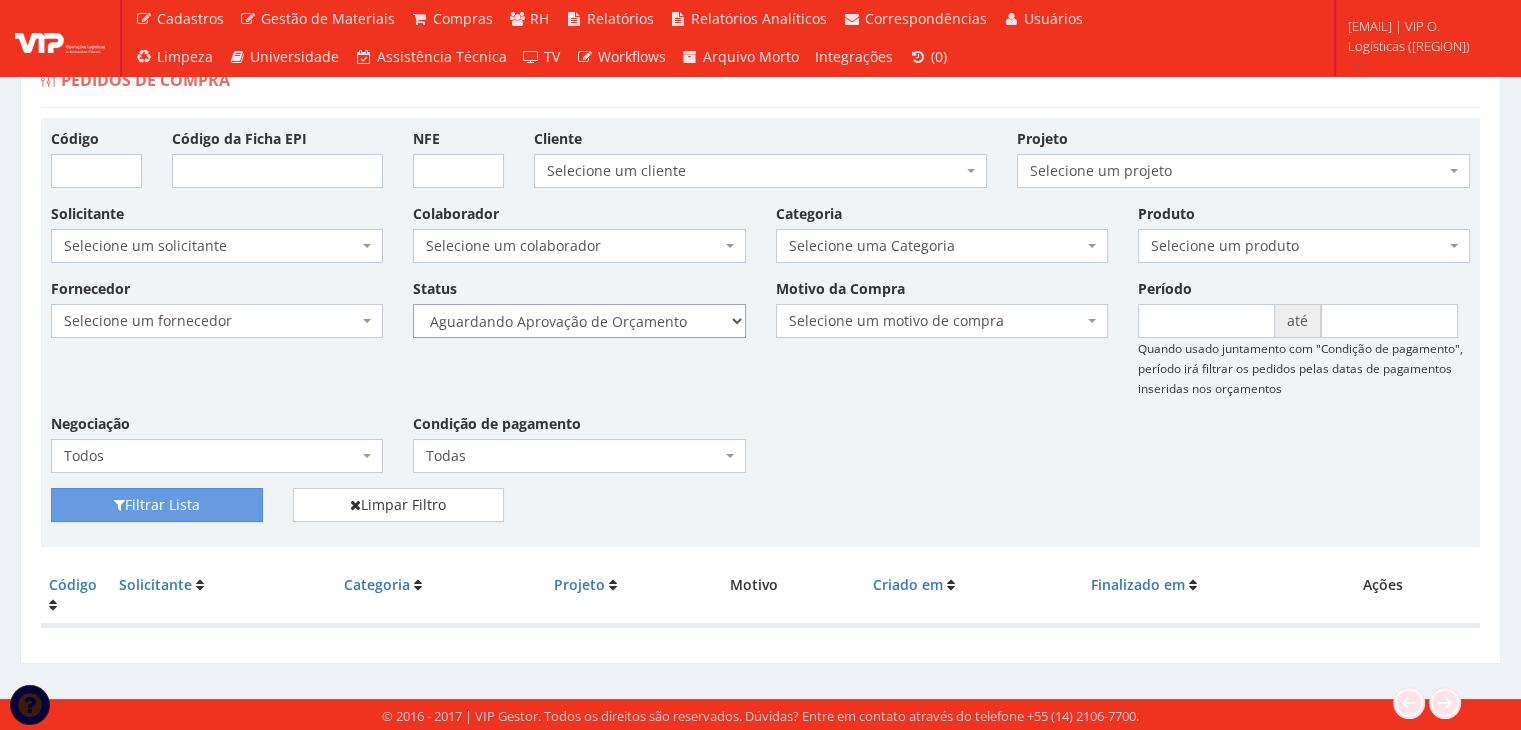 click on "Selecione um status Cancelado Aguardando Aprovação Diretoria Pedido Aprovado Aguardando Aprovação de Orçamento Orçamento Aprovado Compra Efetuada Entrega Efetuada Entrega Registrada" at bounding box center [579, 321] 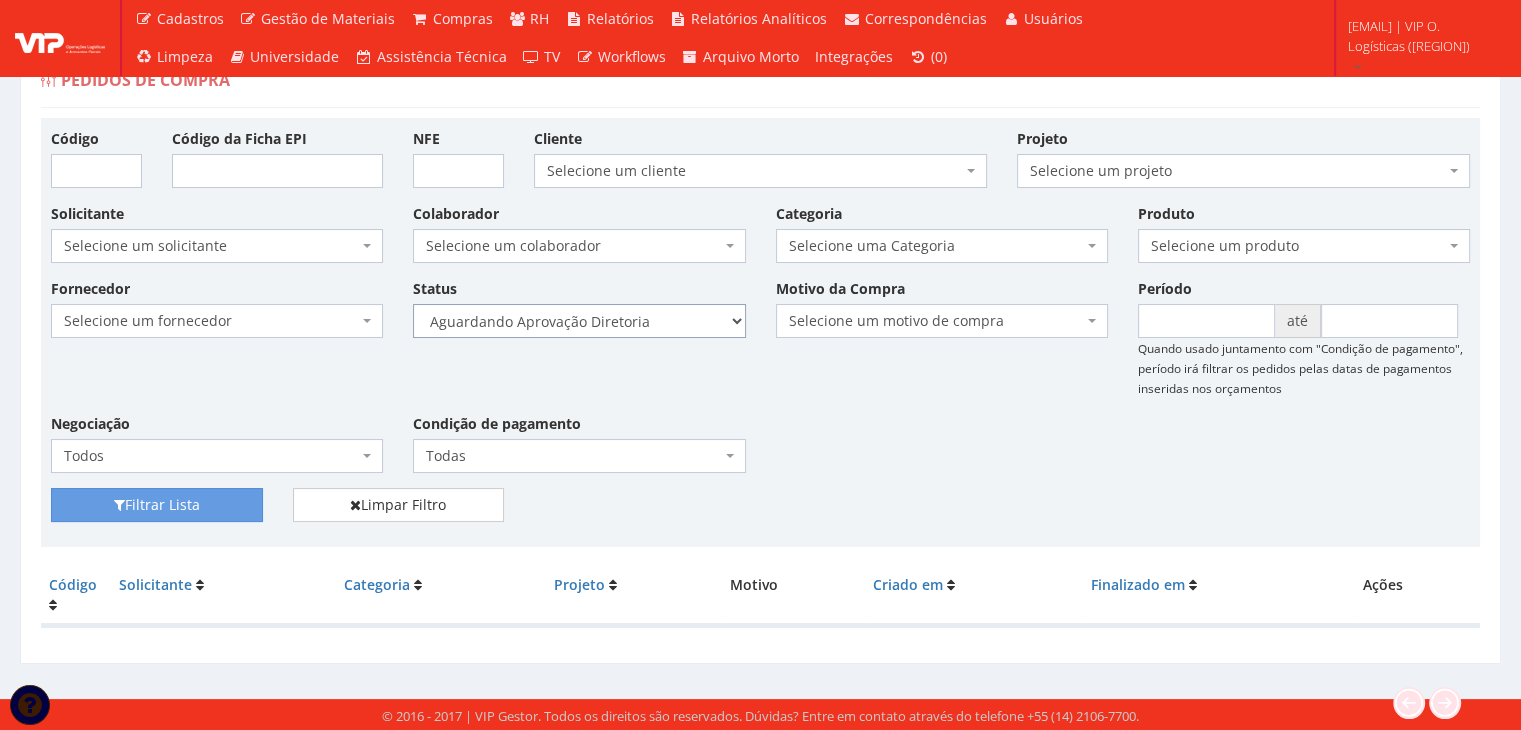 click on "Selecione um status Cancelado Aguardando Aprovação Diretoria Pedido Aprovado Aguardando Aprovação de Orçamento Orçamento Aprovado Compra Efetuada Entrega Efetuada Entrega Registrada" at bounding box center (579, 321) 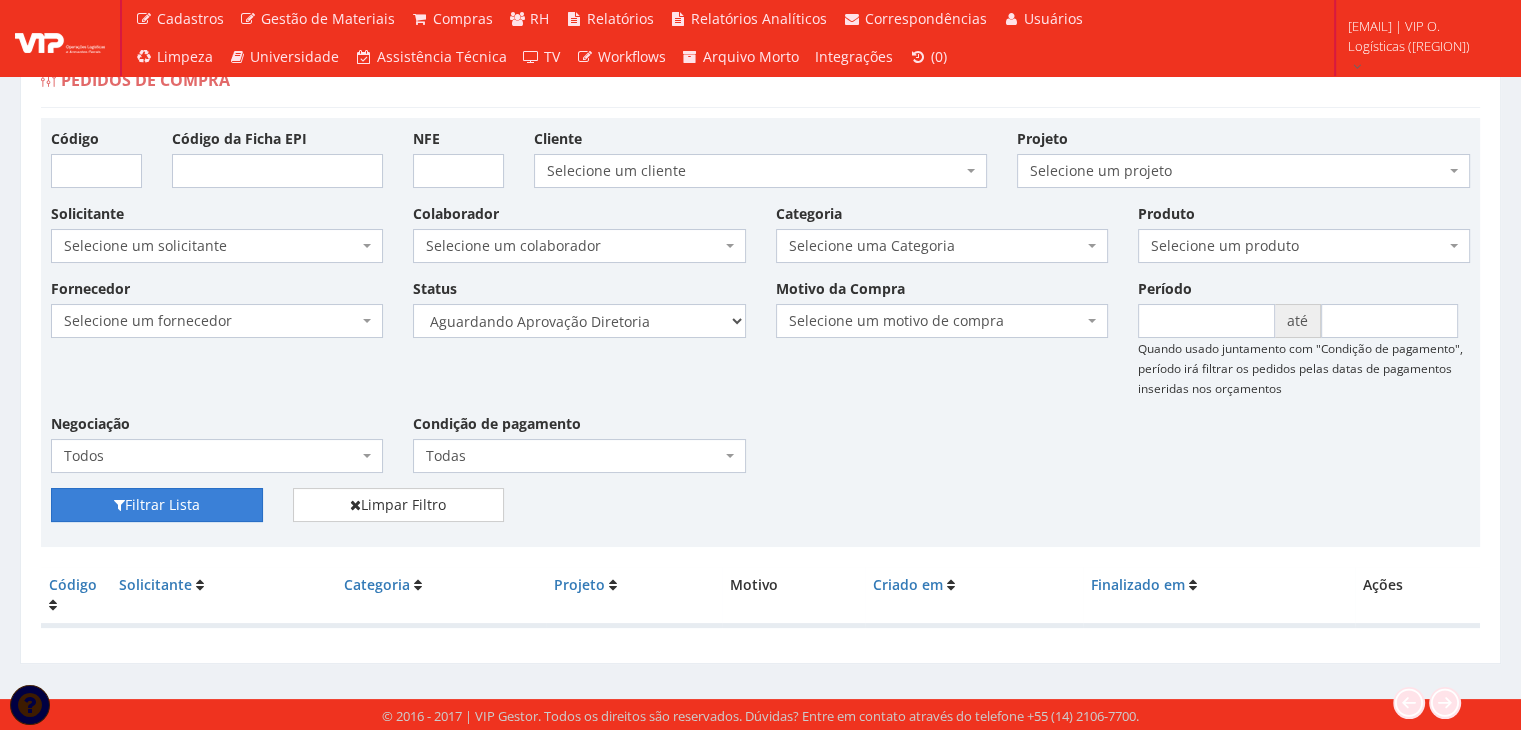 click on "Filtrar Lista" at bounding box center [157, 505] 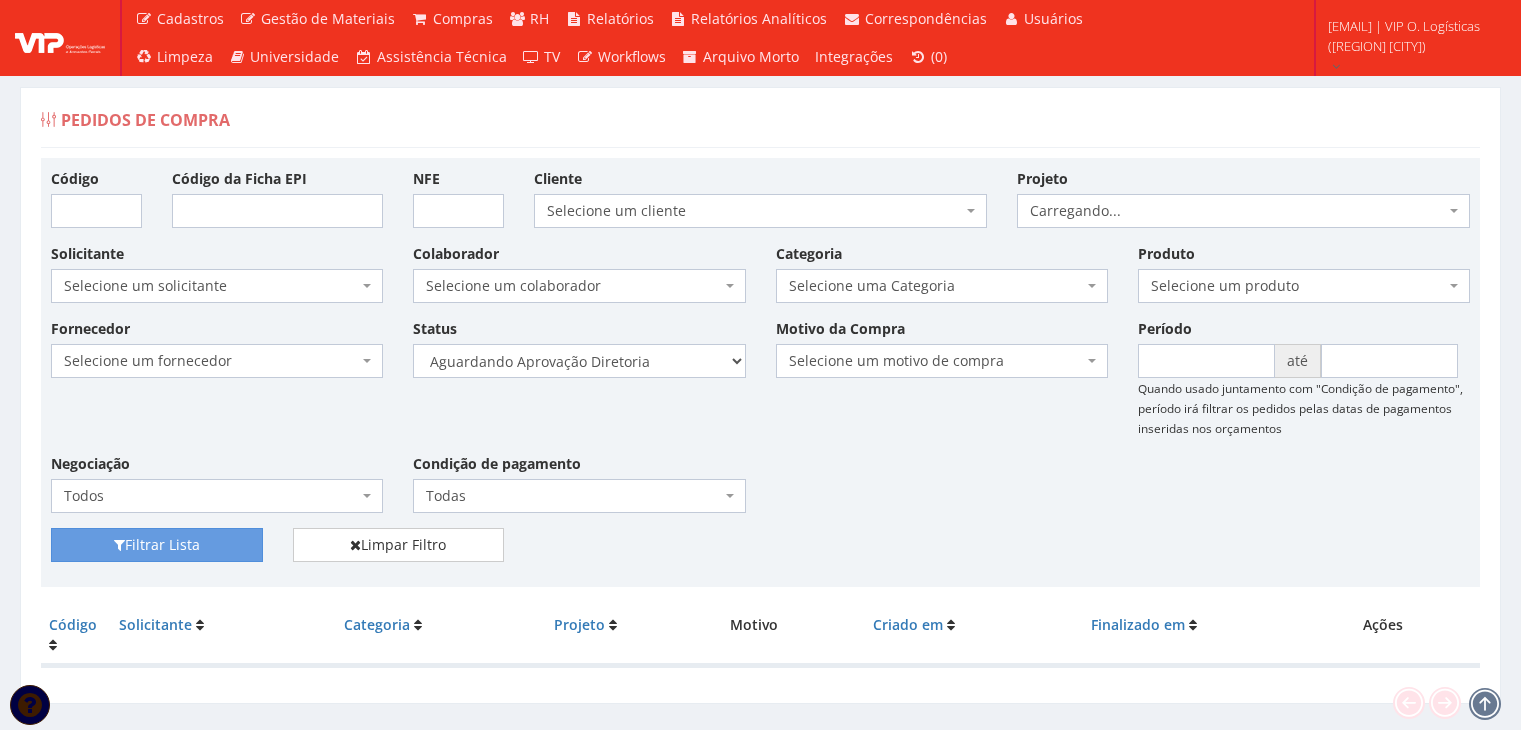 scroll, scrollTop: 0, scrollLeft: 0, axis: both 